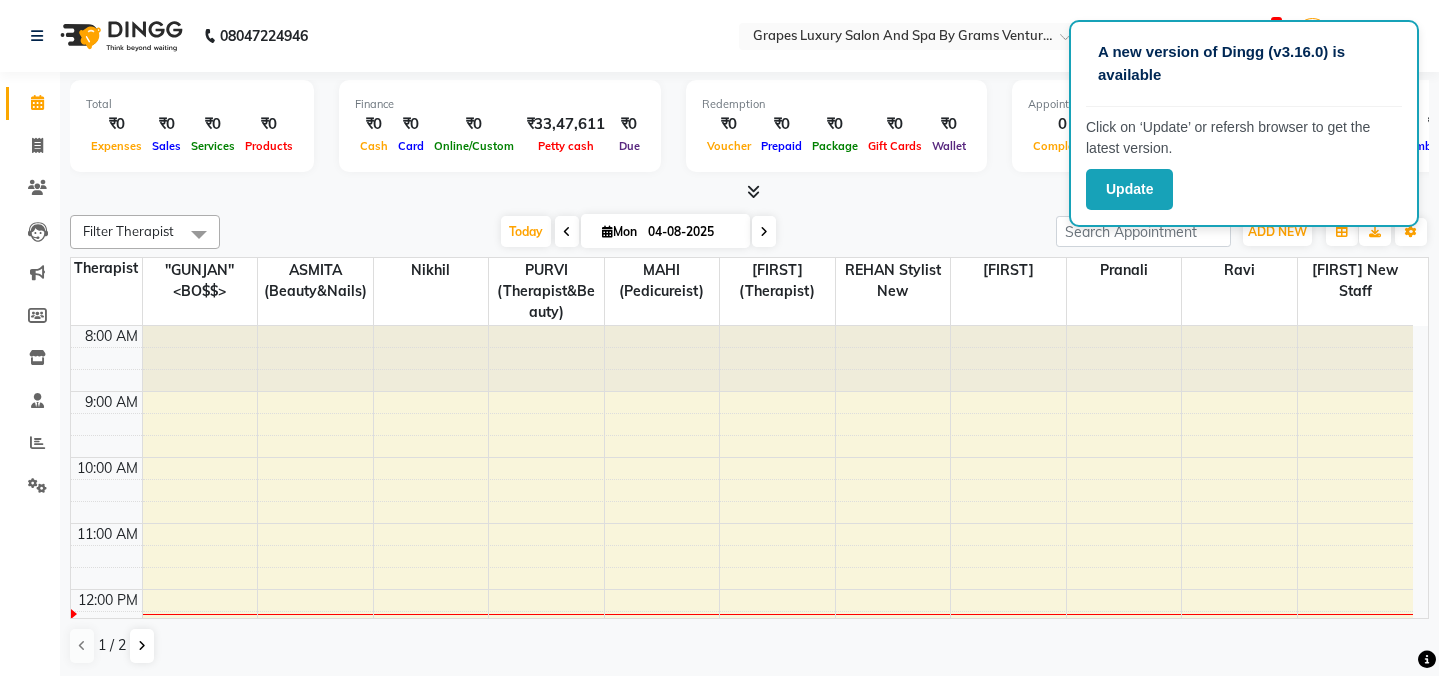 scroll, scrollTop: 0, scrollLeft: 0, axis: both 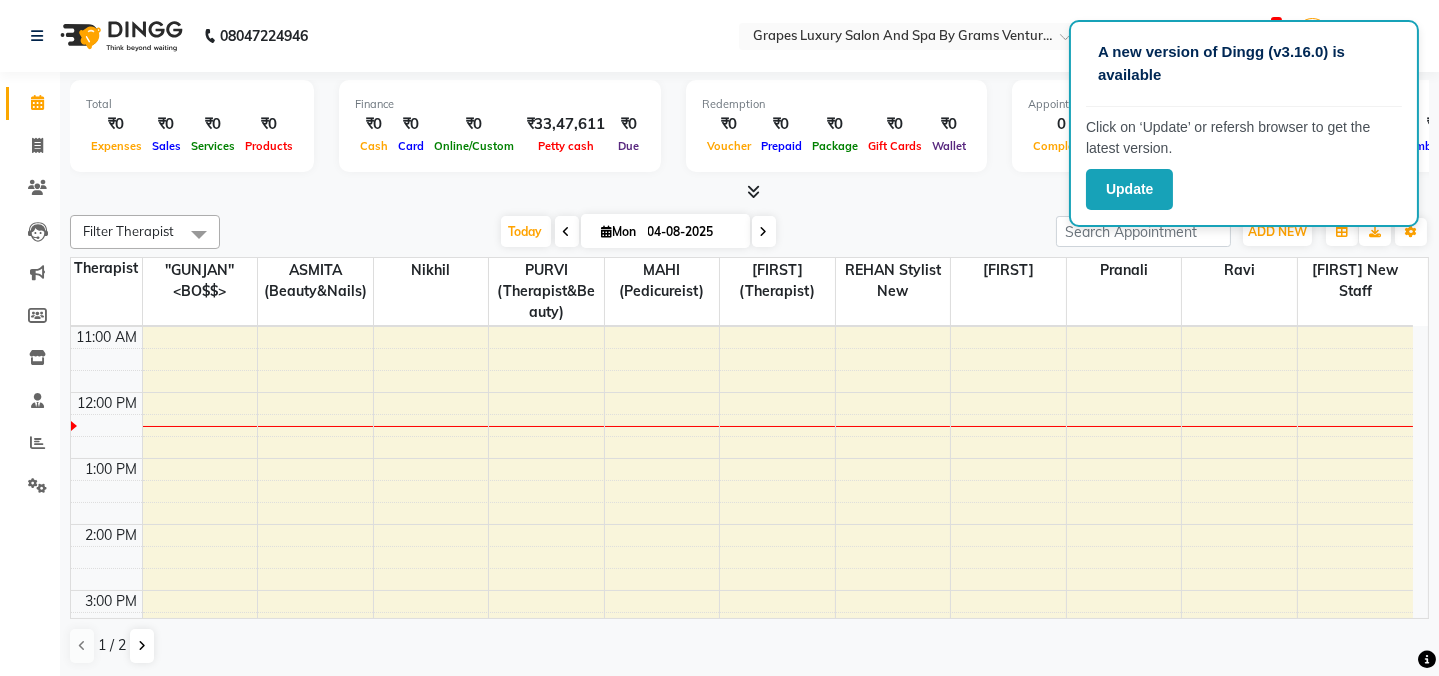 click on "Today  Mon 04-08-2025" at bounding box center [638, 232] 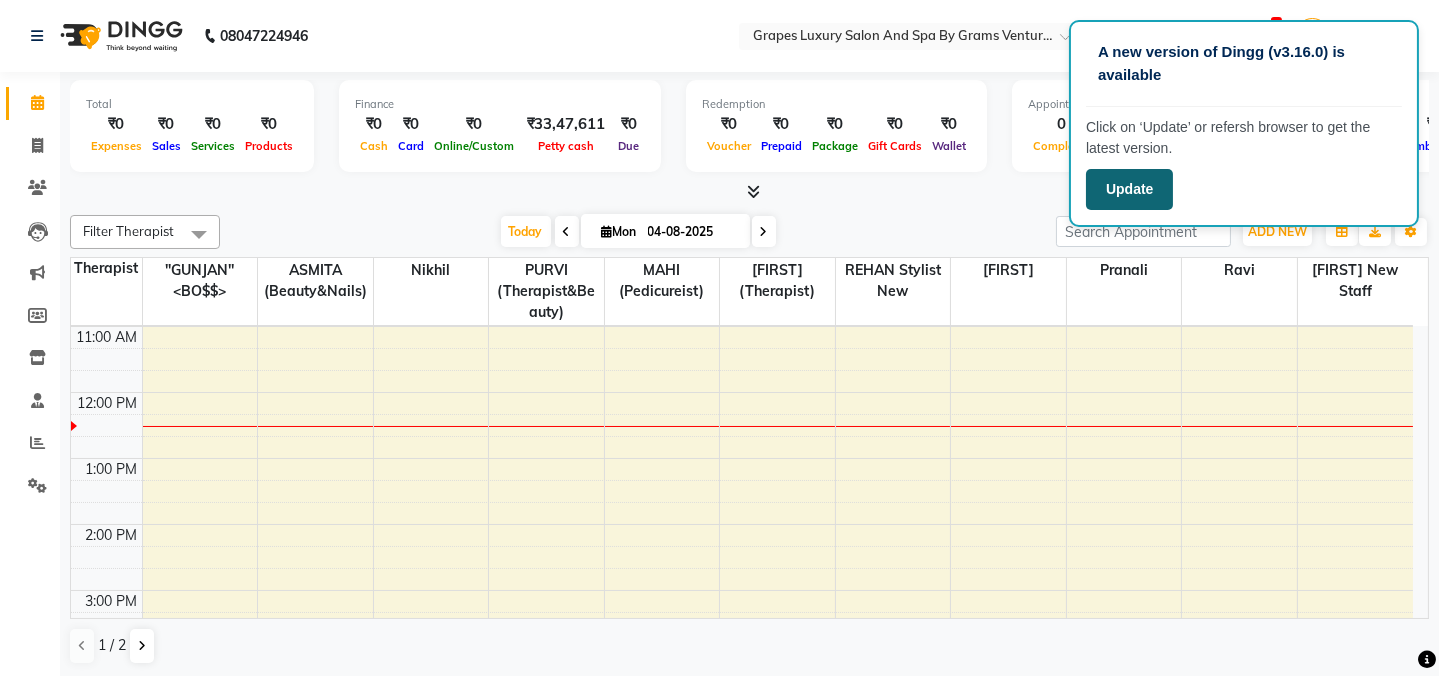 click on "Update" 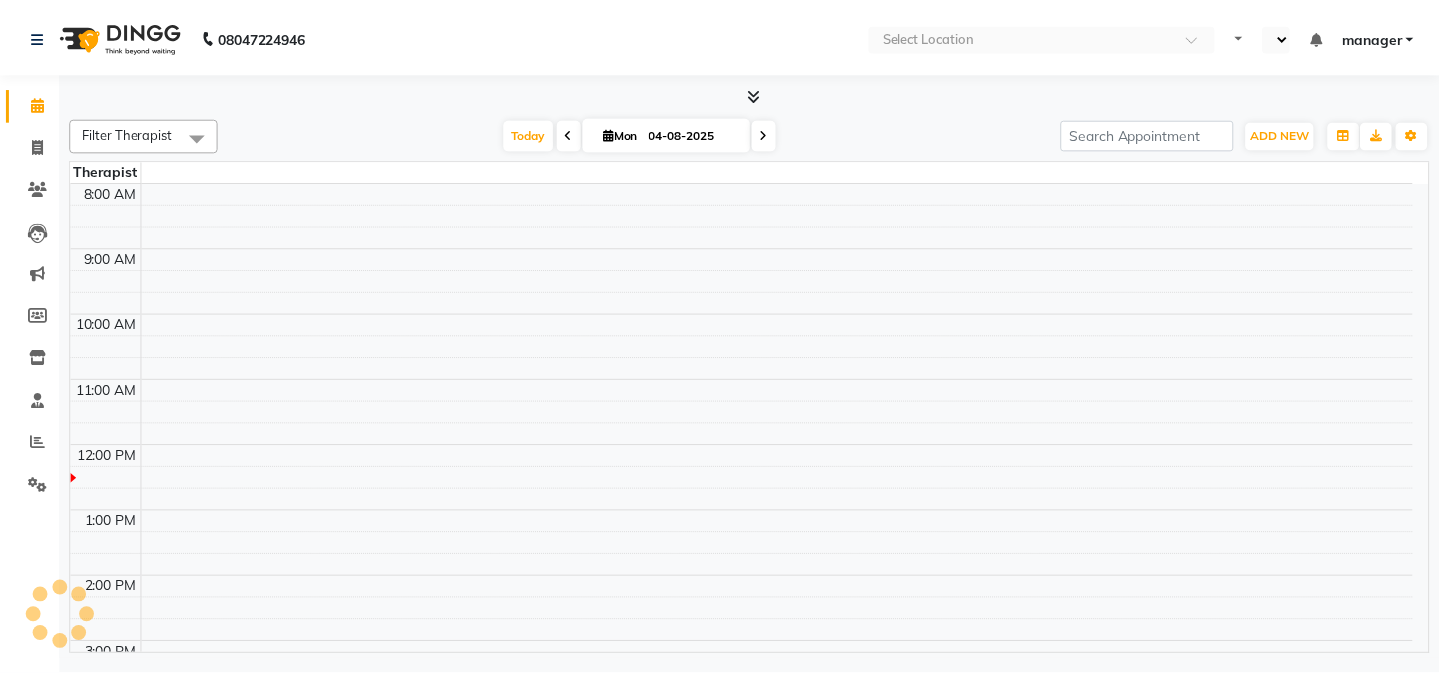 scroll, scrollTop: 0, scrollLeft: 0, axis: both 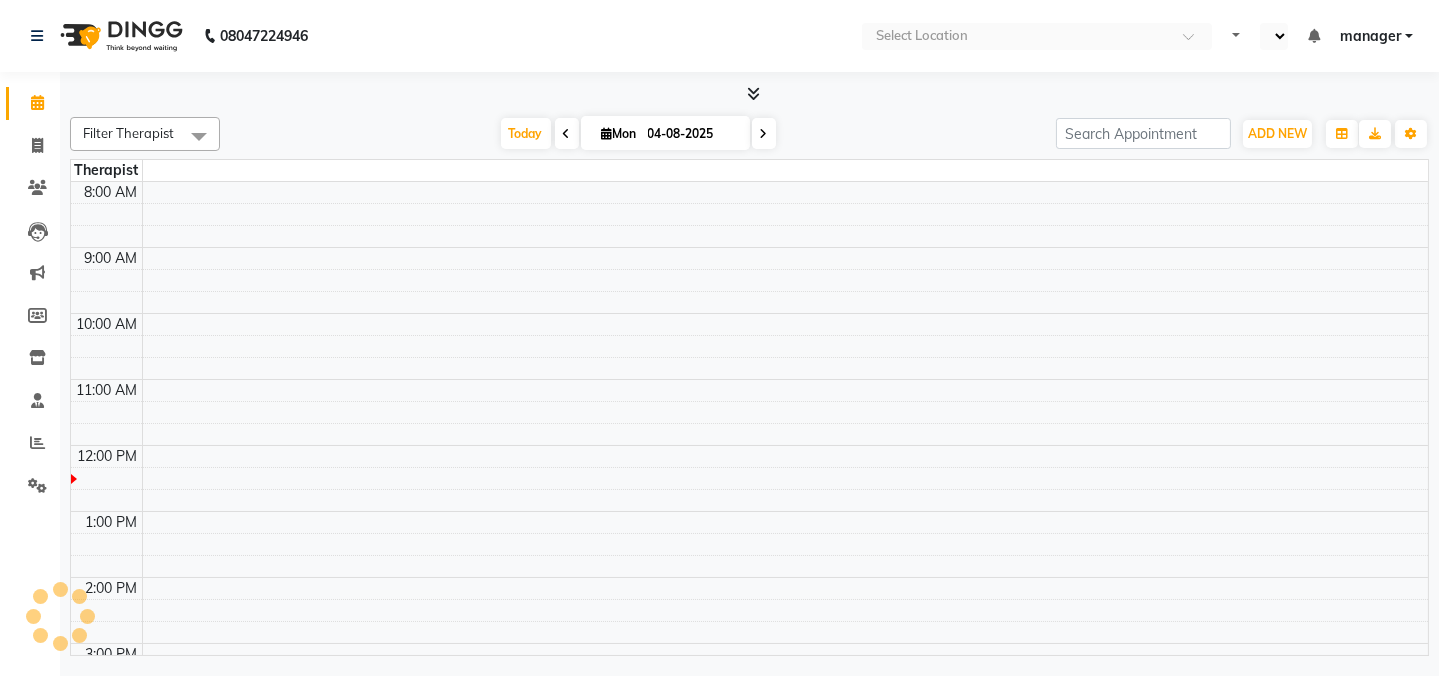 select on "en" 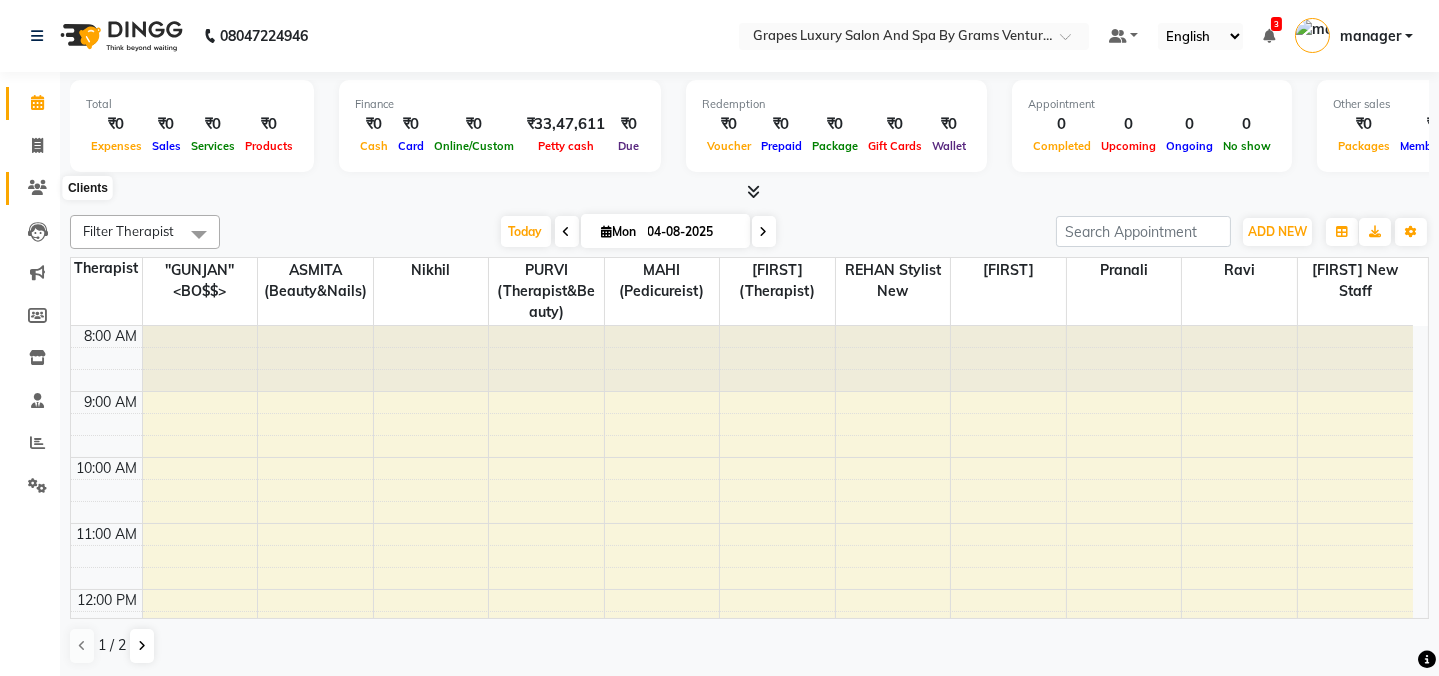 click 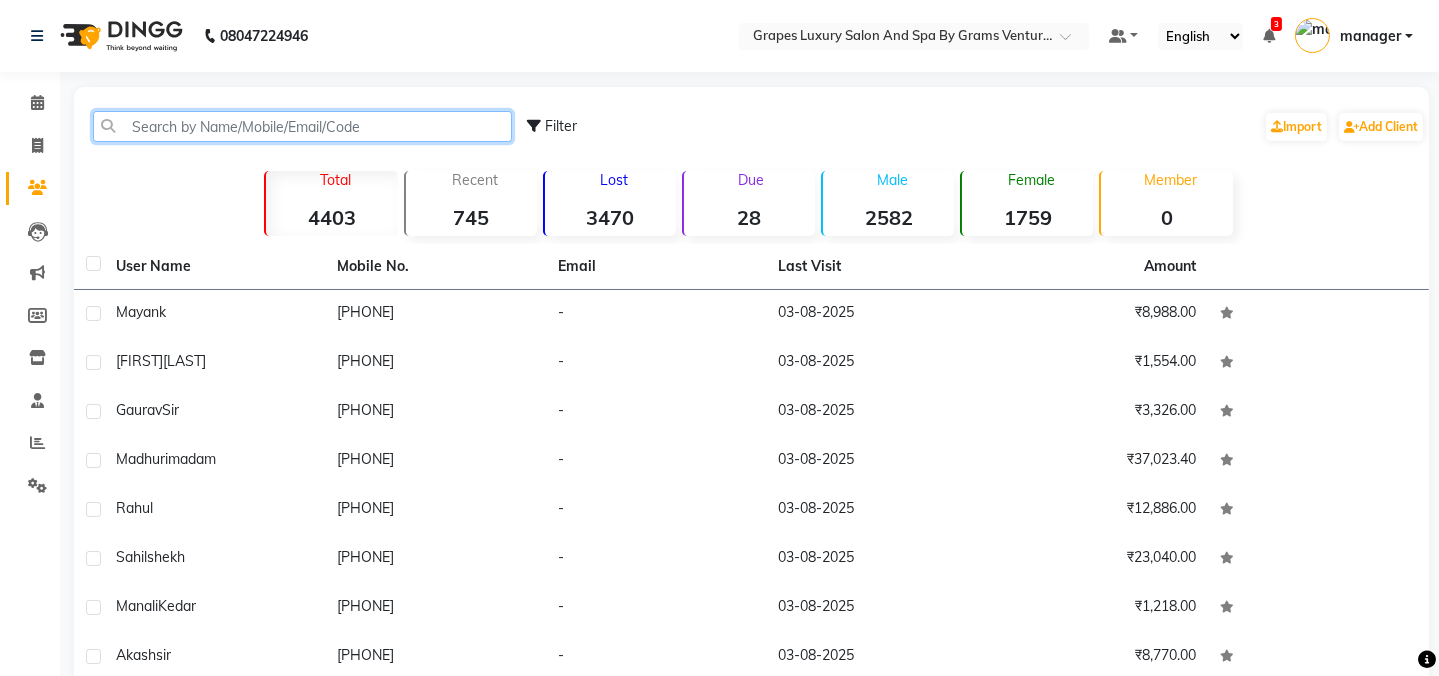 click 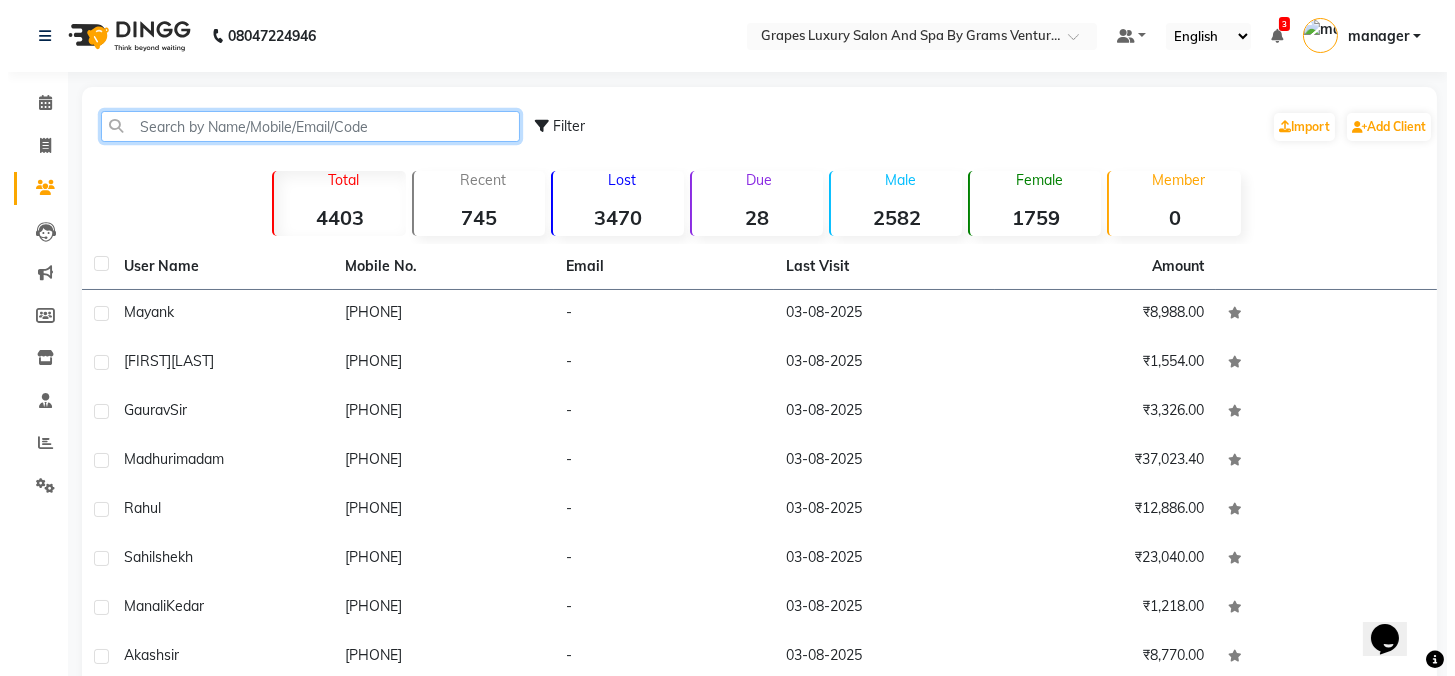 scroll, scrollTop: 0, scrollLeft: 0, axis: both 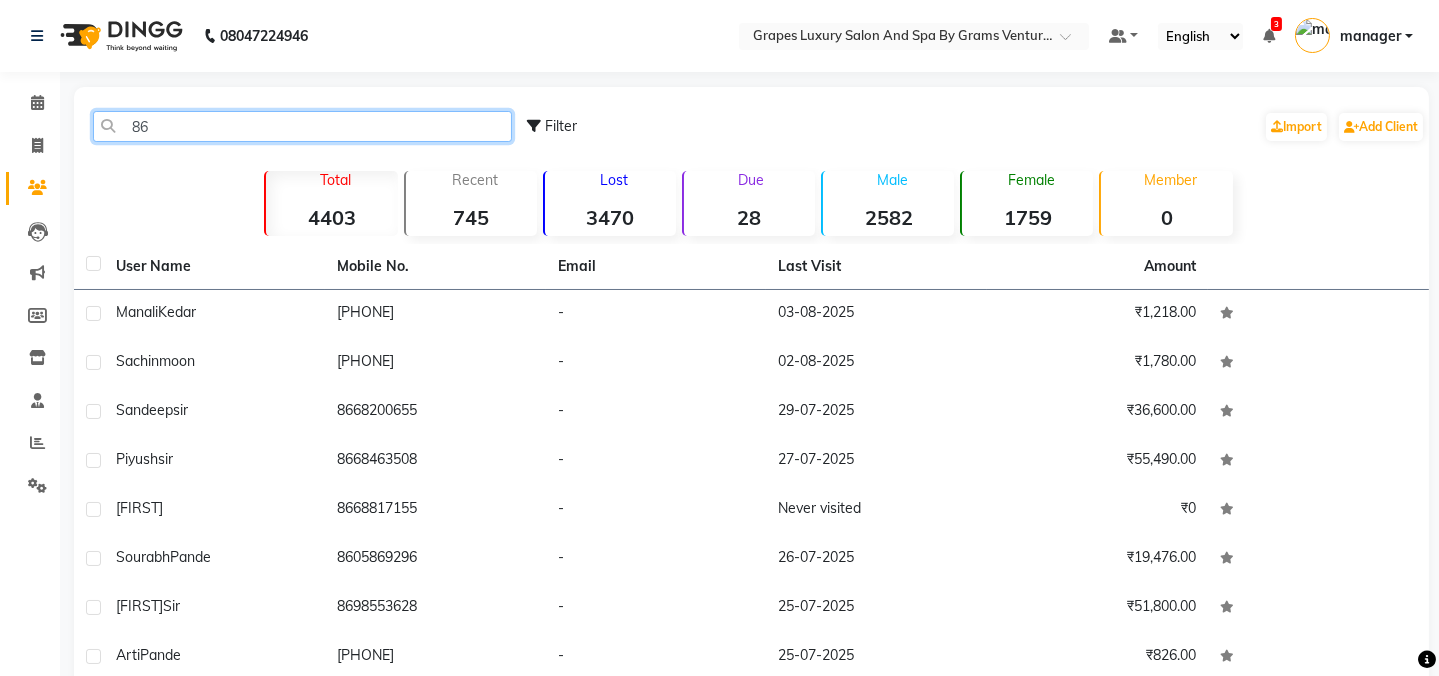 type on "8" 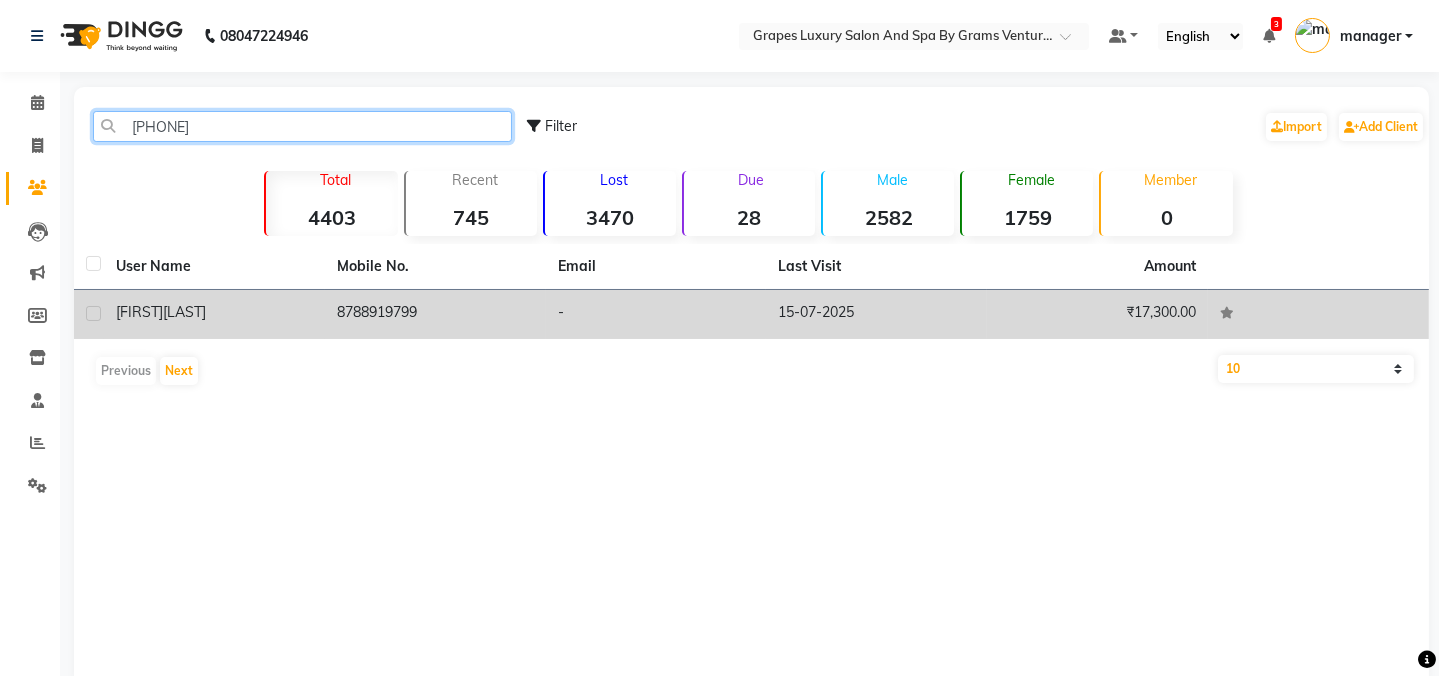 type on "[PHONE]" 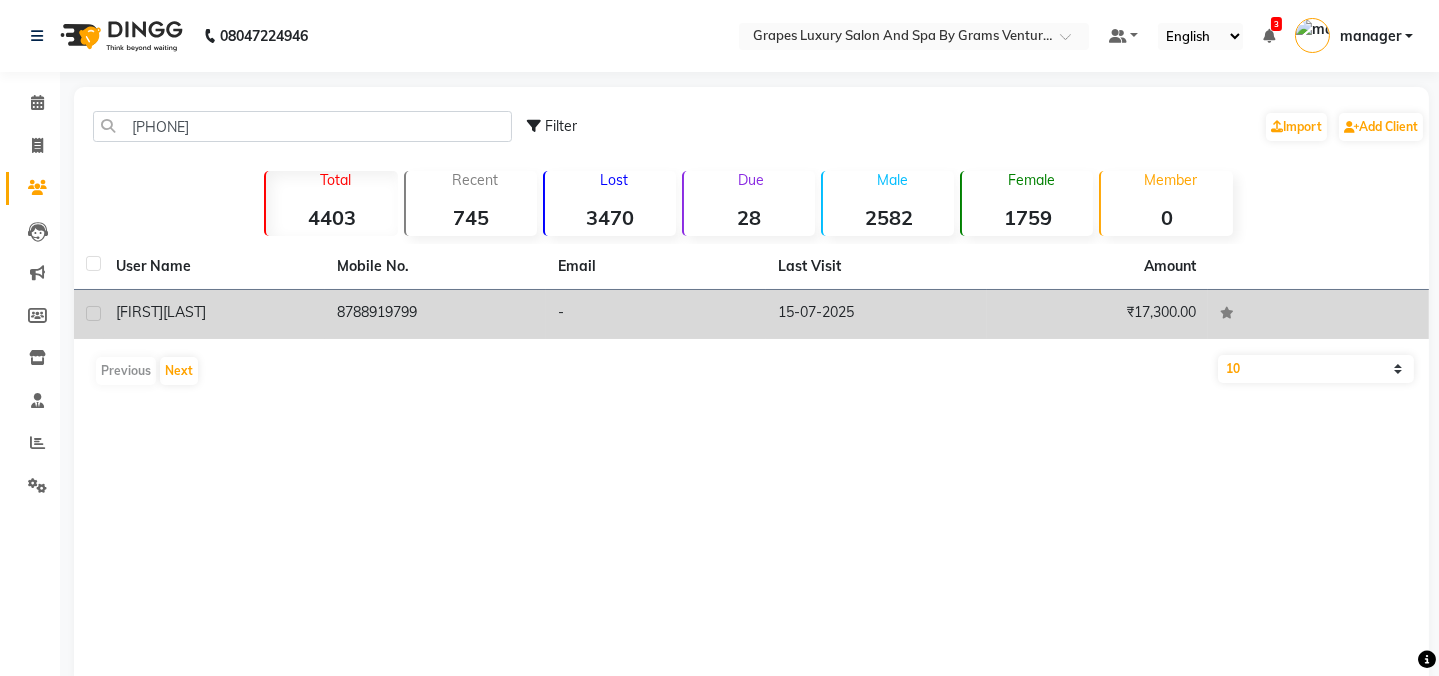 click on "8788919799" 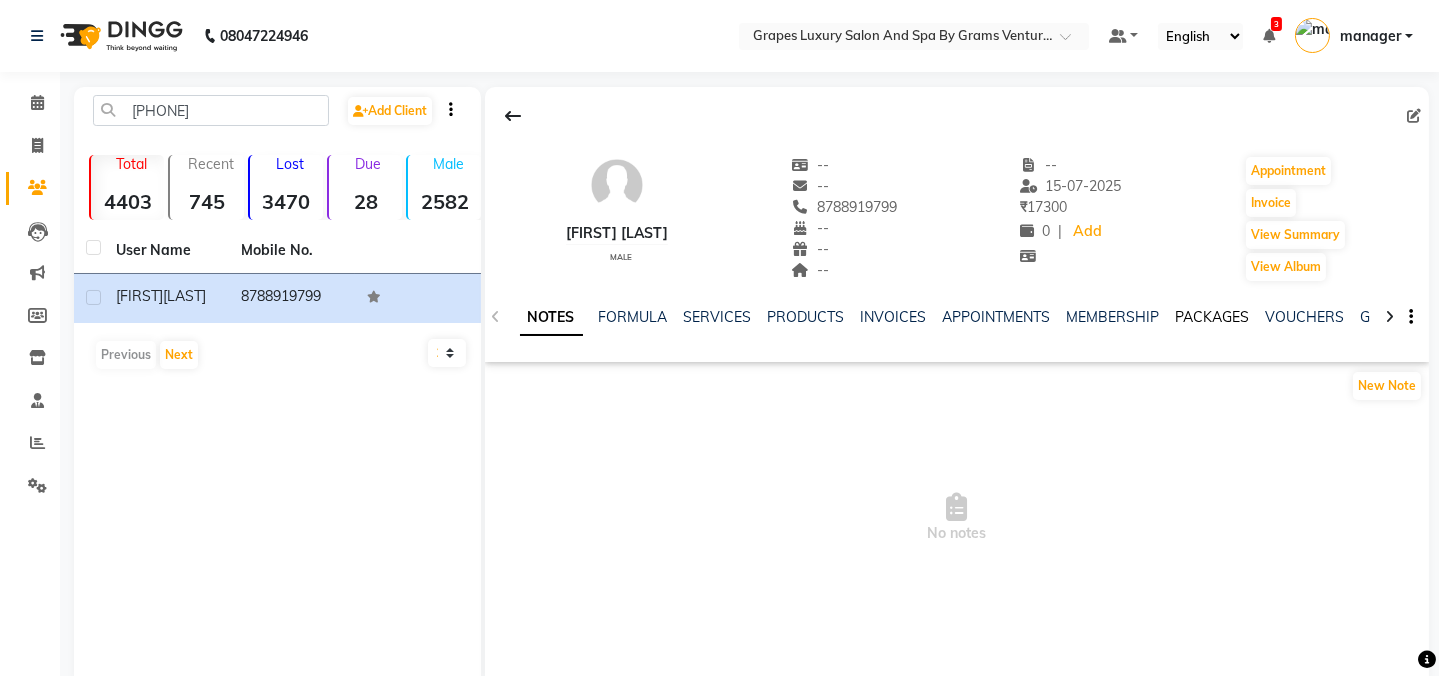 click on "PACKAGES" 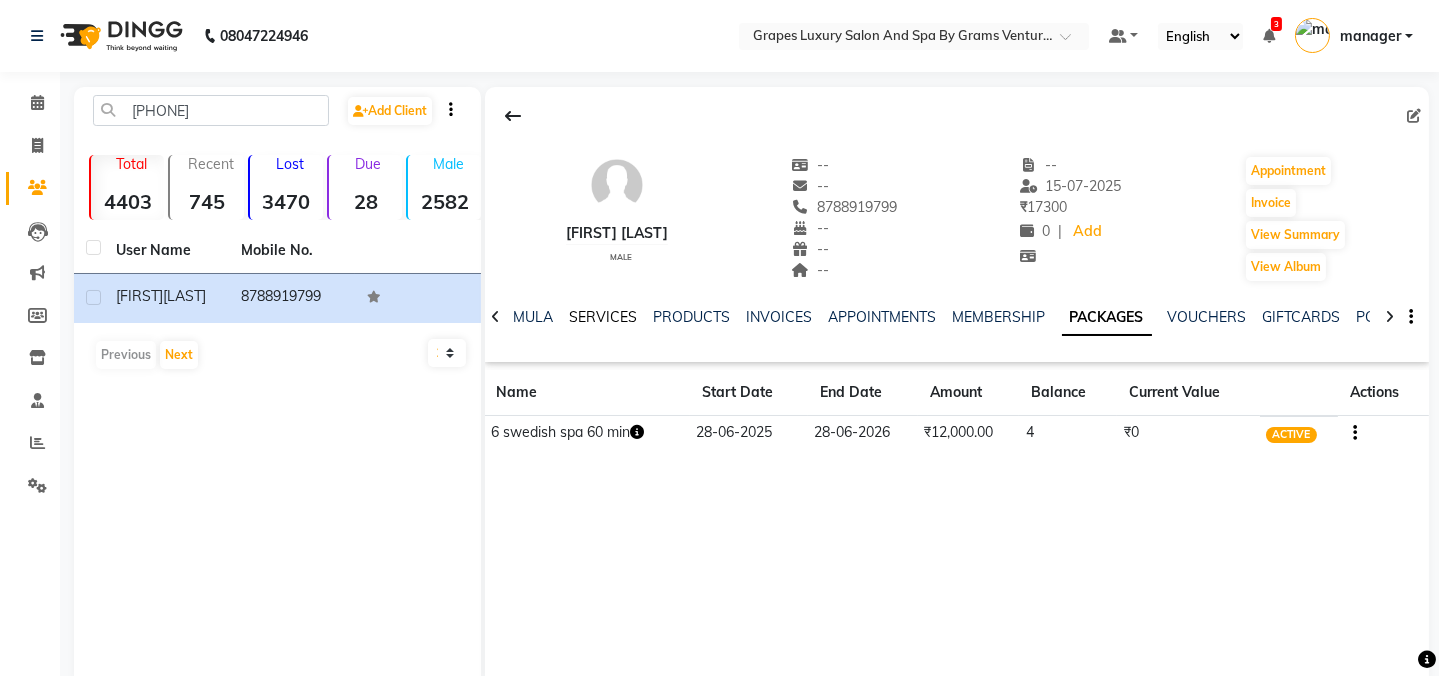 click on "SERVICES" 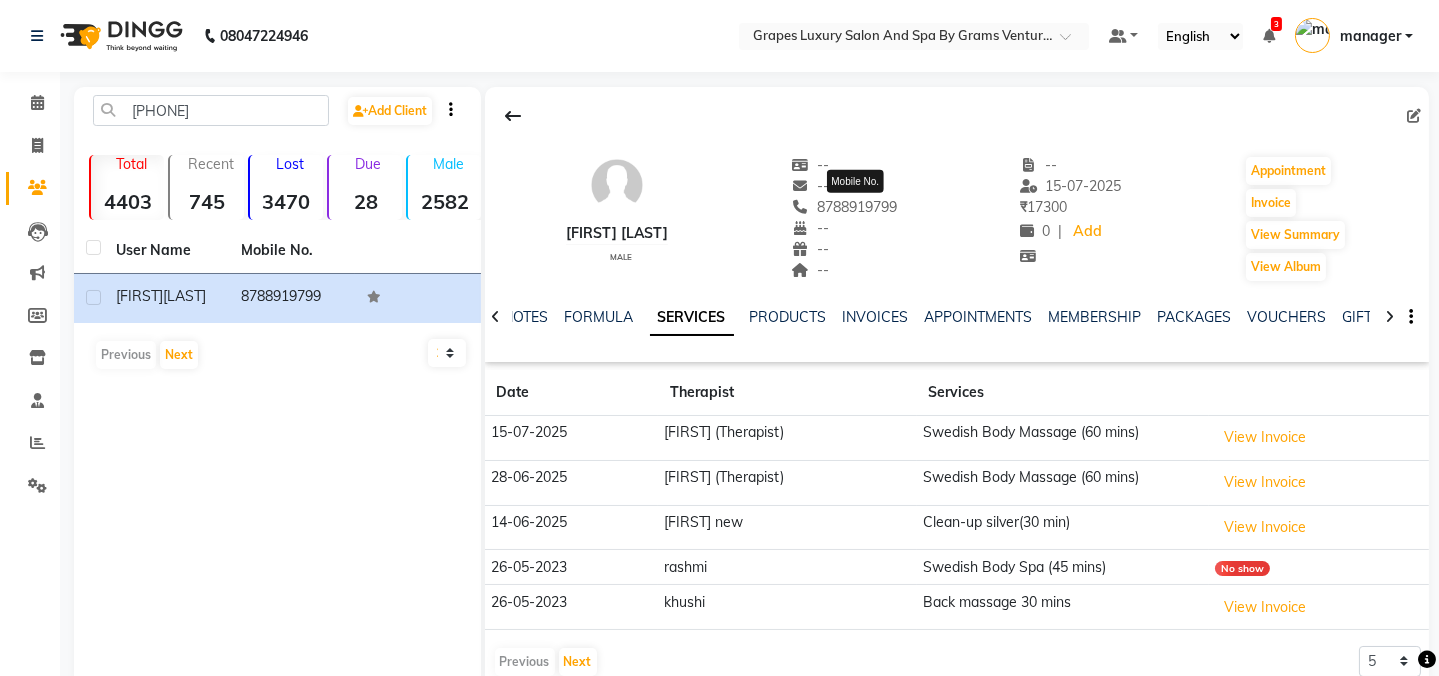 drag, startPoint x: 911, startPoint y: 203, endPoint x: 817, endPoint y: 210, distance: 94.26028 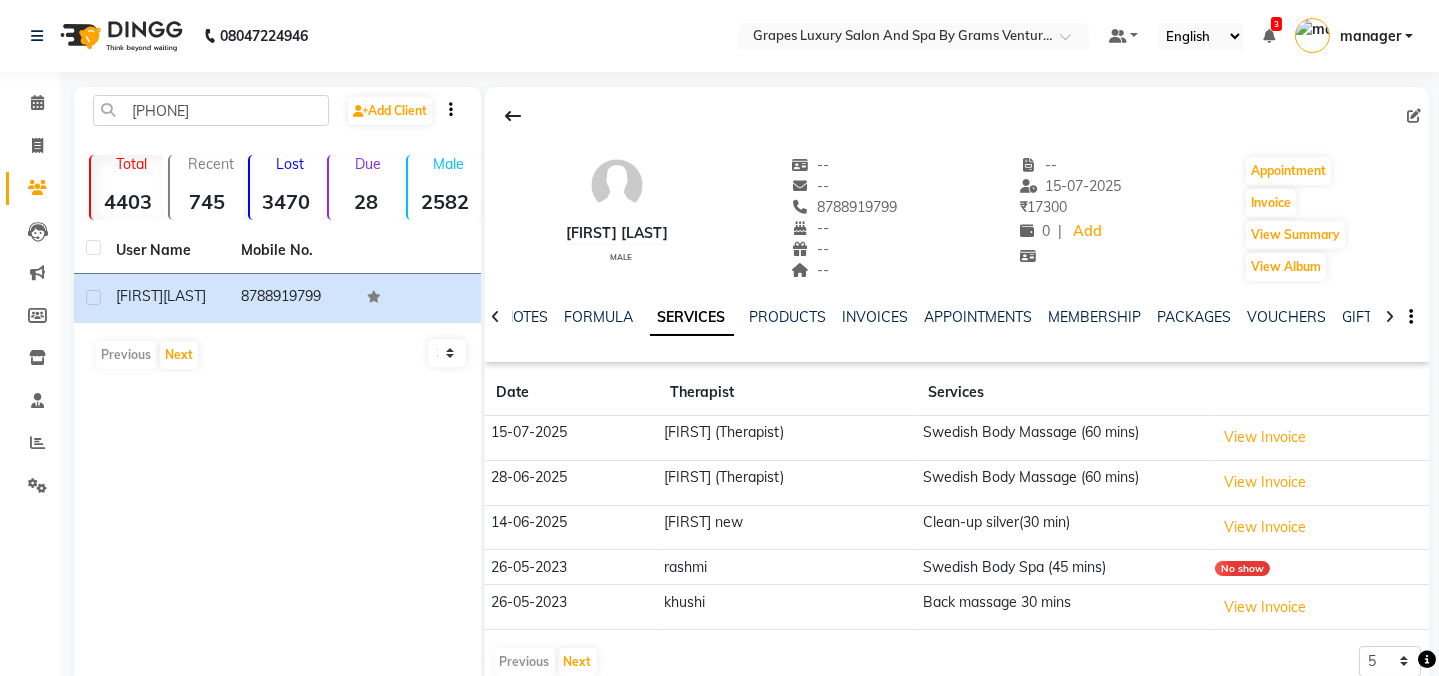drag, startPoint x: 817, startPoint y: 218, endPoint x: 958, endPoint y: 182, distance: 145.5232 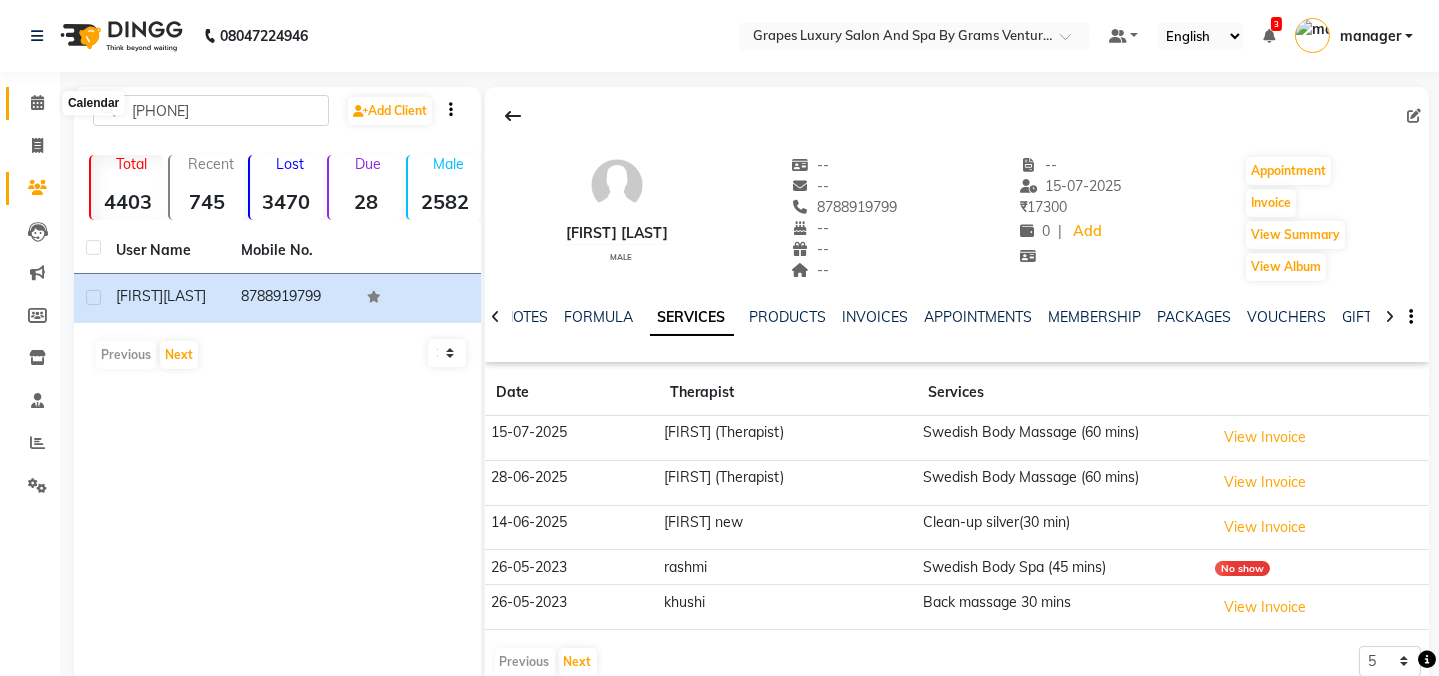 click 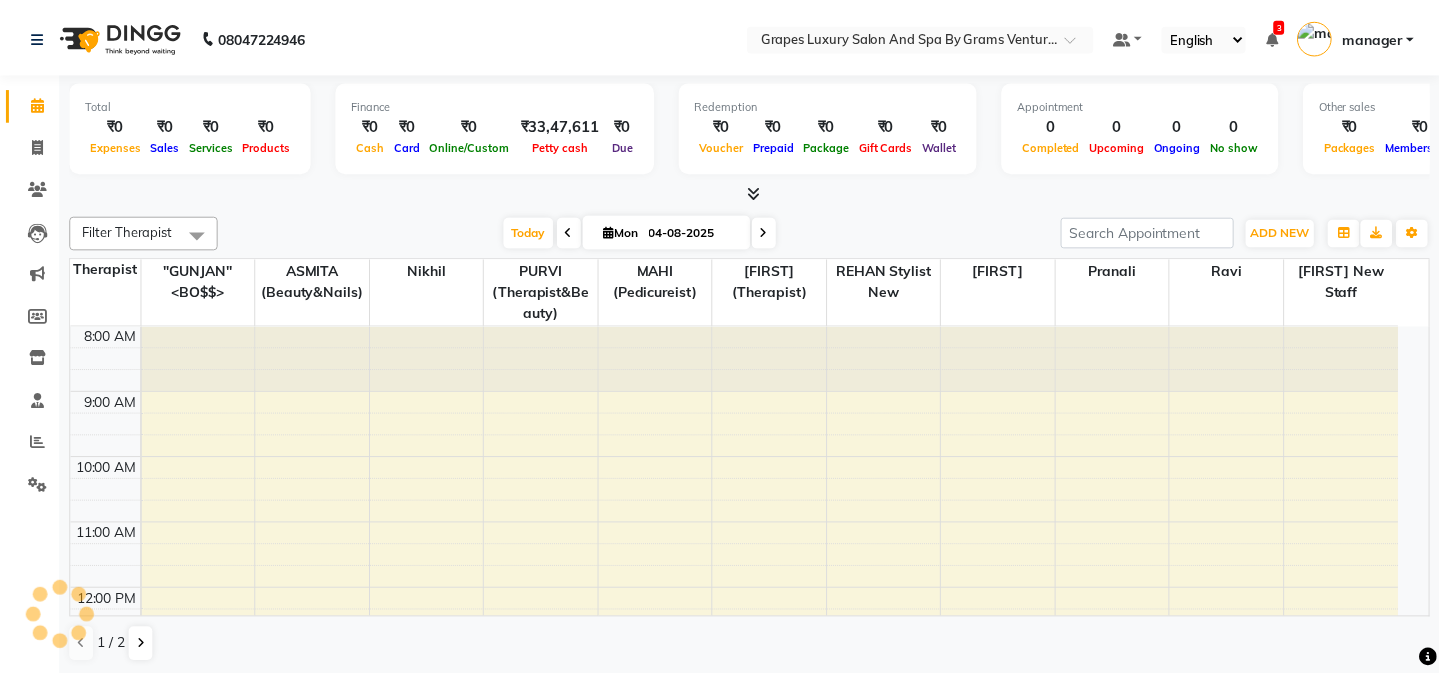 scroll, scrollTop: 0, scrollLeft: 0, axis: both 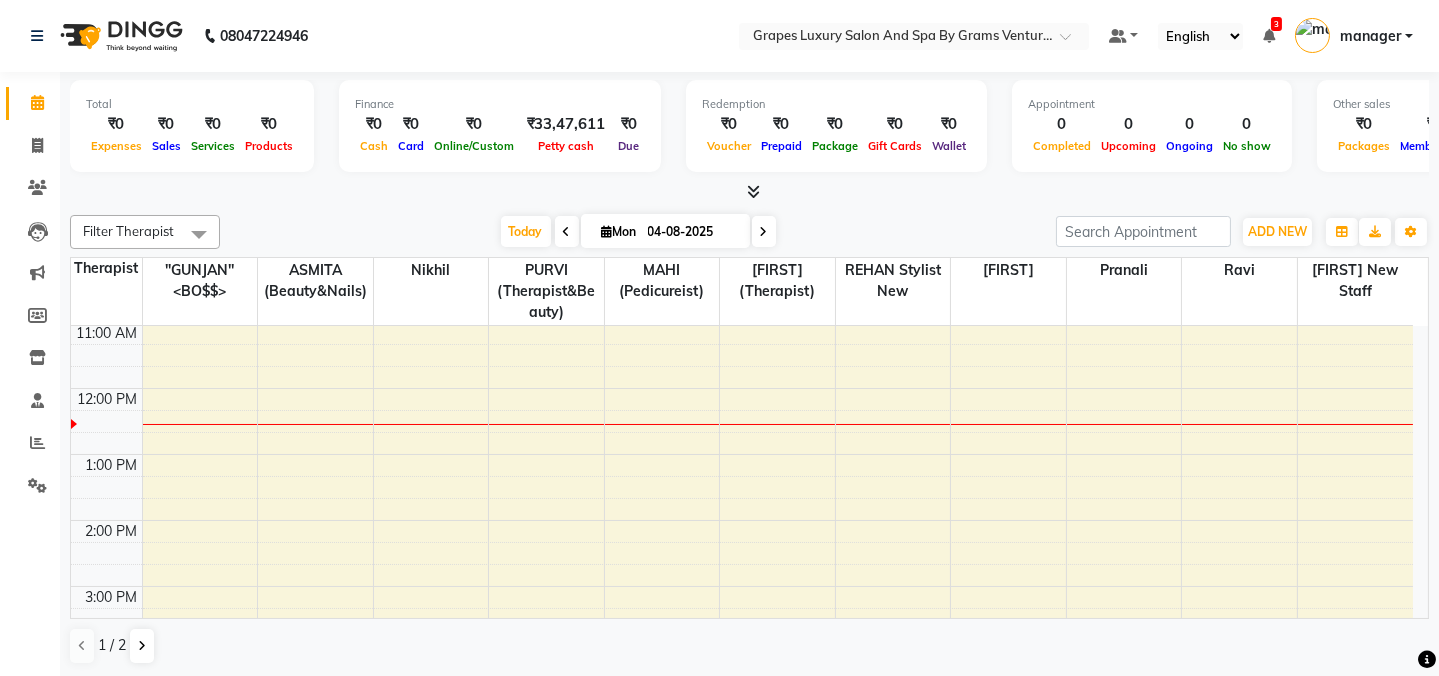 click on "8:00 AM 9:00 AM 10:00 AM 11:00 AM 12:00 PM 1:00 PM 2:00 PM 3:00 PM 4:00 PM 5:00 PM 6:00 PM 7:00 PM 8:00 PM" at bounding box center [742, 553] 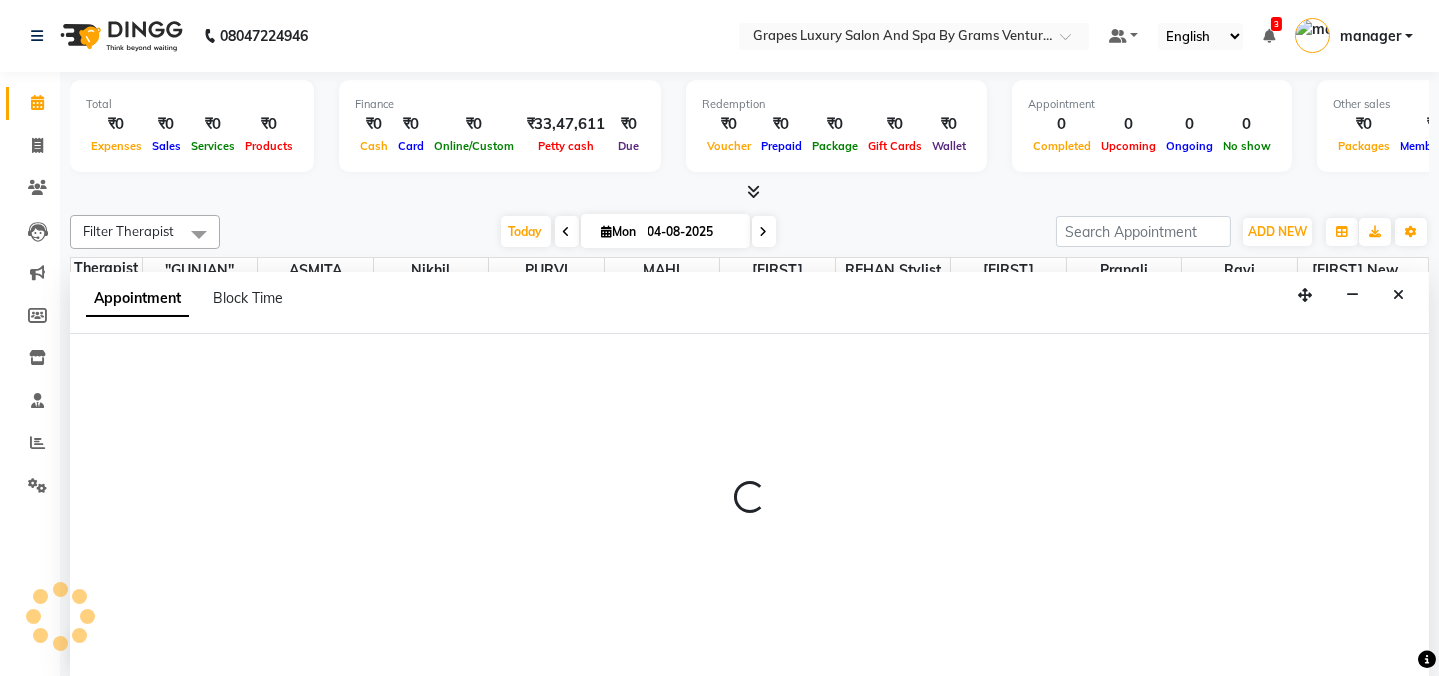 scroll, scrollTop: 0, scrollLeft: 0, axis: both 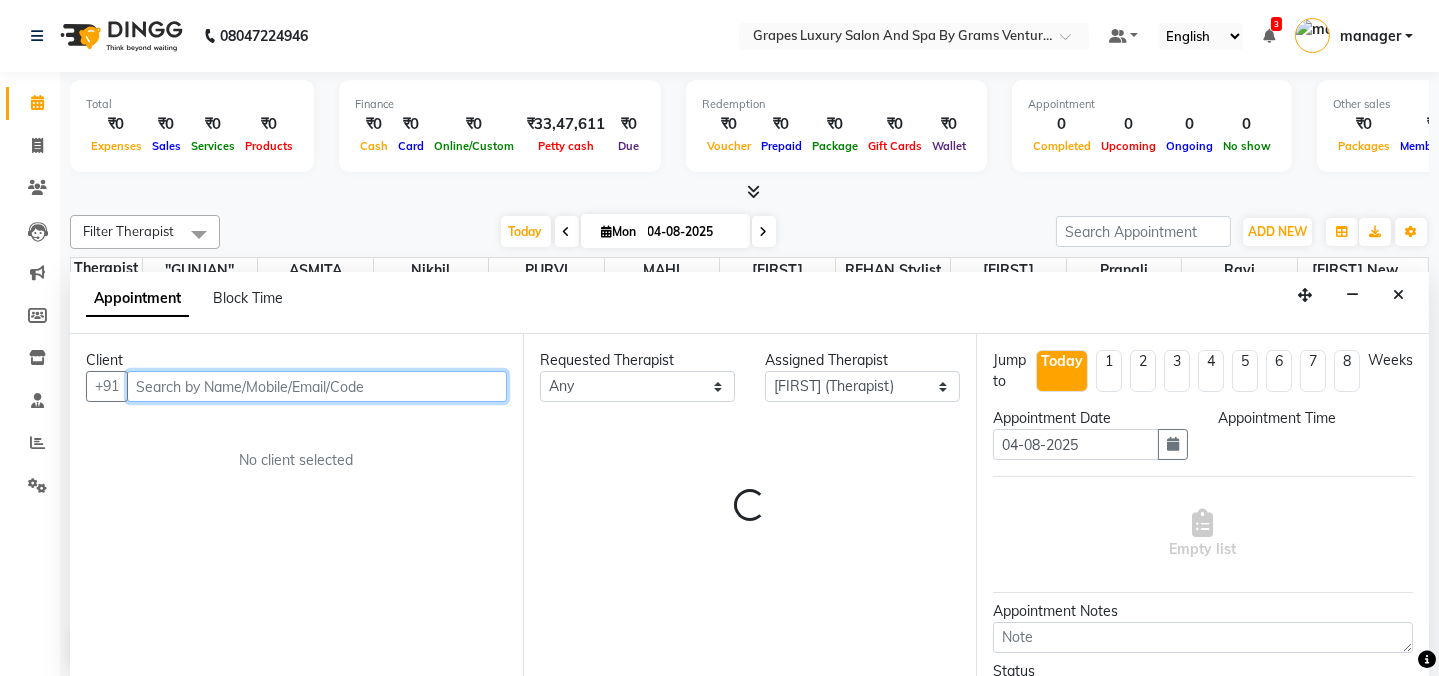 select on "720" 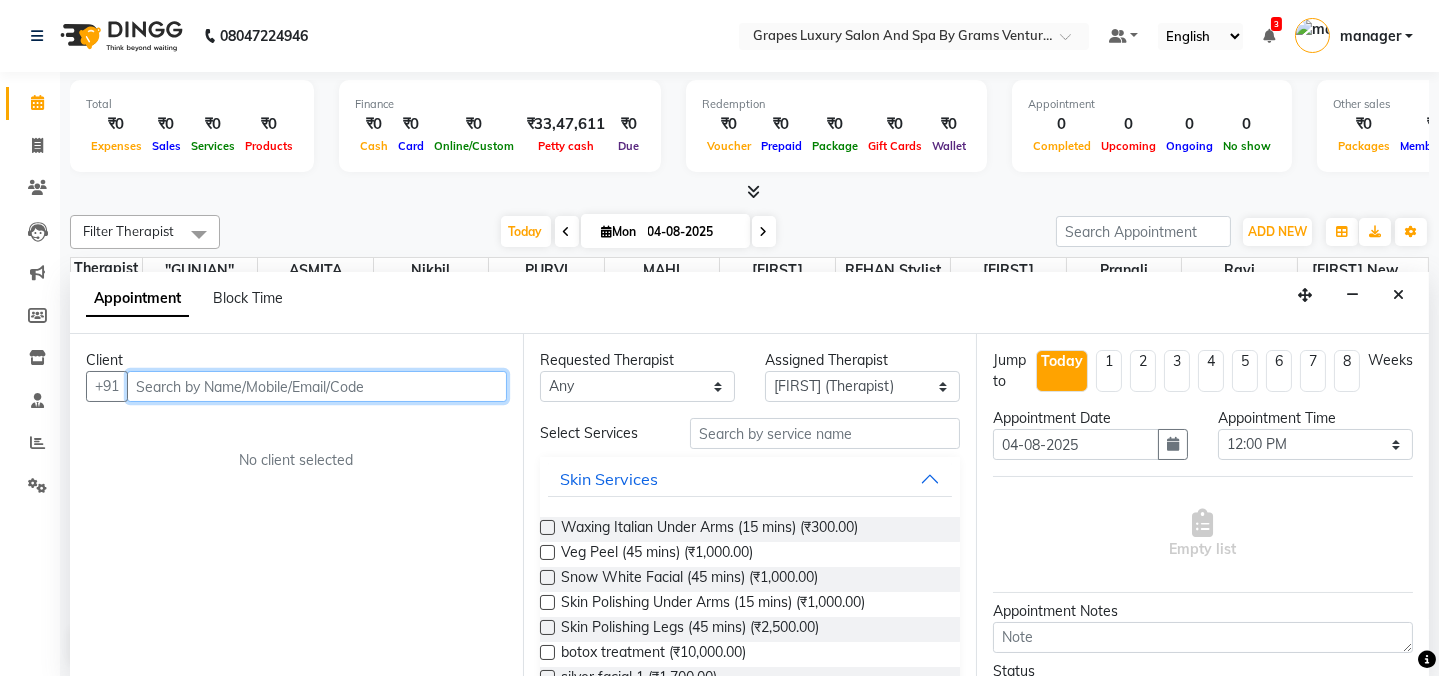 paste on "8788919799" 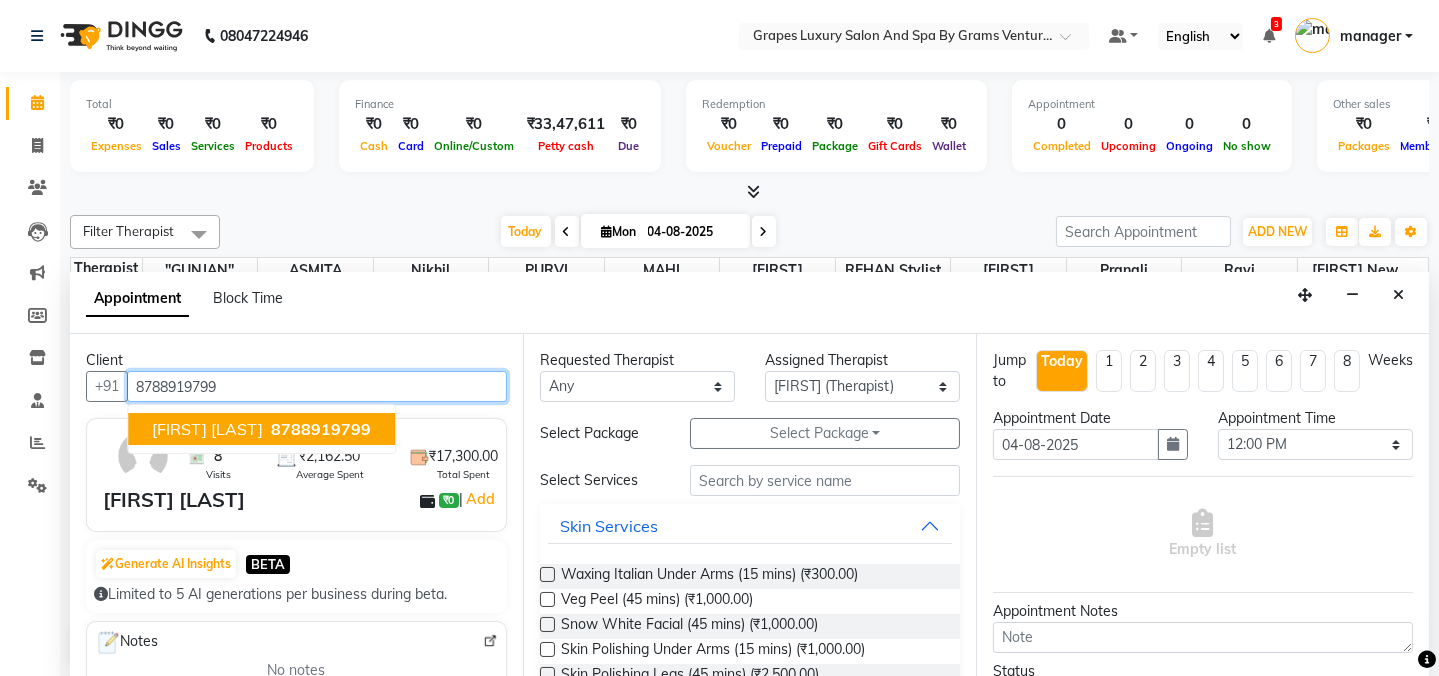 click on "[FIRST] [LAST]" at bounding box center (207, 429) 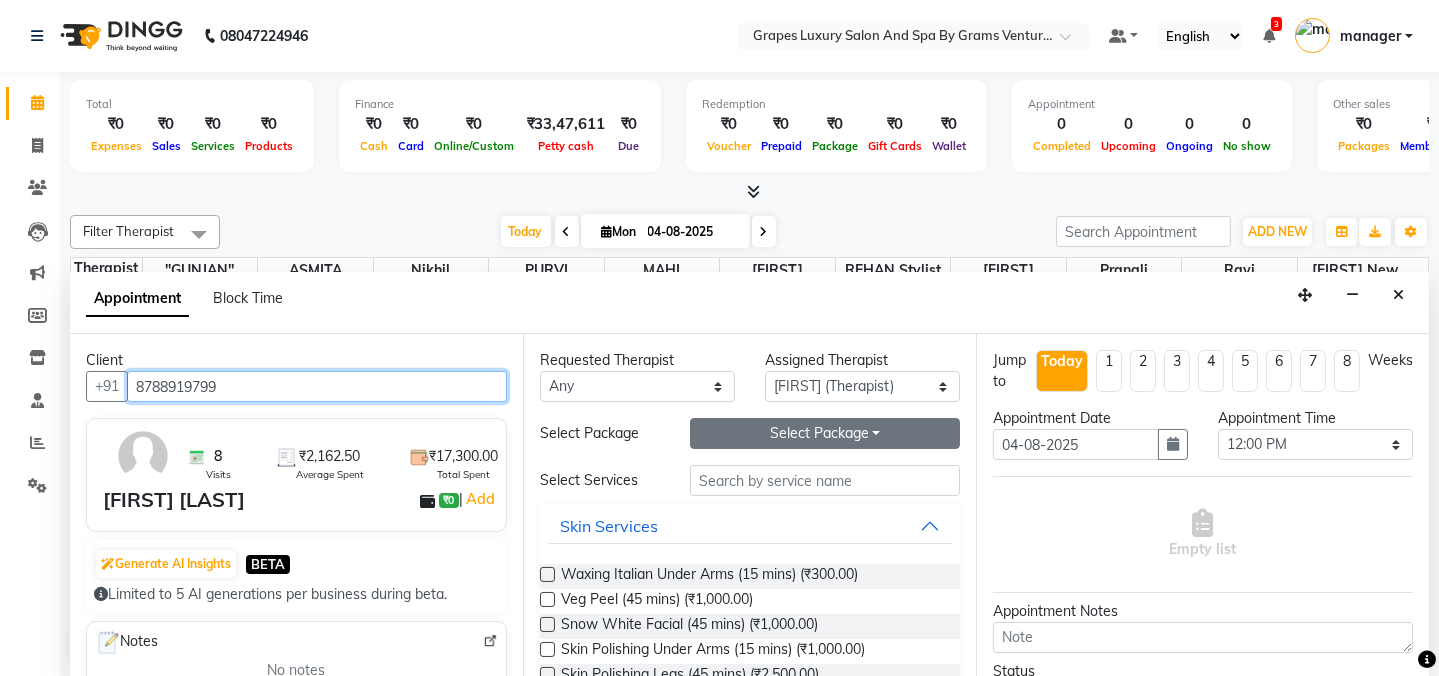 type on "8788919799" 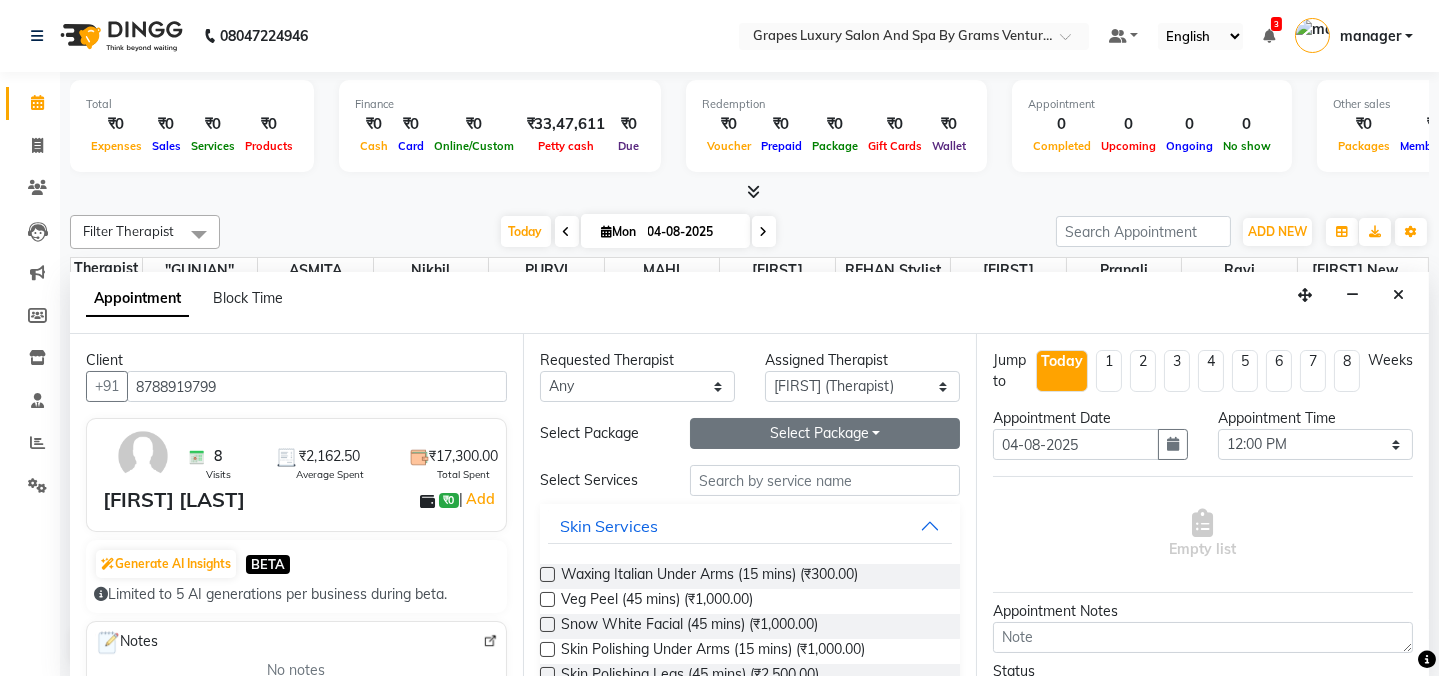 click on "Select Package  Toggle Dropdown" at bounding box center [825, 433] 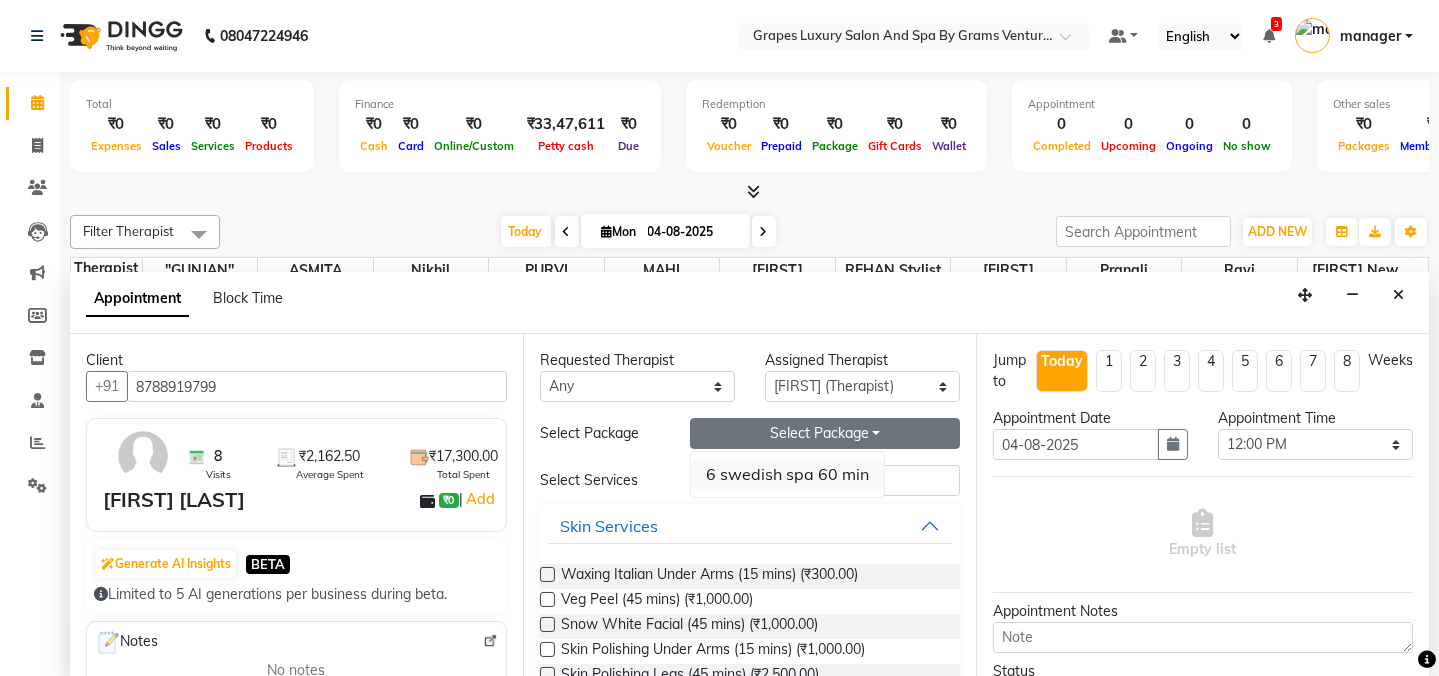 click on "6 swedish spa 60 min" at bounding box center (787, 474) 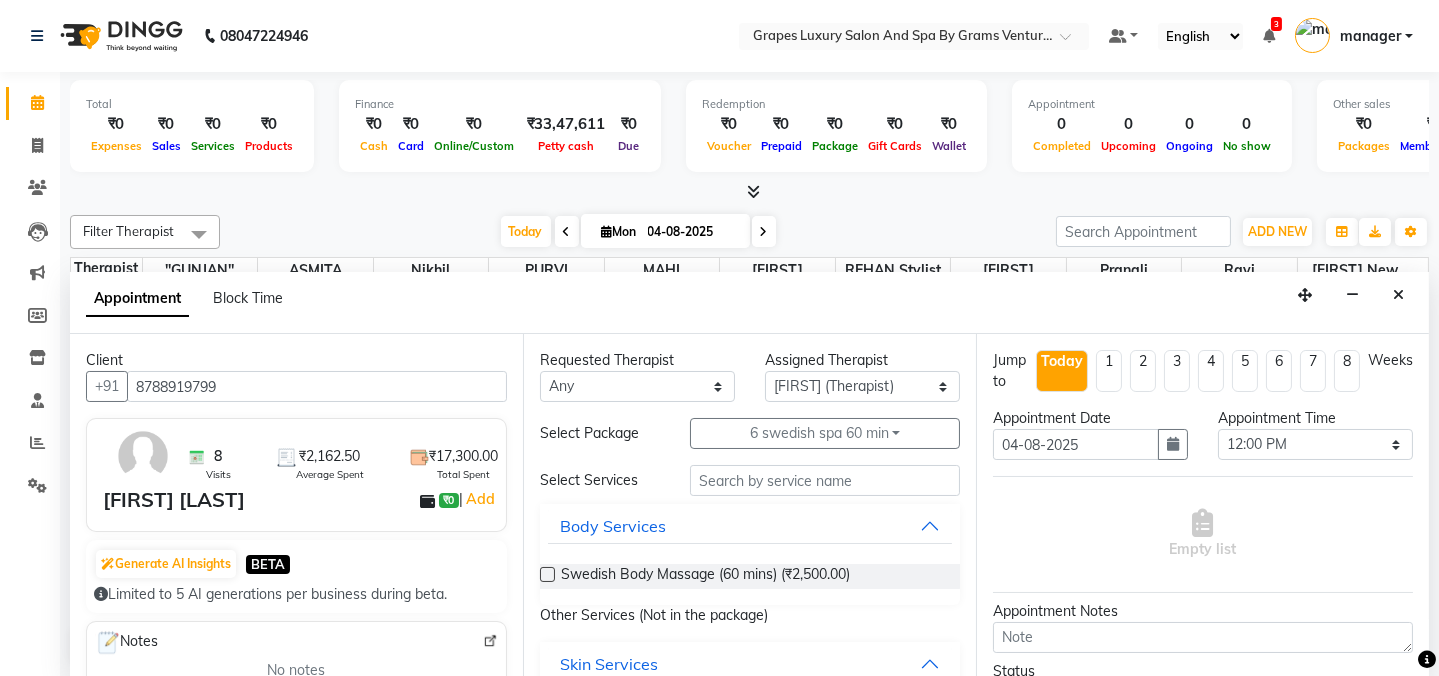 drag, startPoint x: 786, startPoint y: 571, endPoint x: 833, endPoint y: 554, distance: 49.979996 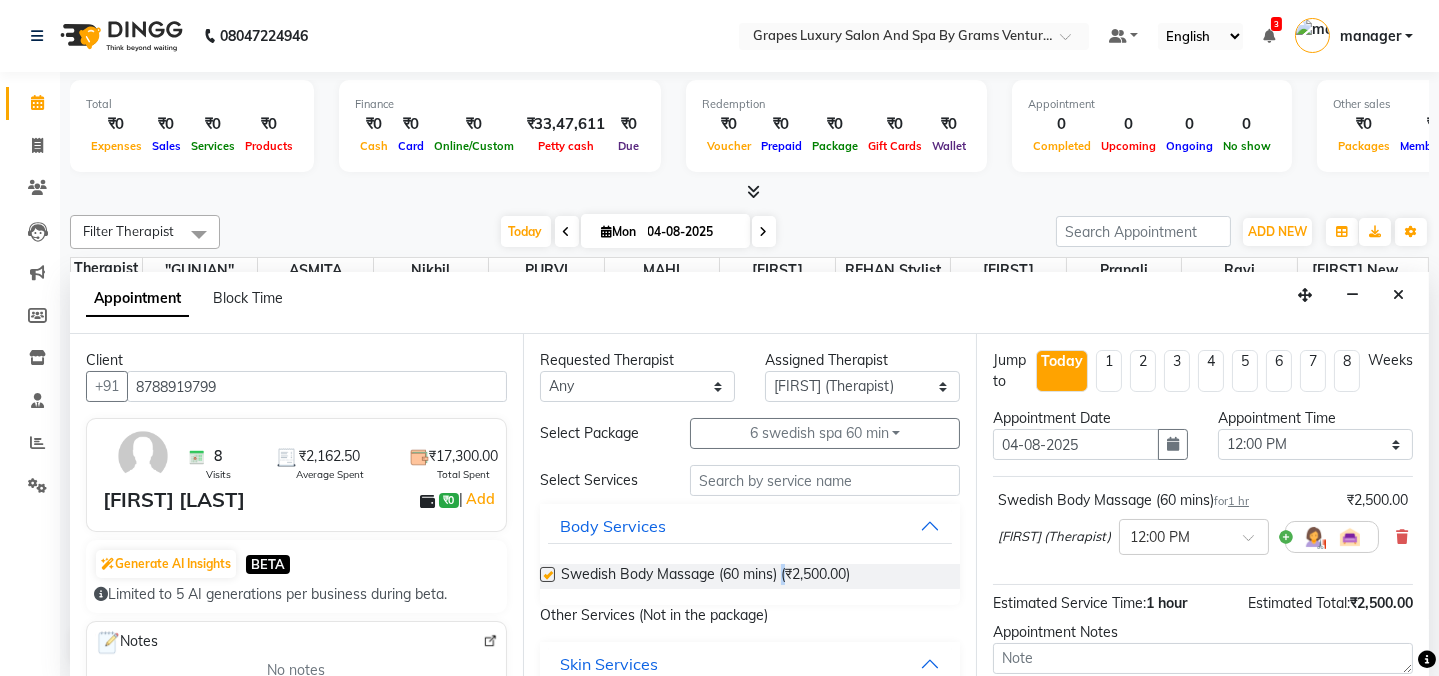 checkbox on "false" 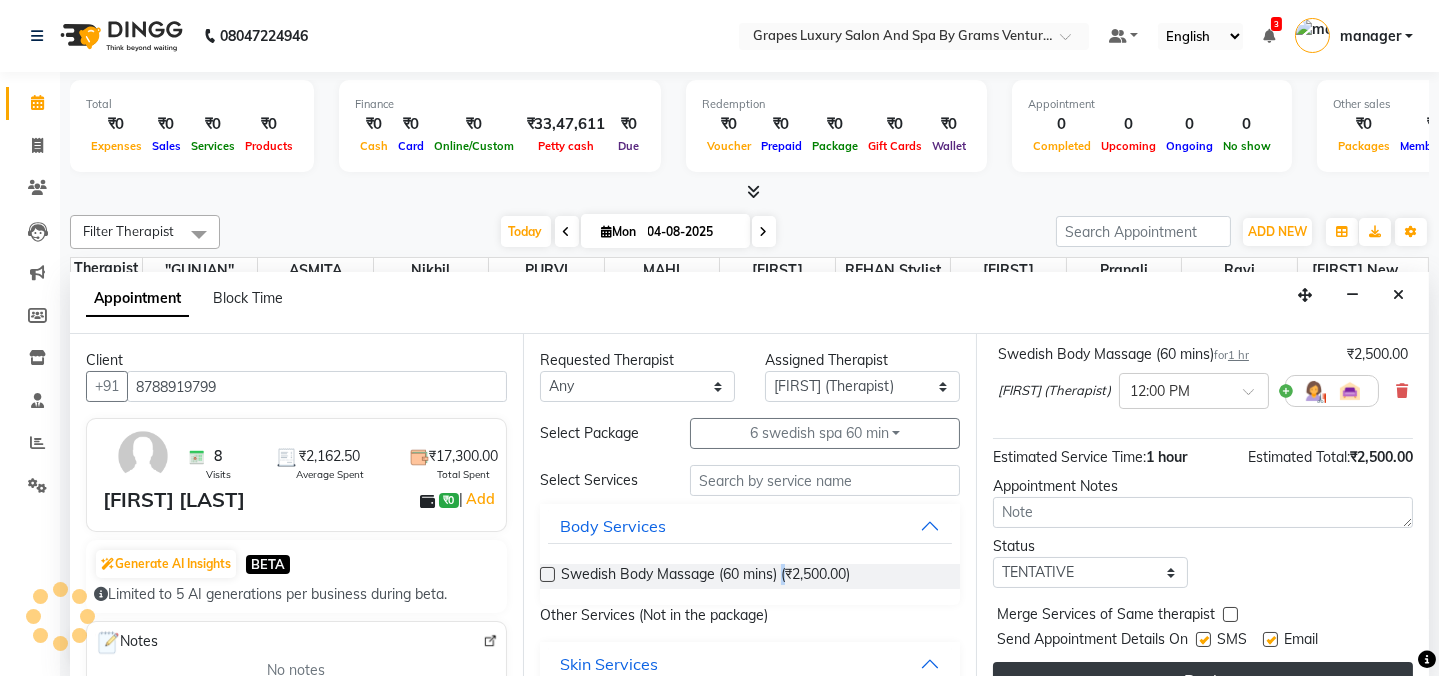 scroll, scrollTop: 181, scrollLeft: 0, axis: vertical 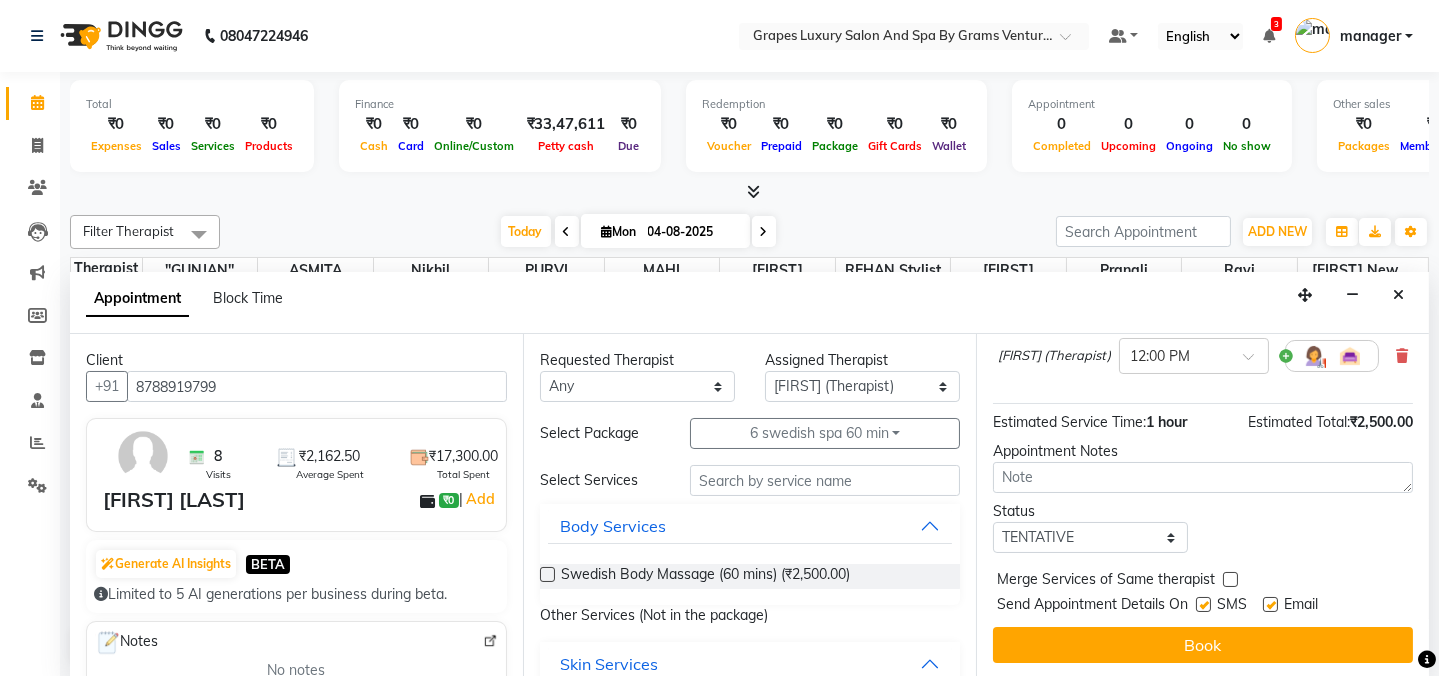 click at bounding box center (1203, 604) 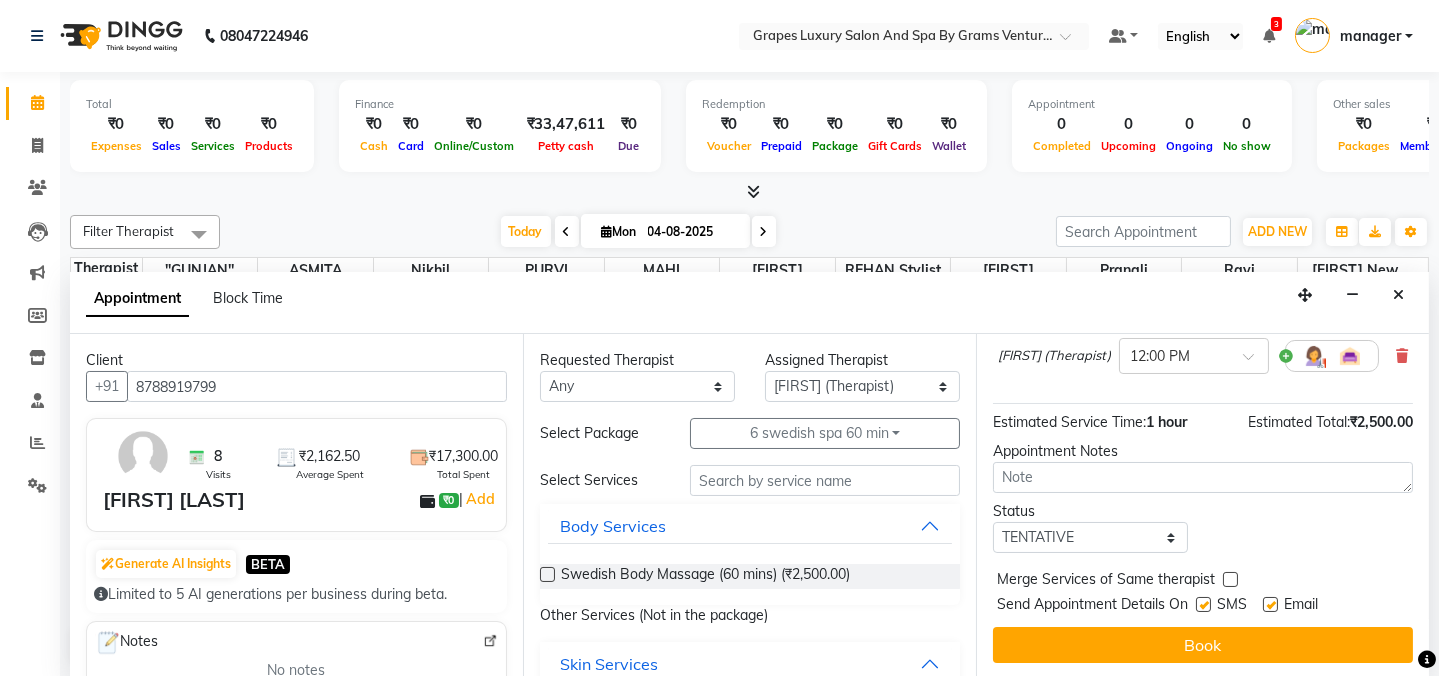 click at bounding box center (1202, 606) 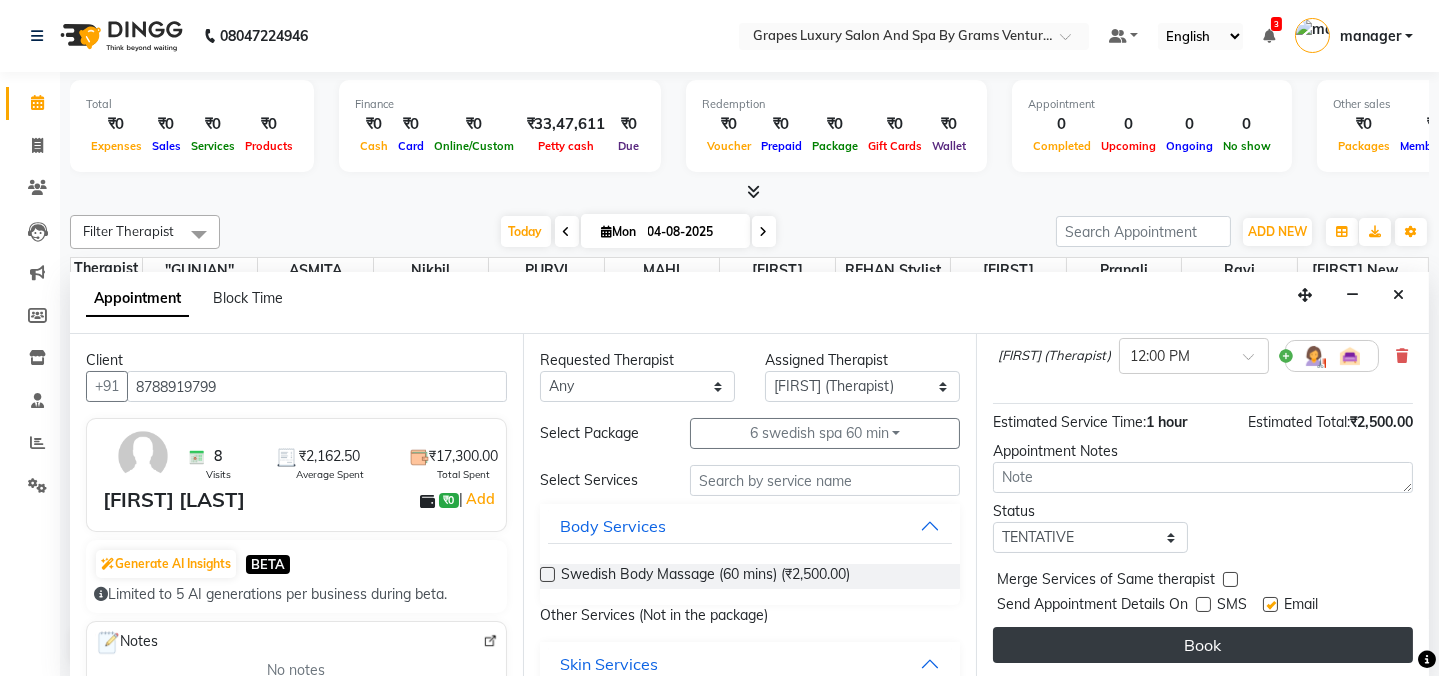 click on "Book" at bounding box center [1203, 645] 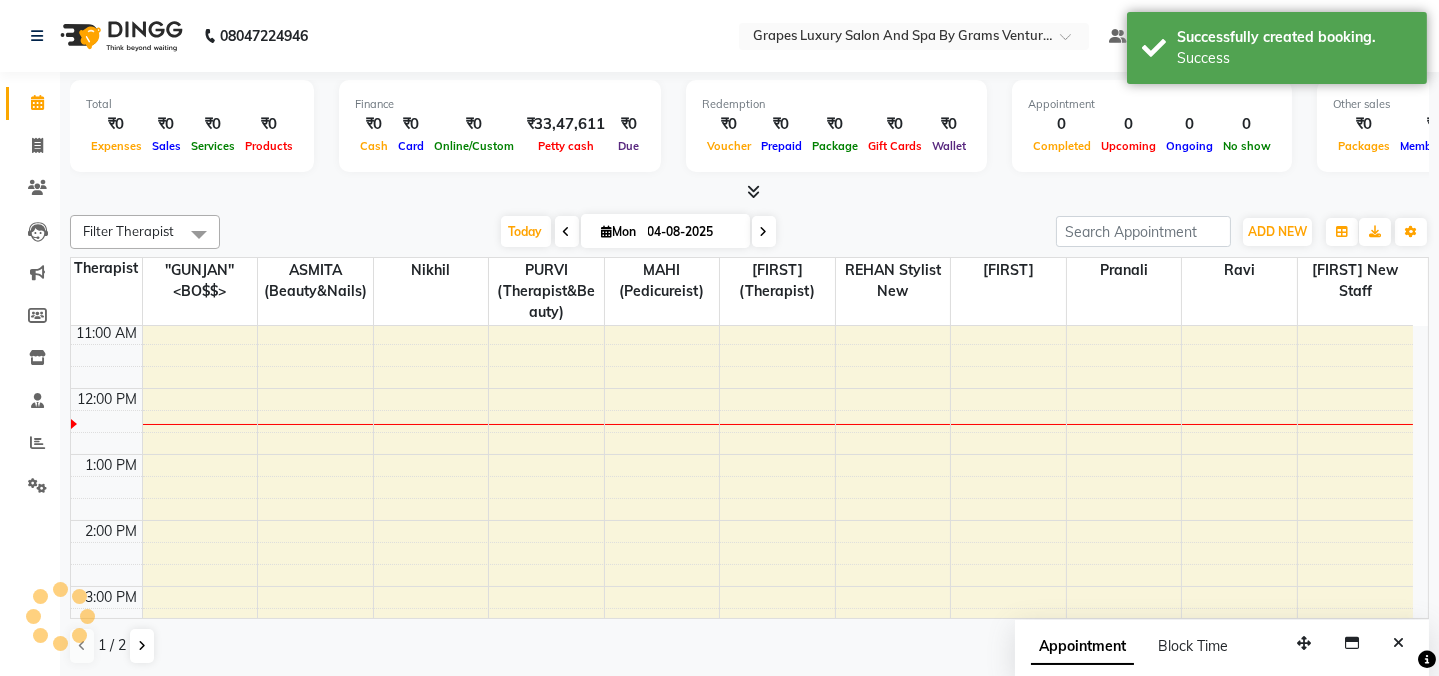 scroll, scrollTop: 0, scrollLeft: 0, axis: both 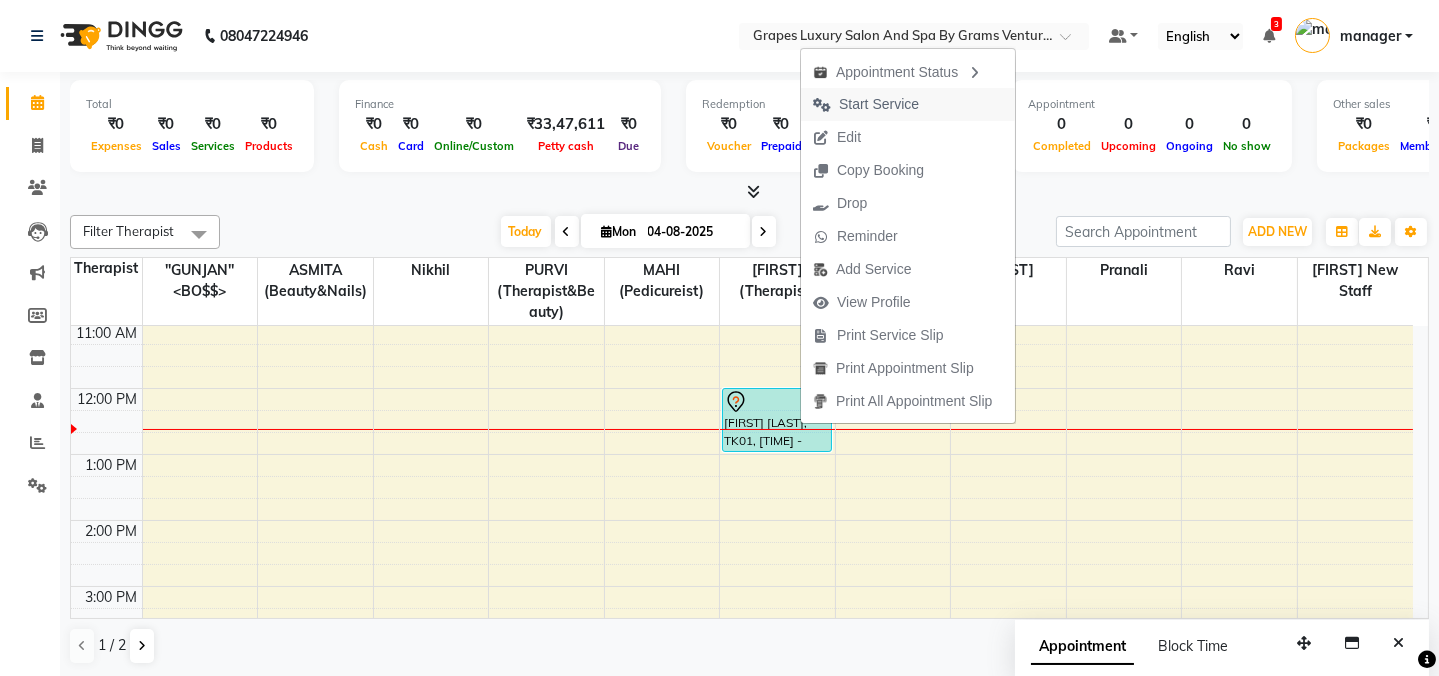 click on "Start Service" at bounding box center [879, 104] 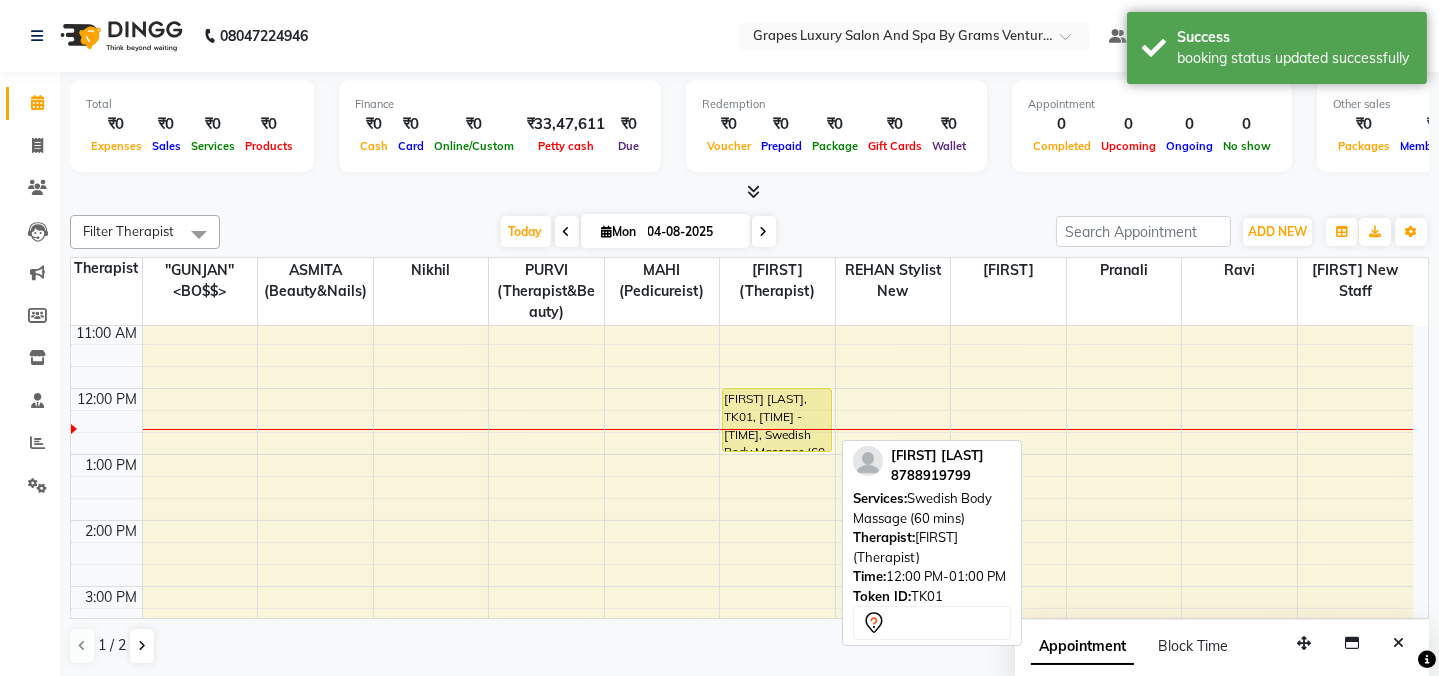 click on "[FIRST] [LAST], TK01, [TIME] - [TIME], Swedish Body Massage (60 mins)" at bounding box center [777, 420] 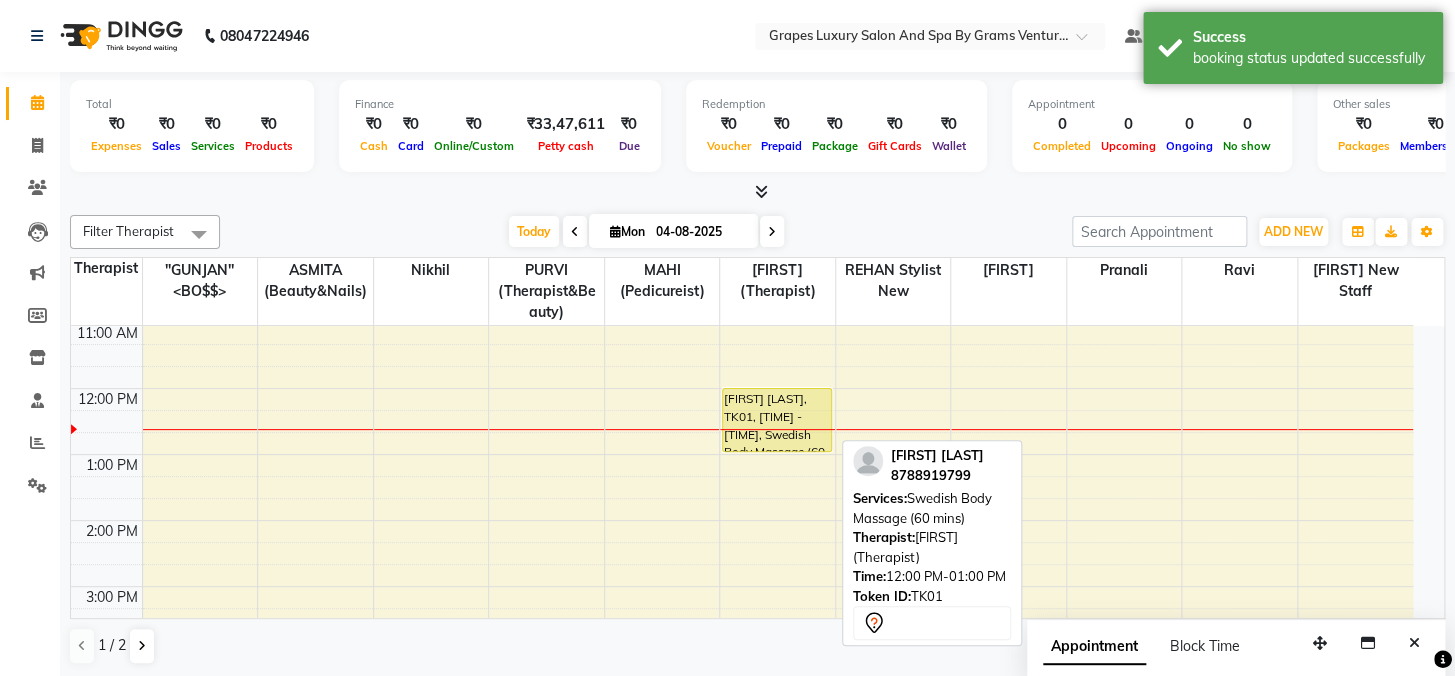 select on "1" 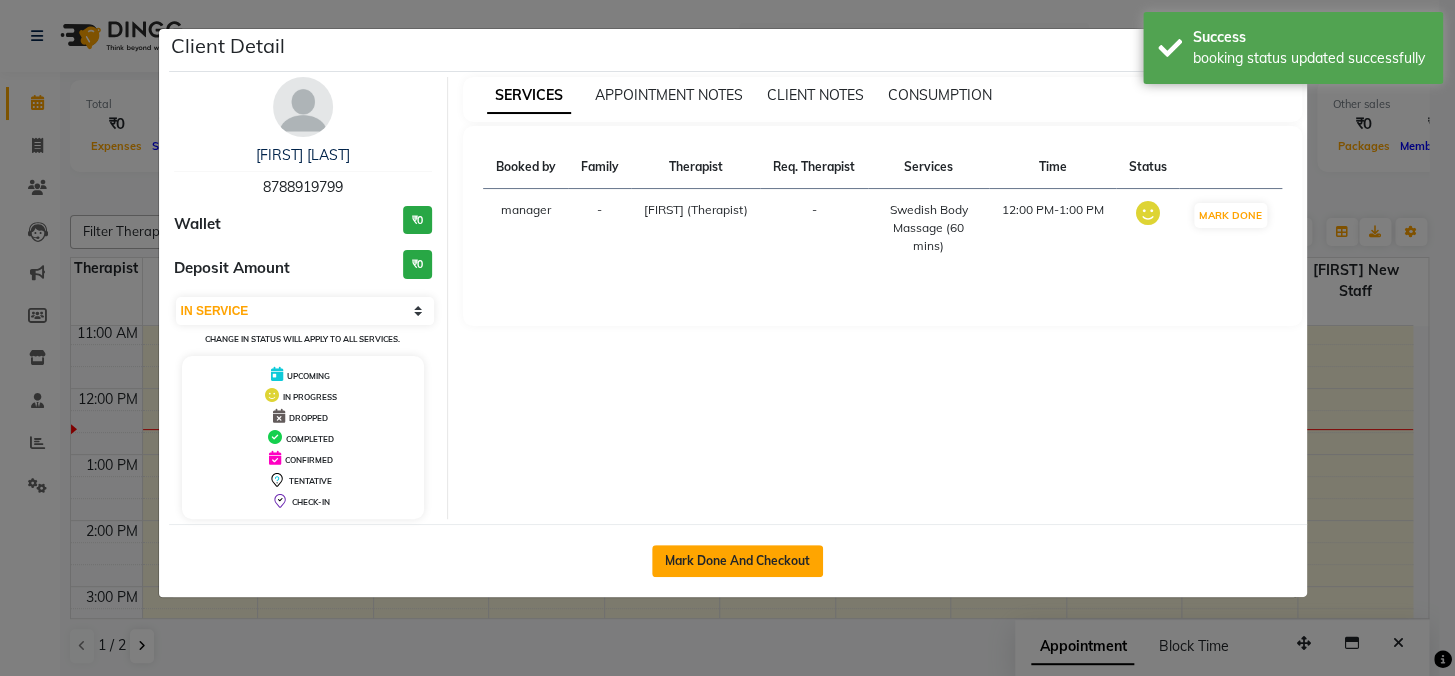 click on "Mark Done And Checkout" 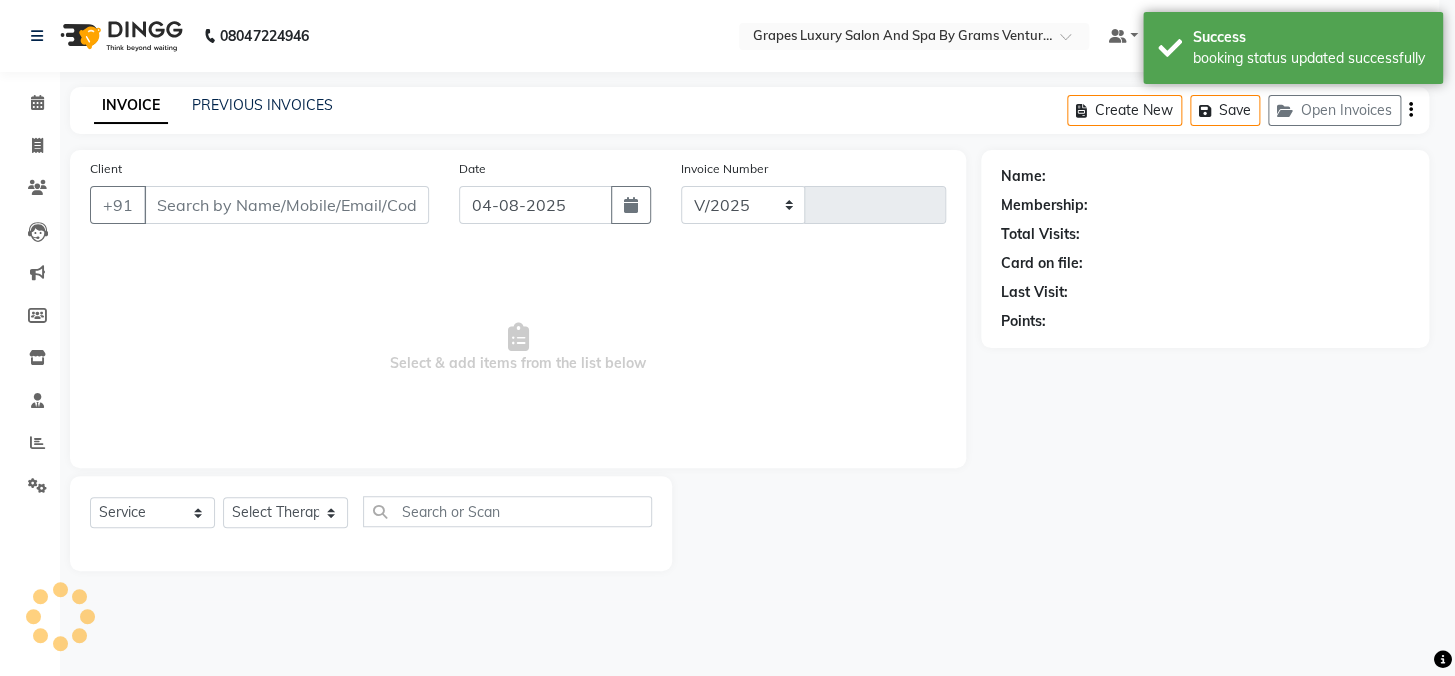 select on "3585" 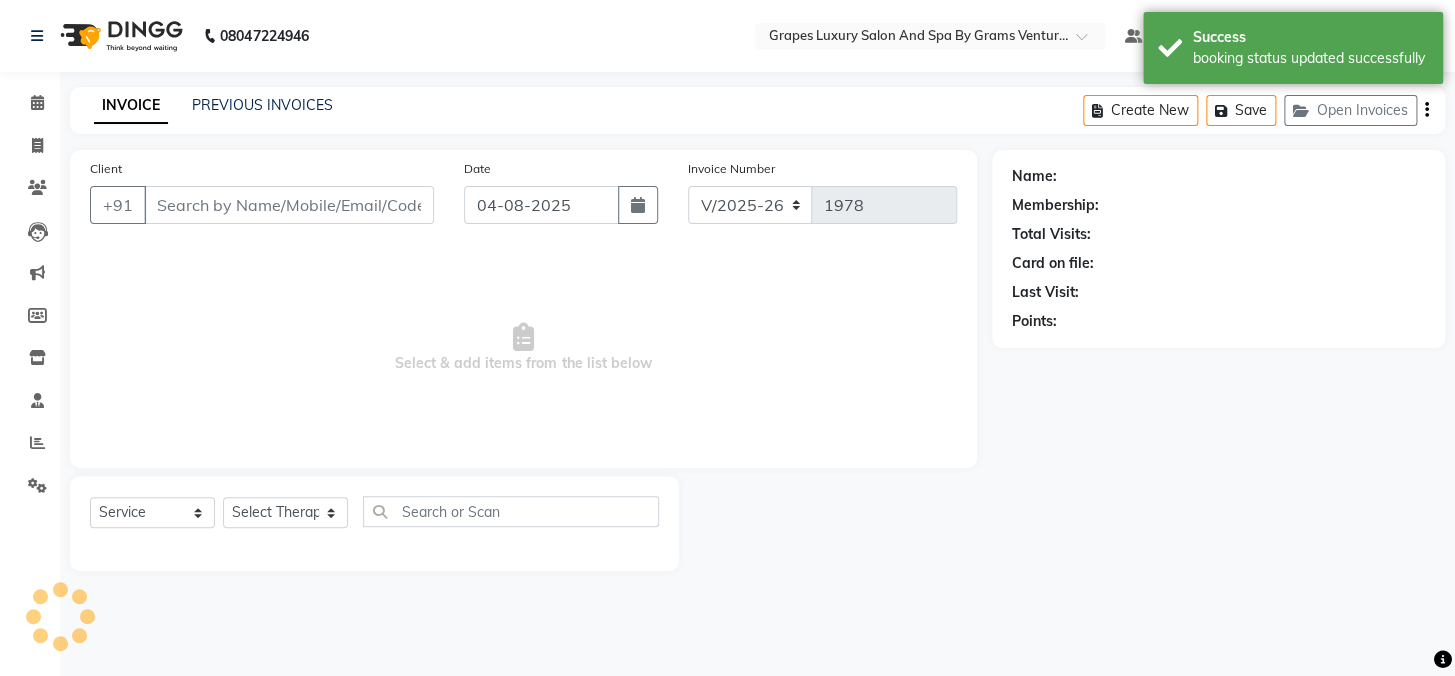 type on "8788919799" 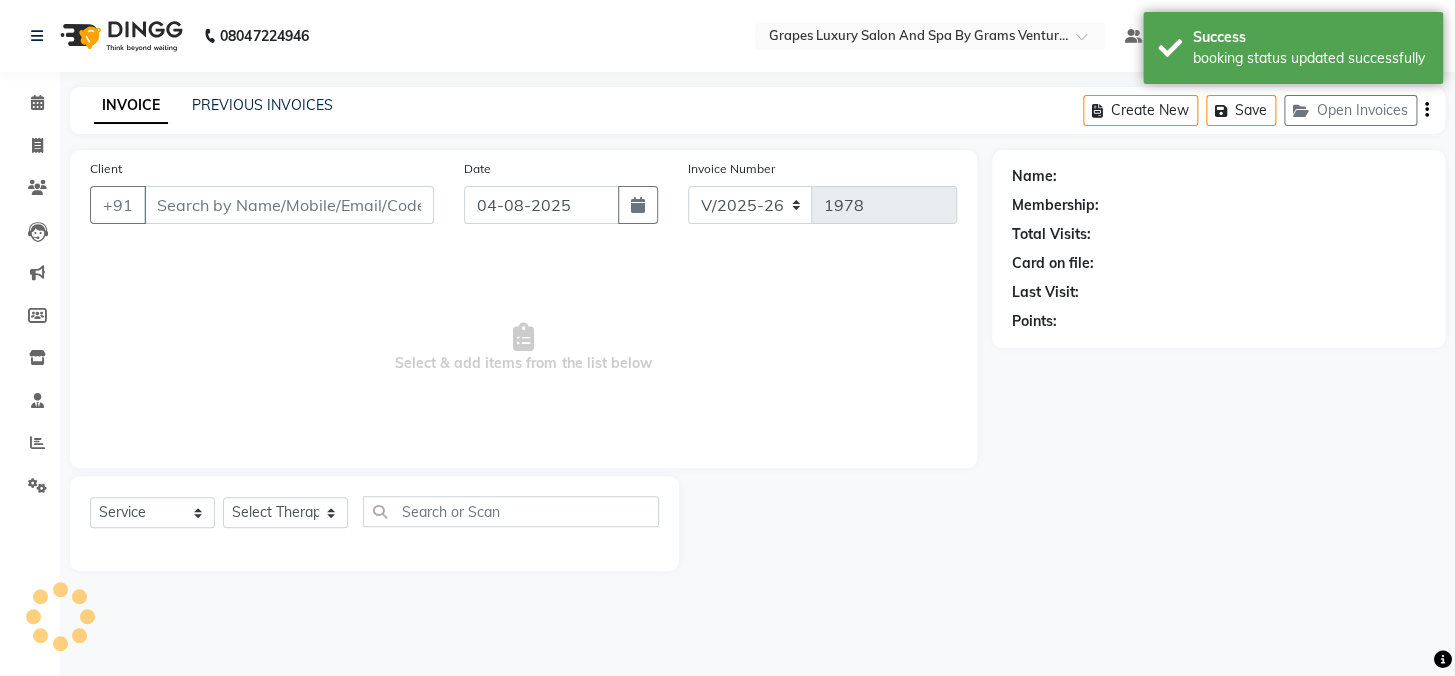 select on "52047" 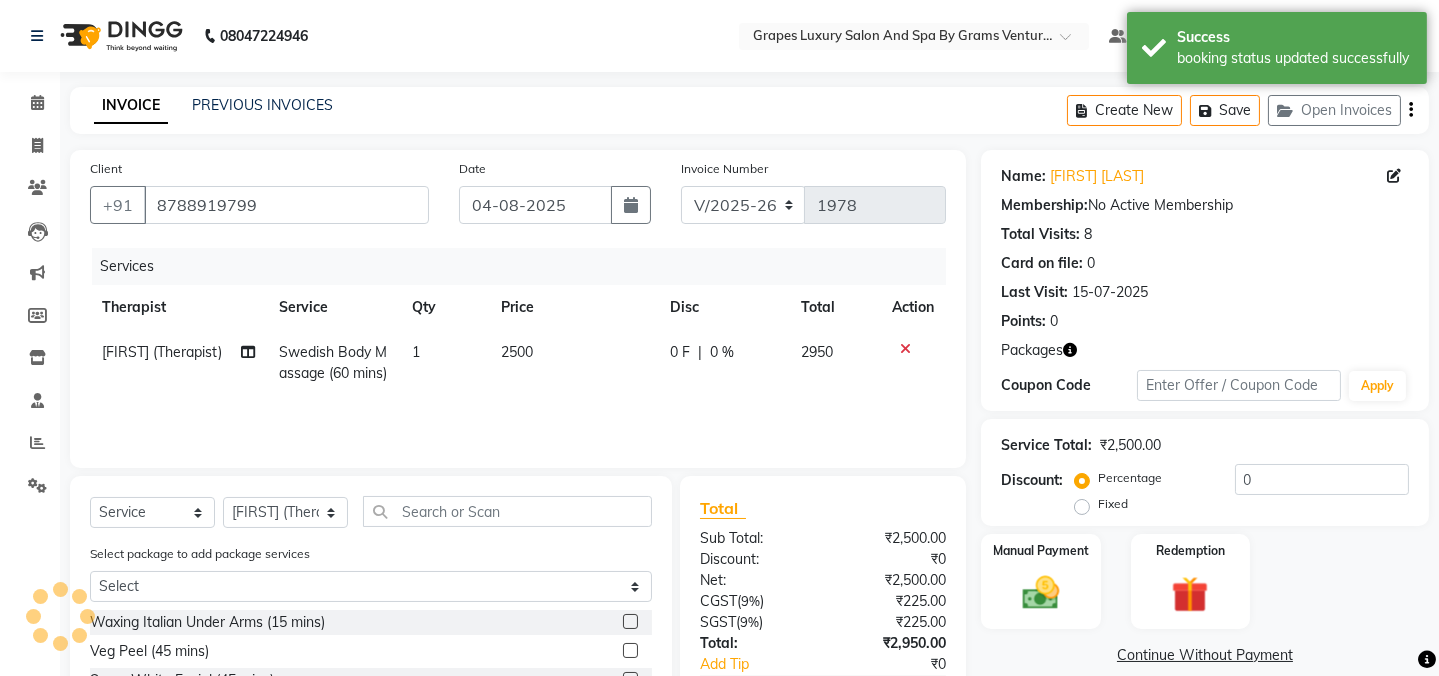 scroll, scrollTop: 193, scrollLeft: 0, axis: vertical 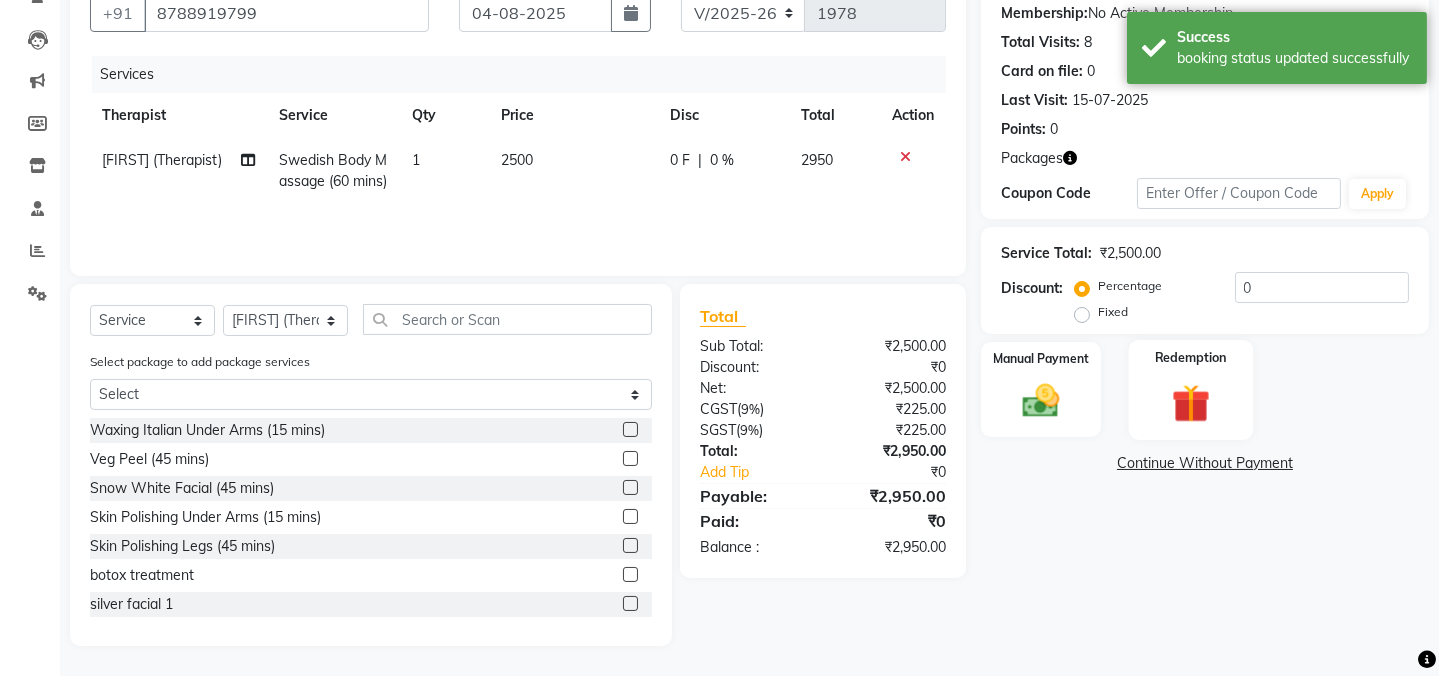 click on "Redemption" 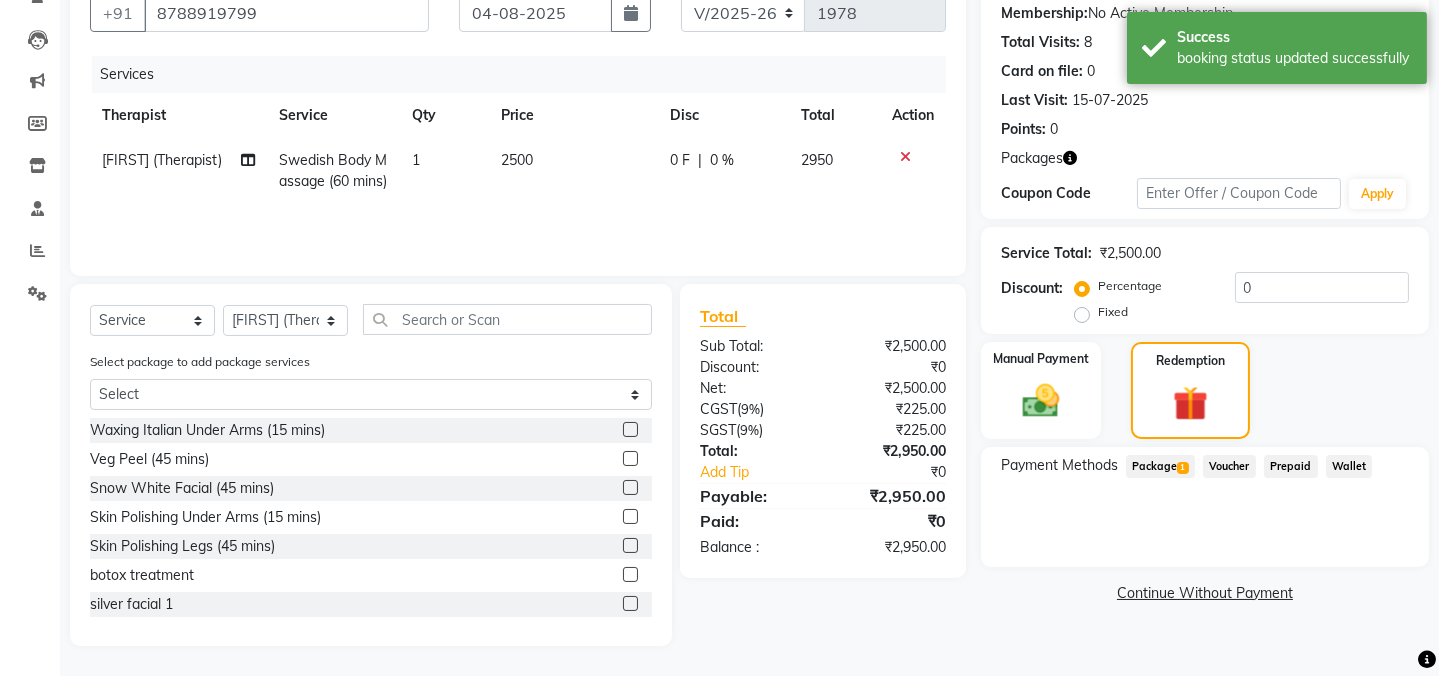 click on "Package  1" 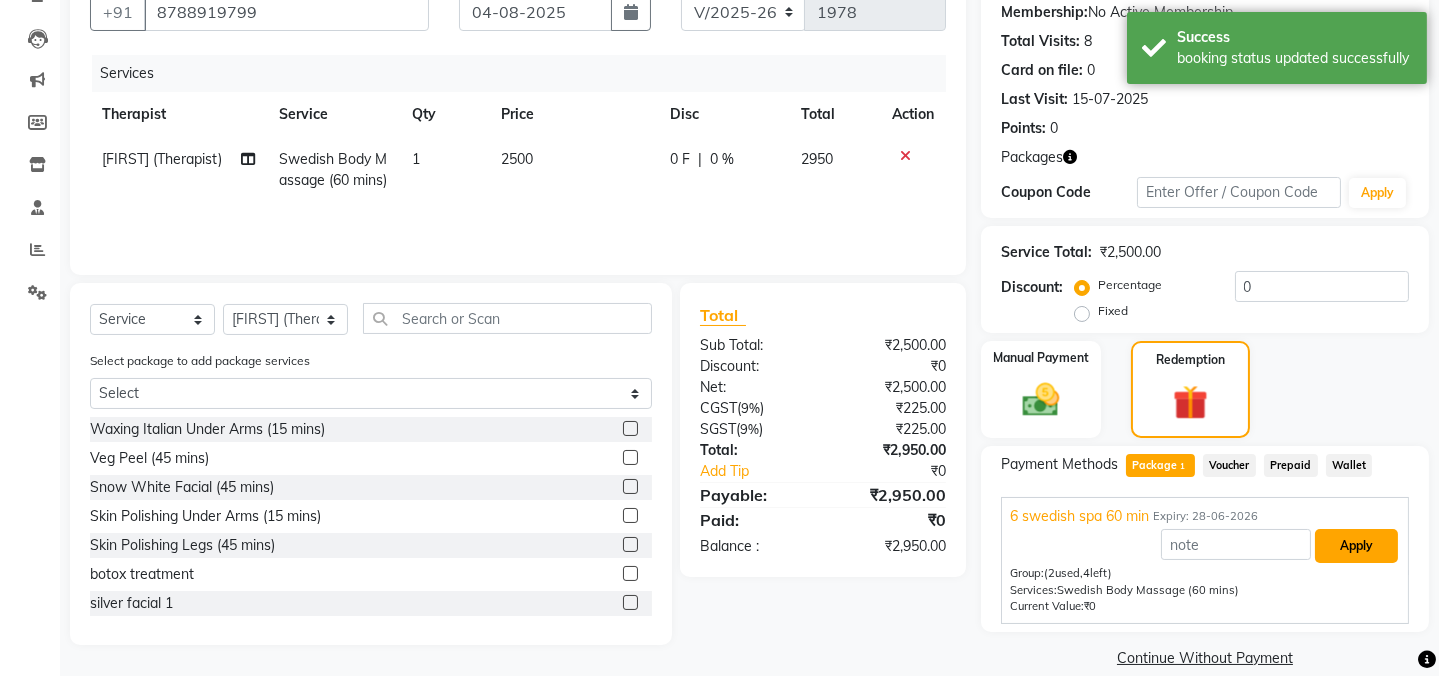 click on "Apply" at bounding box center [1356, 546] 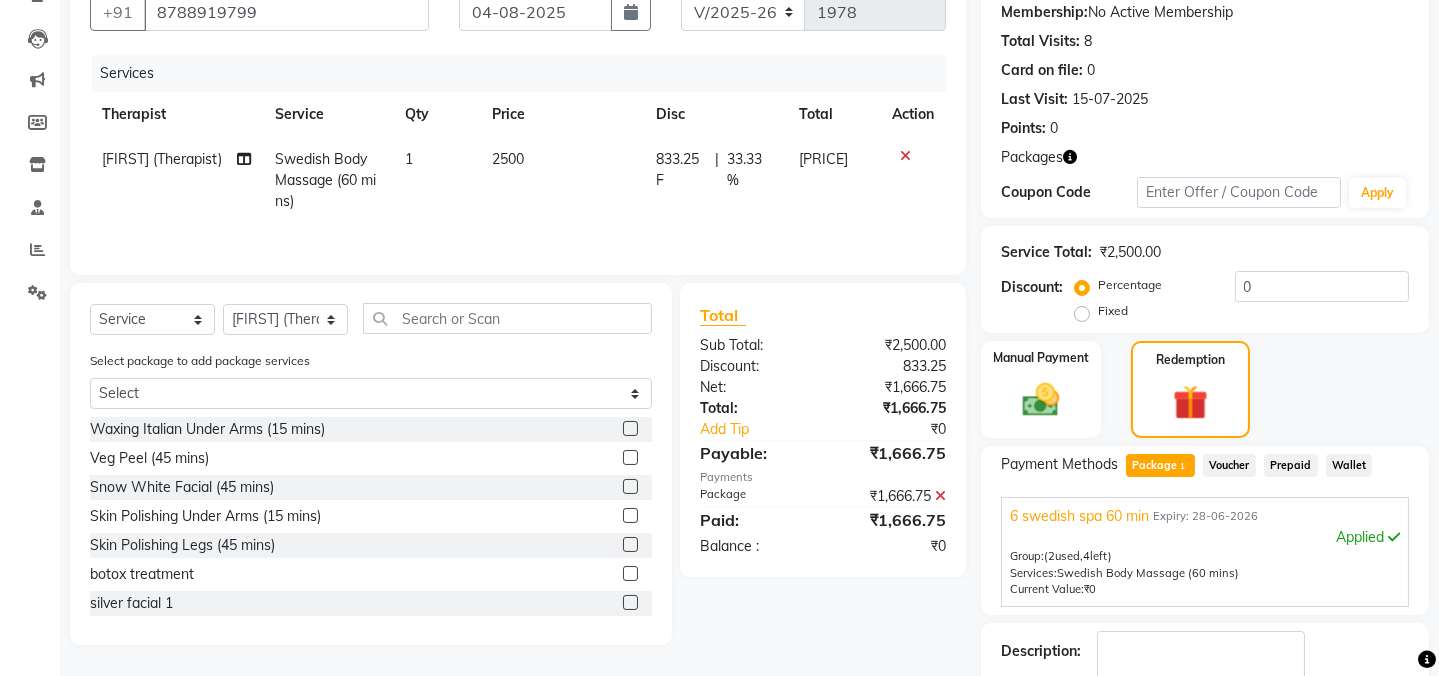 scroll, scrollTop: 314, scrollLeft: 0, axis: vertical 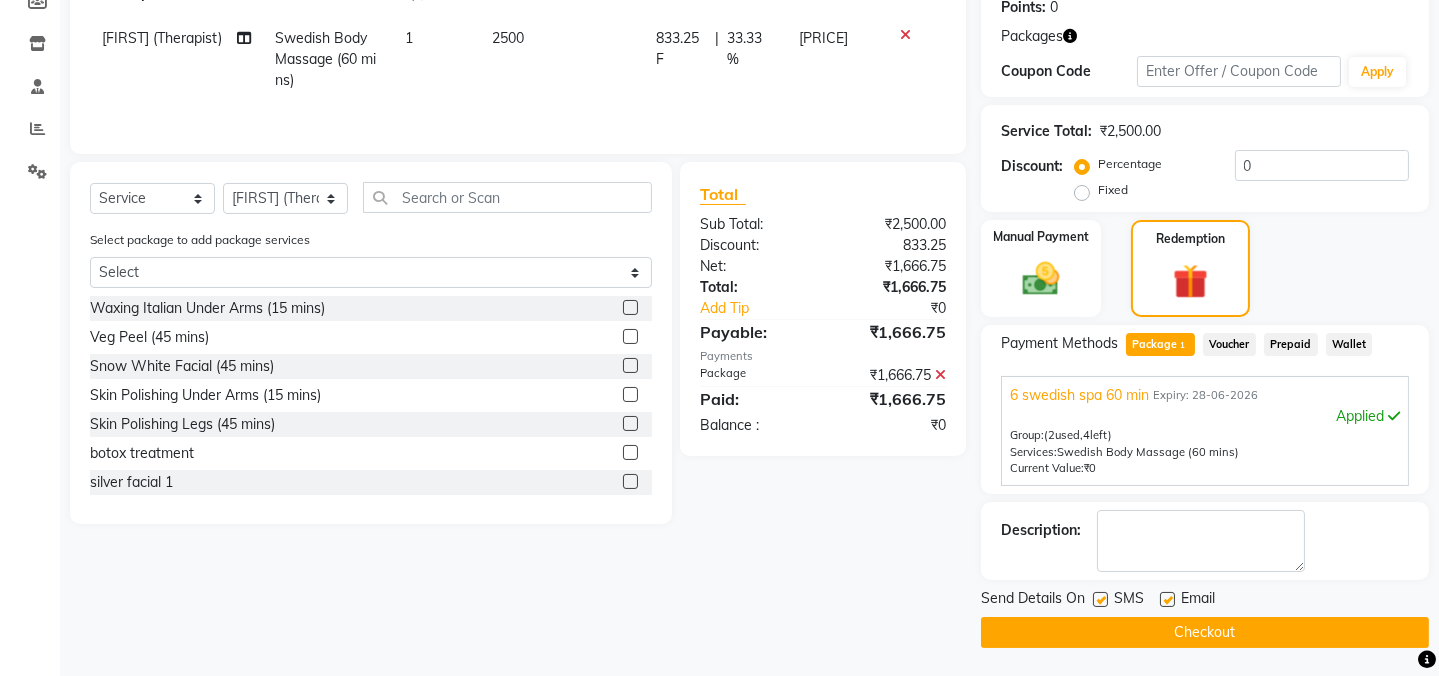 click 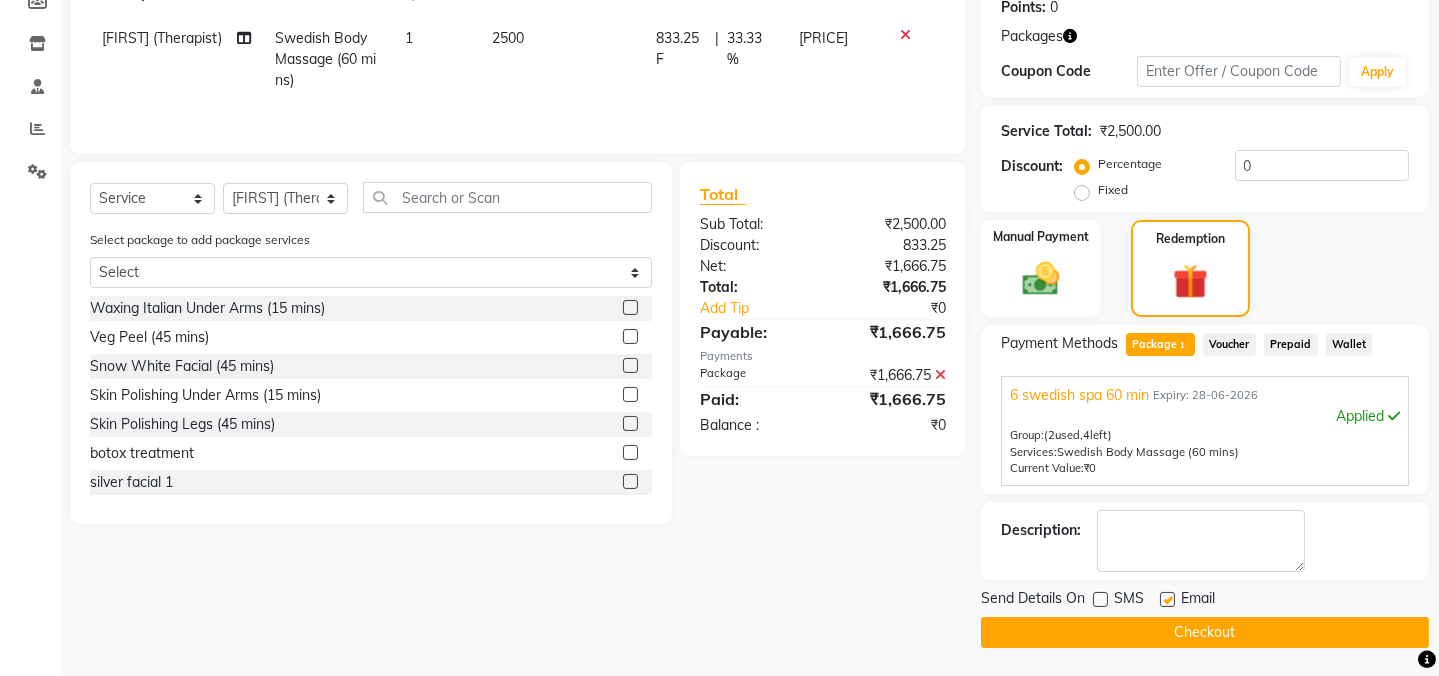 click on "Checkout" 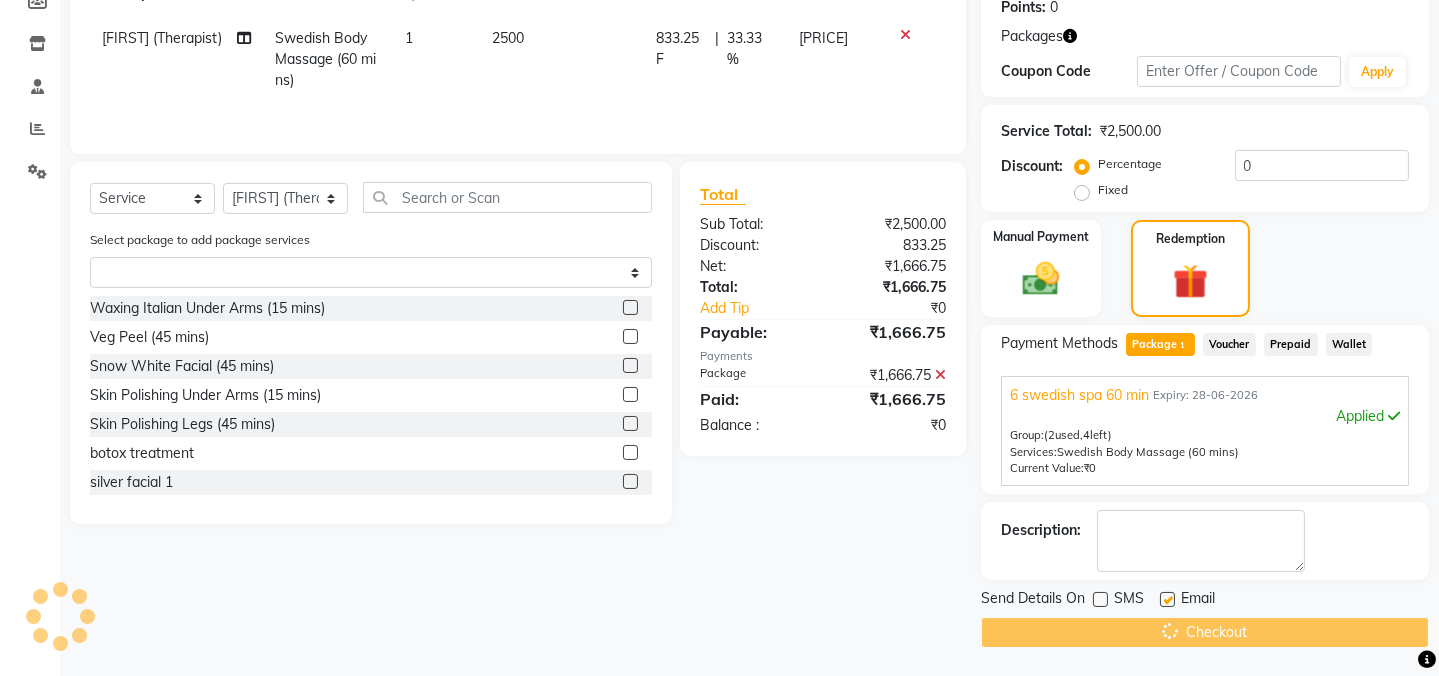 scroll, scrollTop: 0, scrollLeft: 0, axis: both 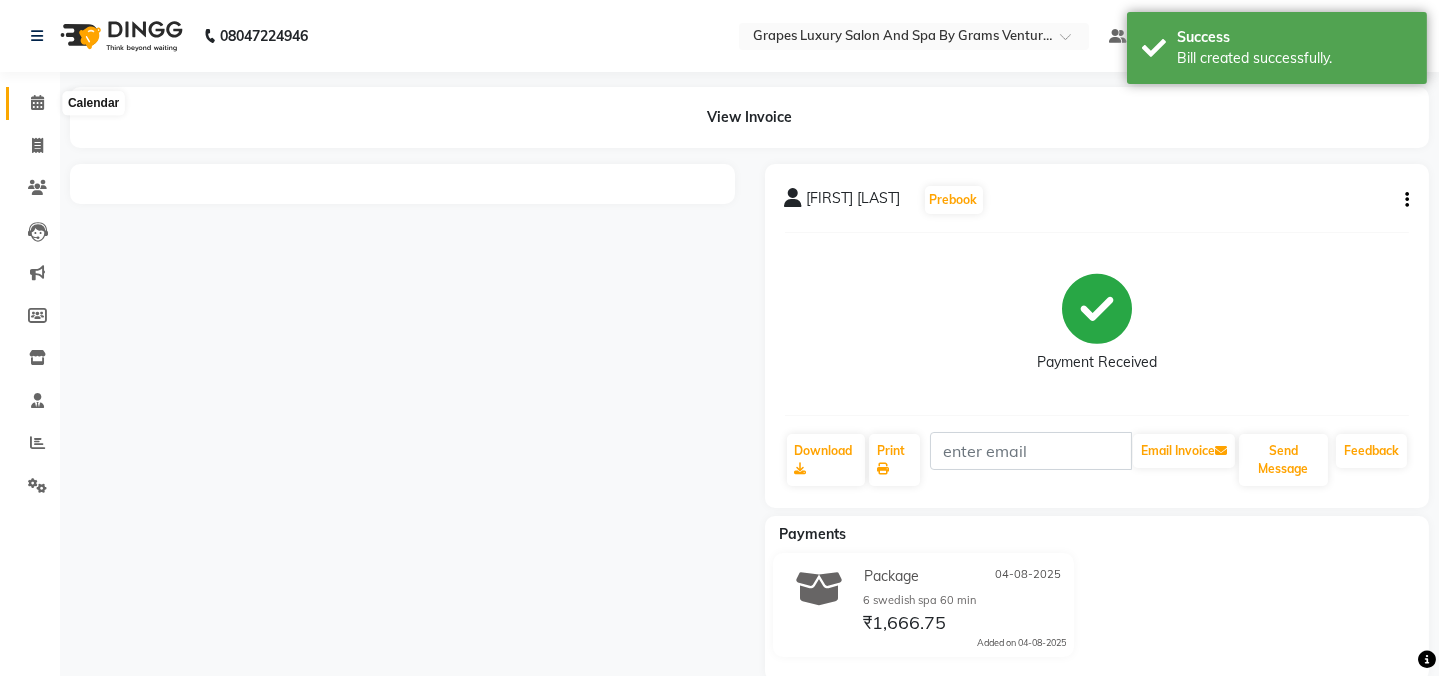 click 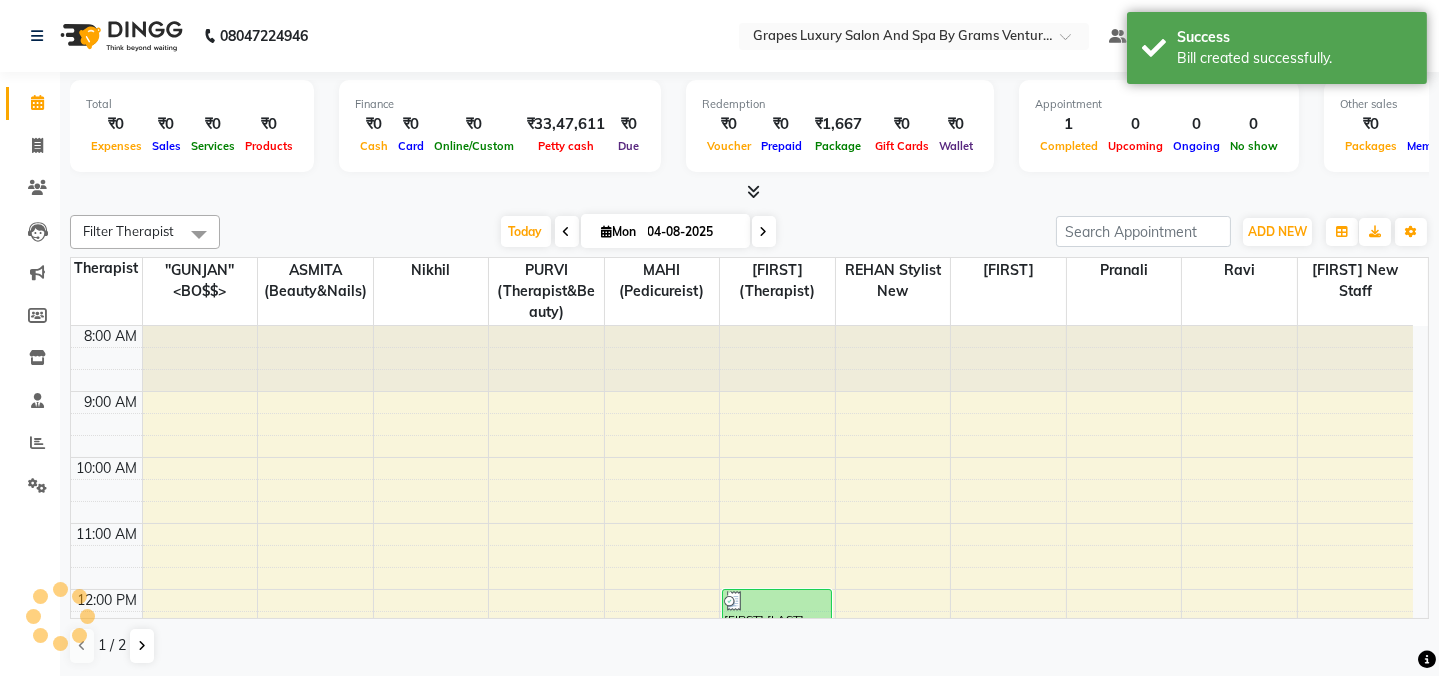 scroll, scrollTop: 0, scrollLeft: 0, axis: both 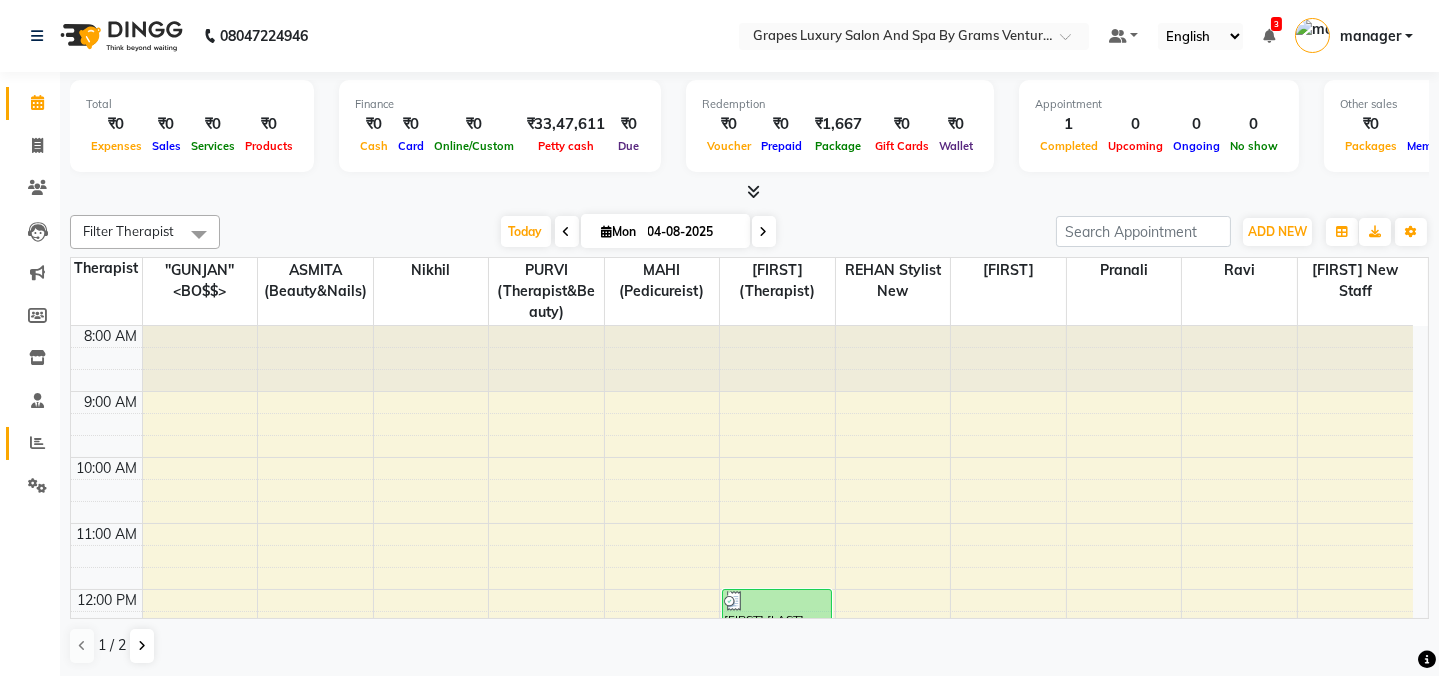 drag, startPoint x: 22, startPoint y: 461, endPoint x: 36, endPoint y: 431, distance: 33.105892 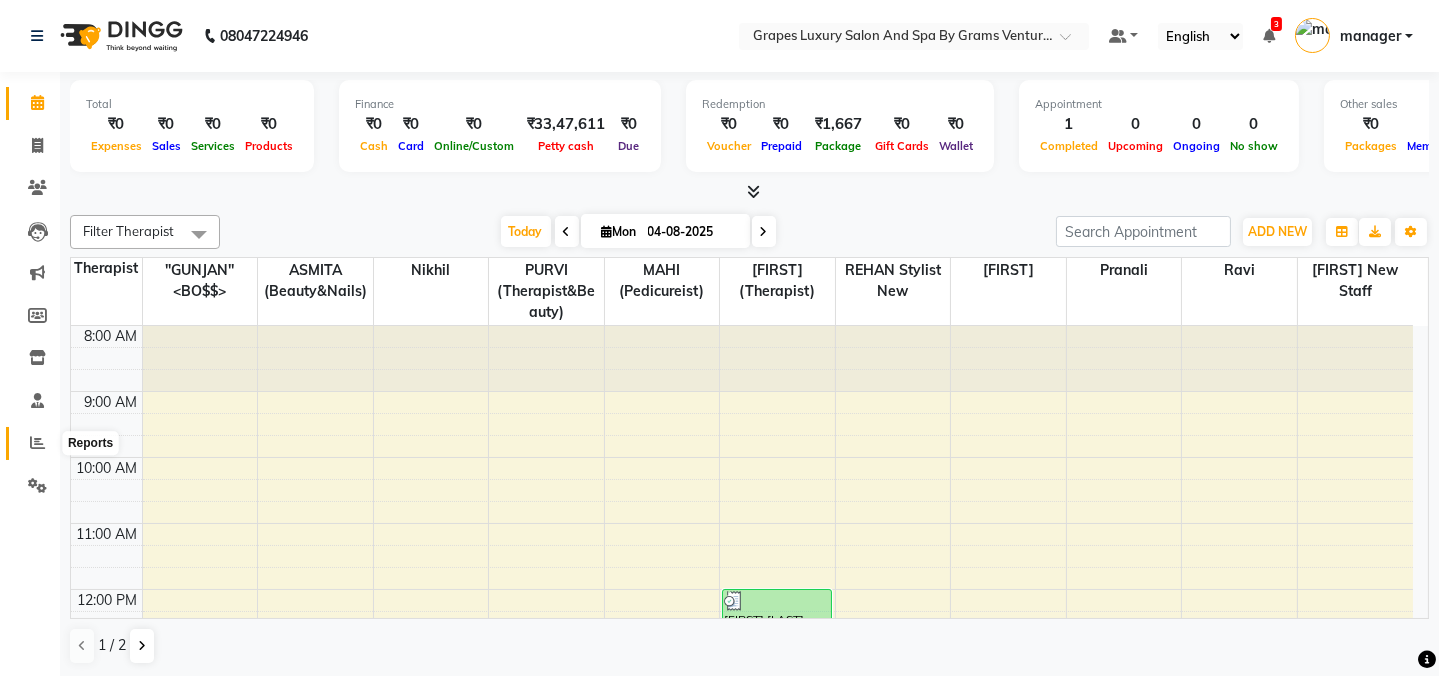 click 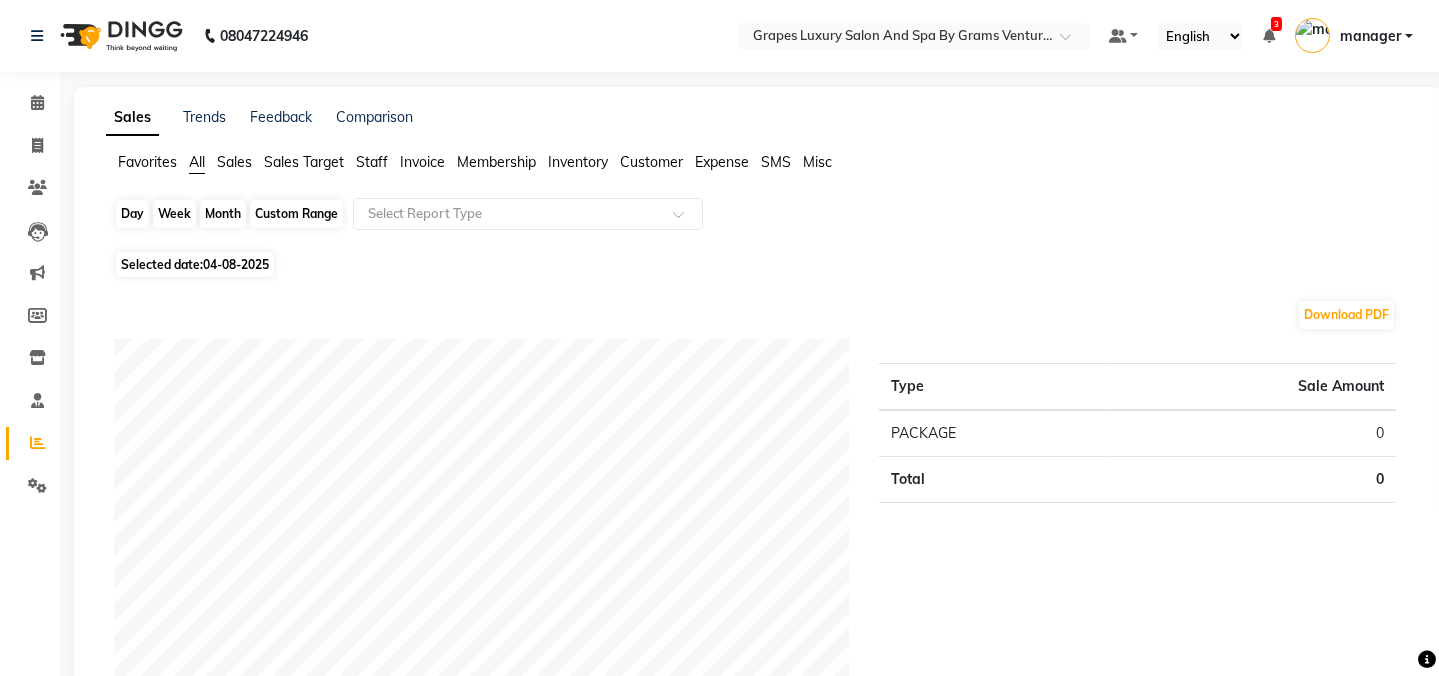 click on "Day" 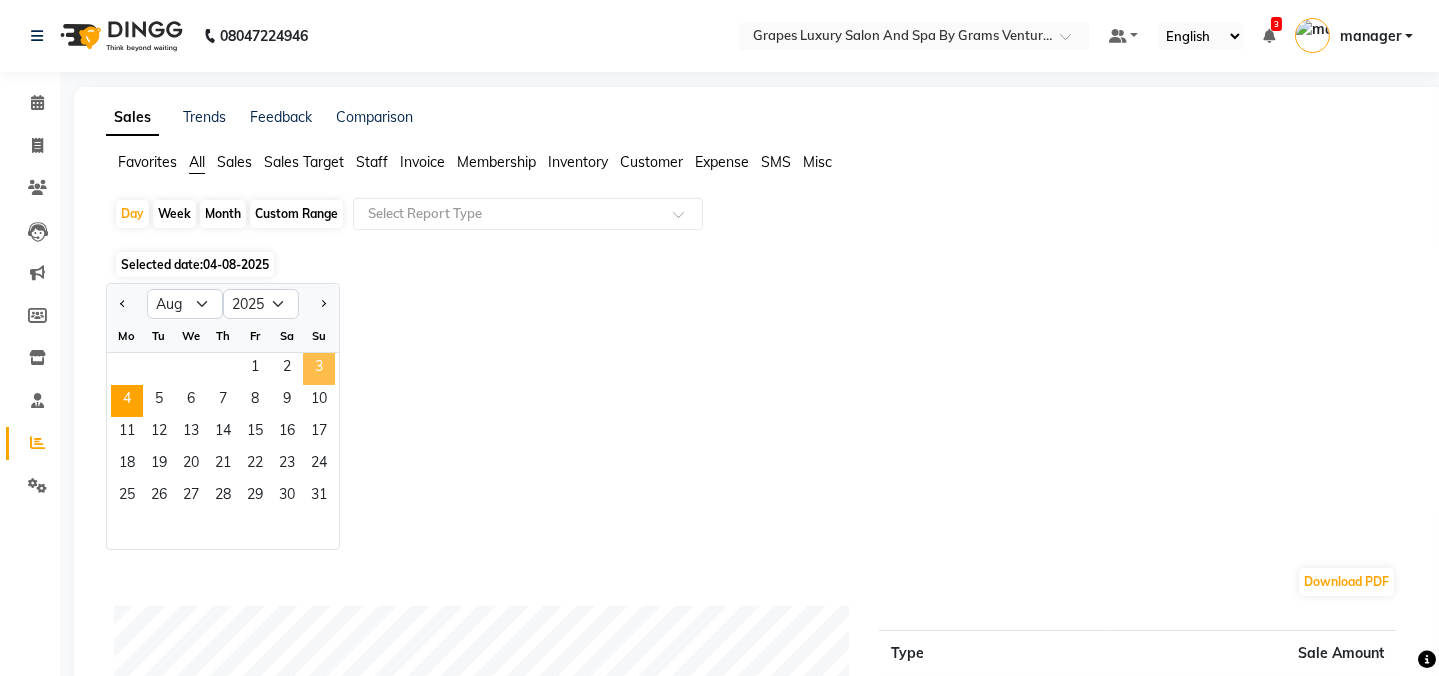 drag, startPoint x: 319, startPoint y: 373, endPoint x: 321, endPoint y: 362, distance: 11.18034 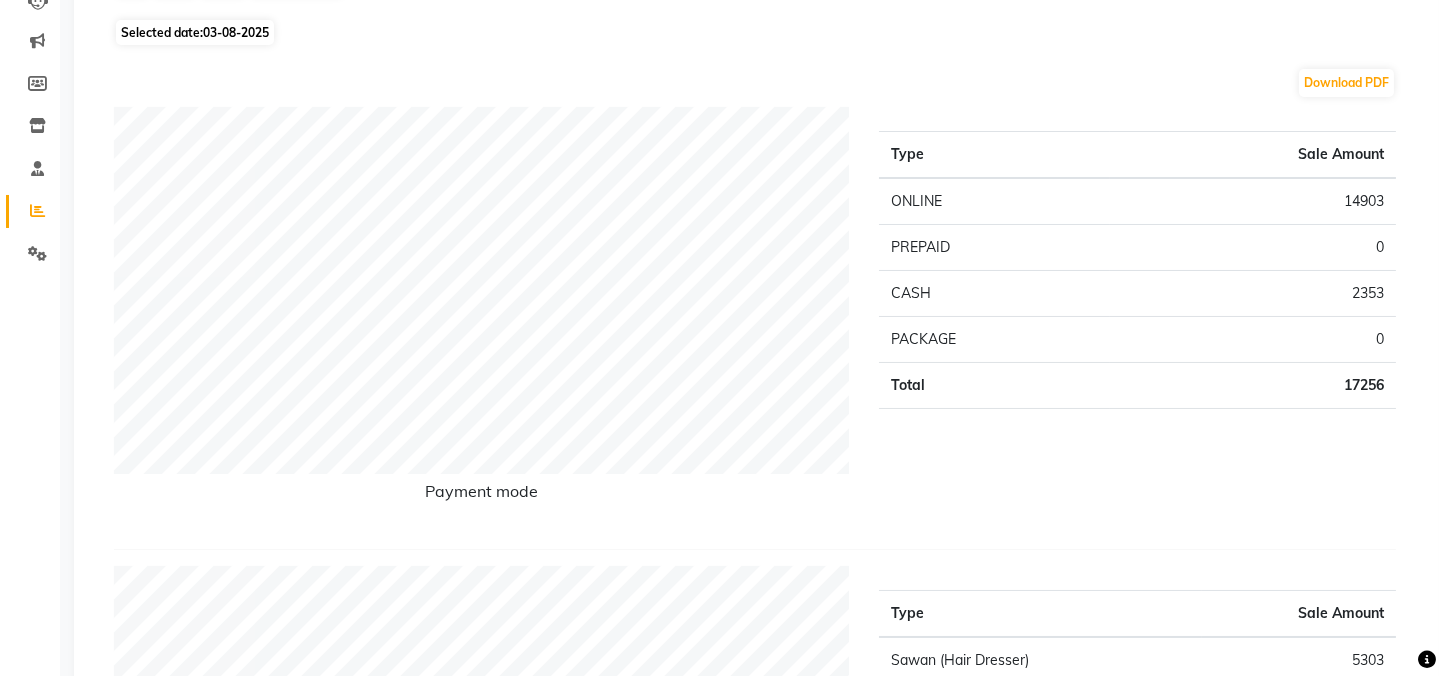 scroll, scrollTop: 0, scrollLeft: 0, axis: both 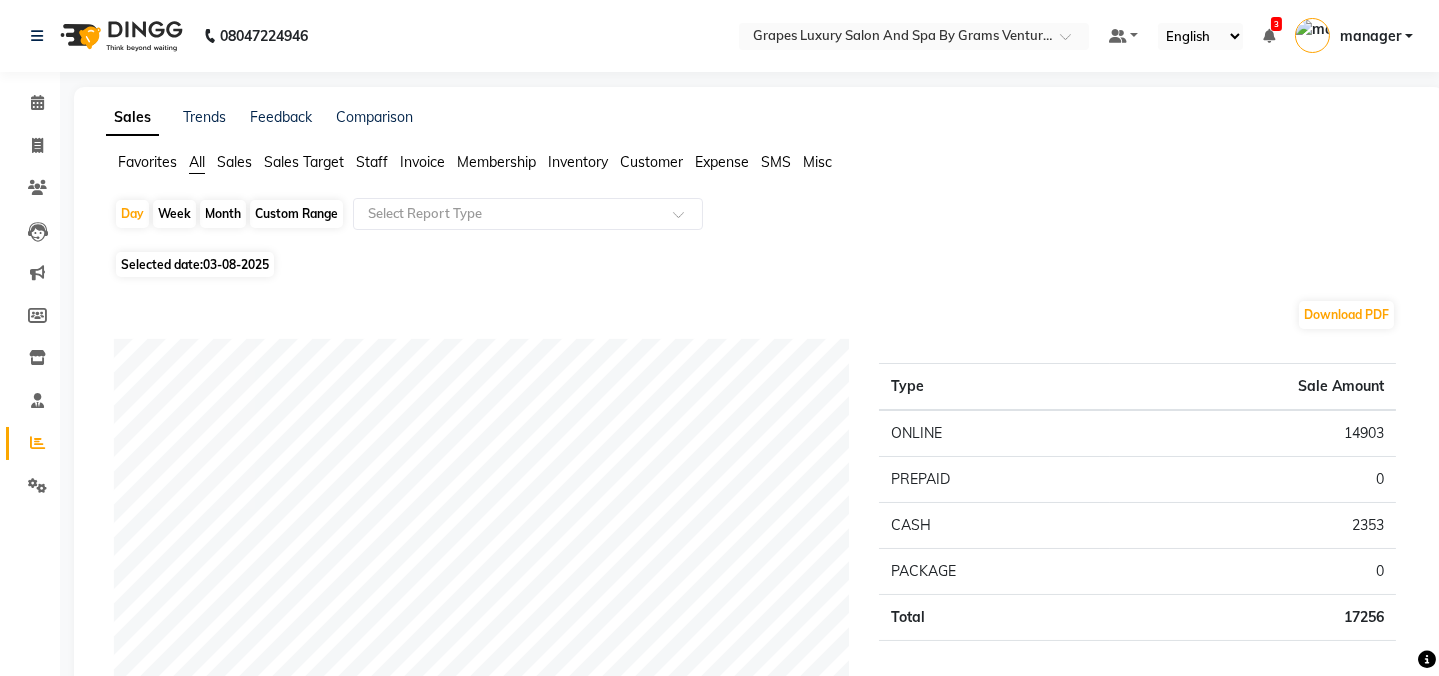 click on "Month" 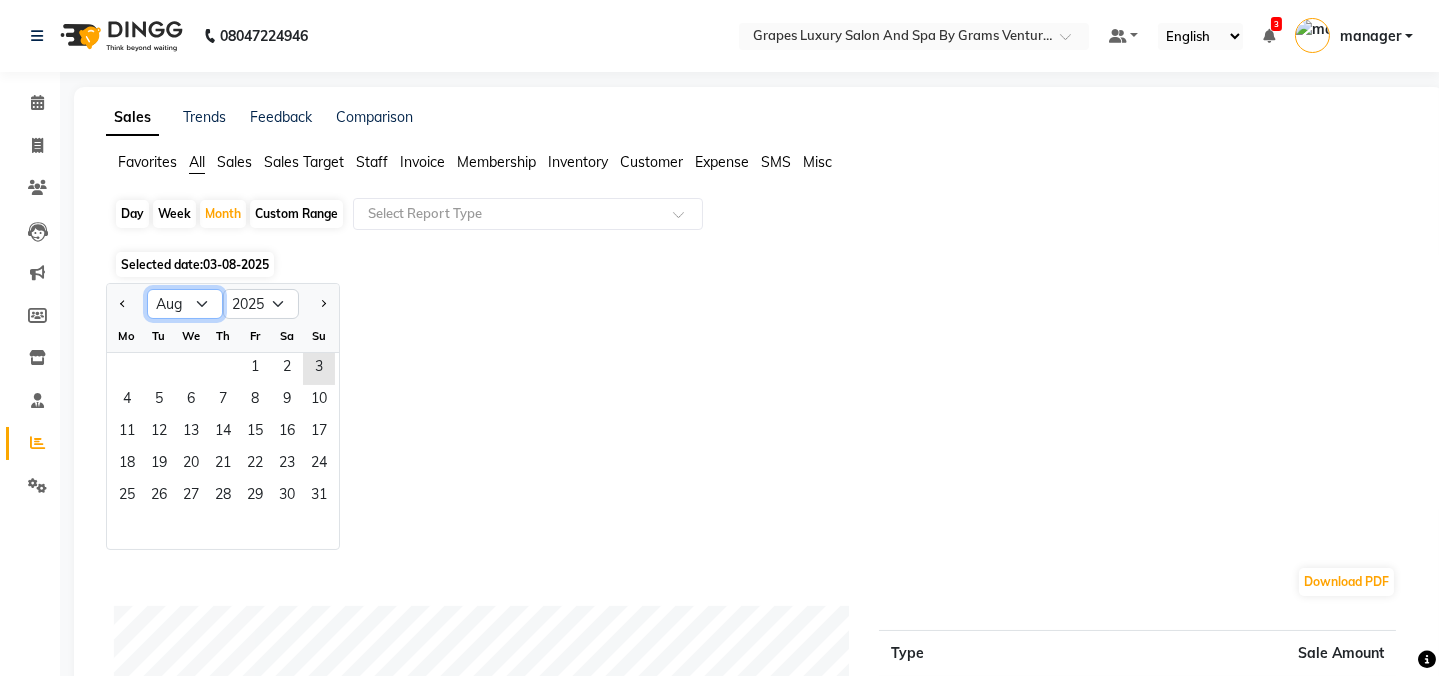 click on "Jan Feb Mar Apr May Jun Jul Aug Sep Oct Nov Dec" 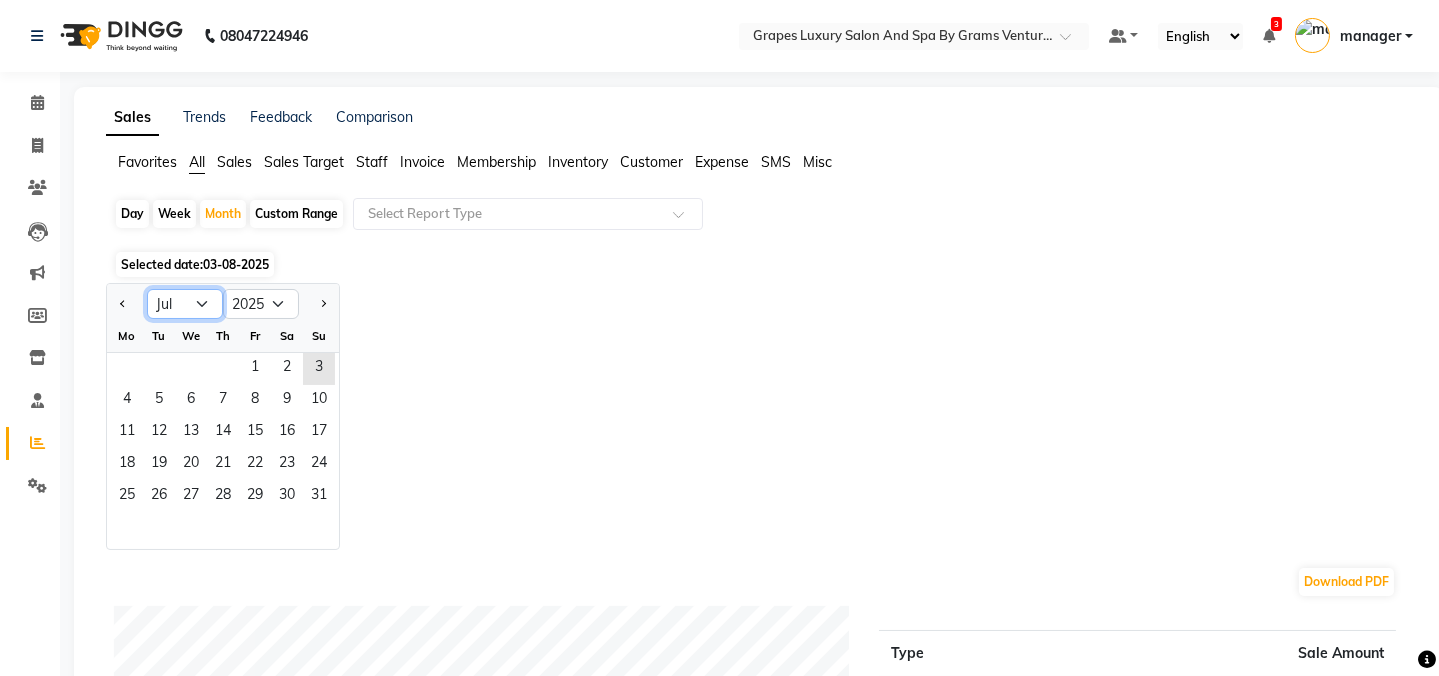 click on "Jan Feb Mar Apr May Jun Jul Aug Sep Oct Nov Dec" 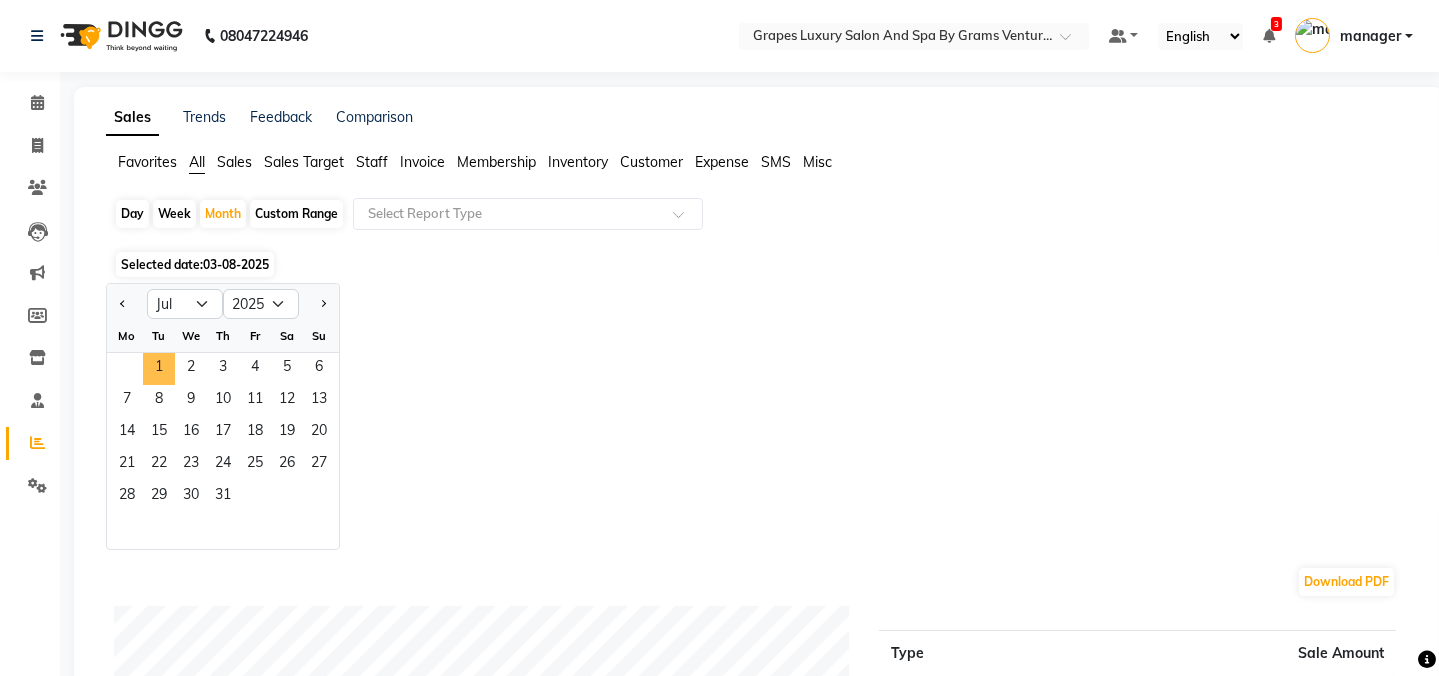 drag, startPoint x: 160, startPoint y: 365, endPoint x: 144, endPoint y: 348, distance: 23.345236 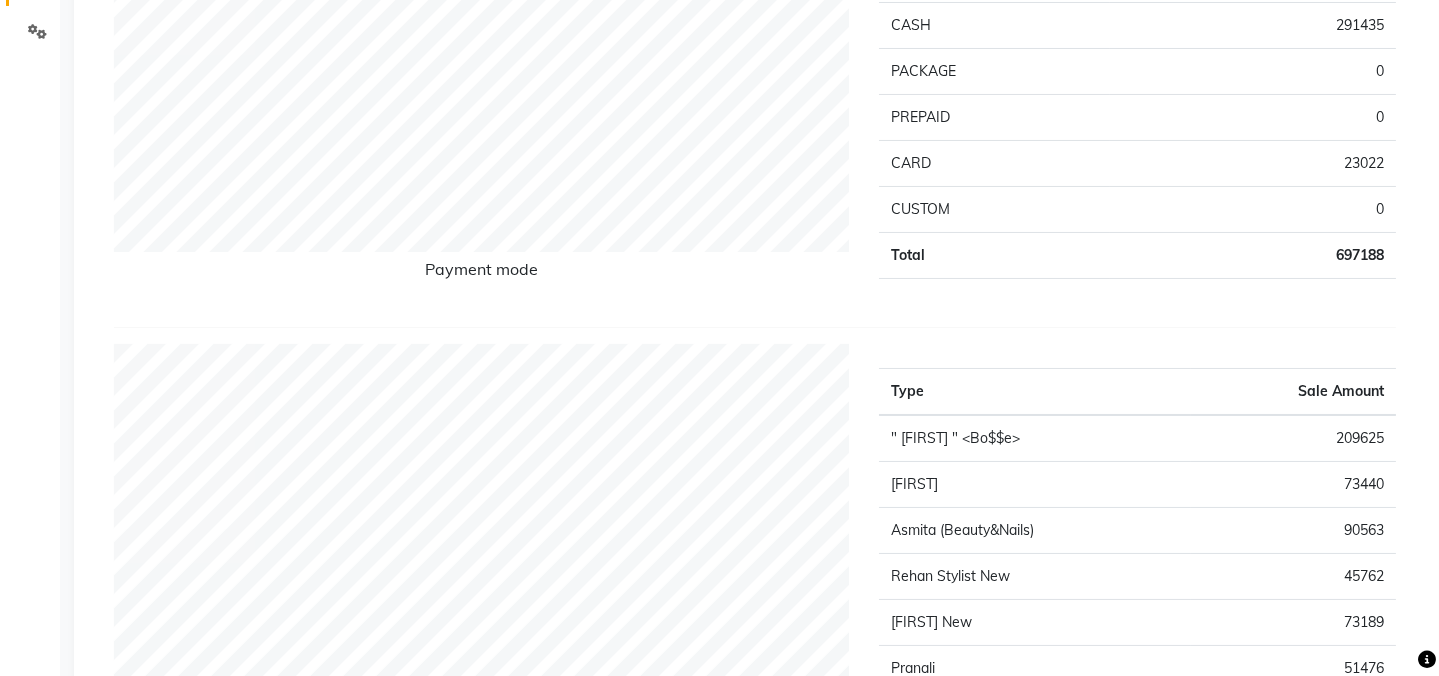 scroll, scrollTop: 0, scrollLeft: 0, axis: both 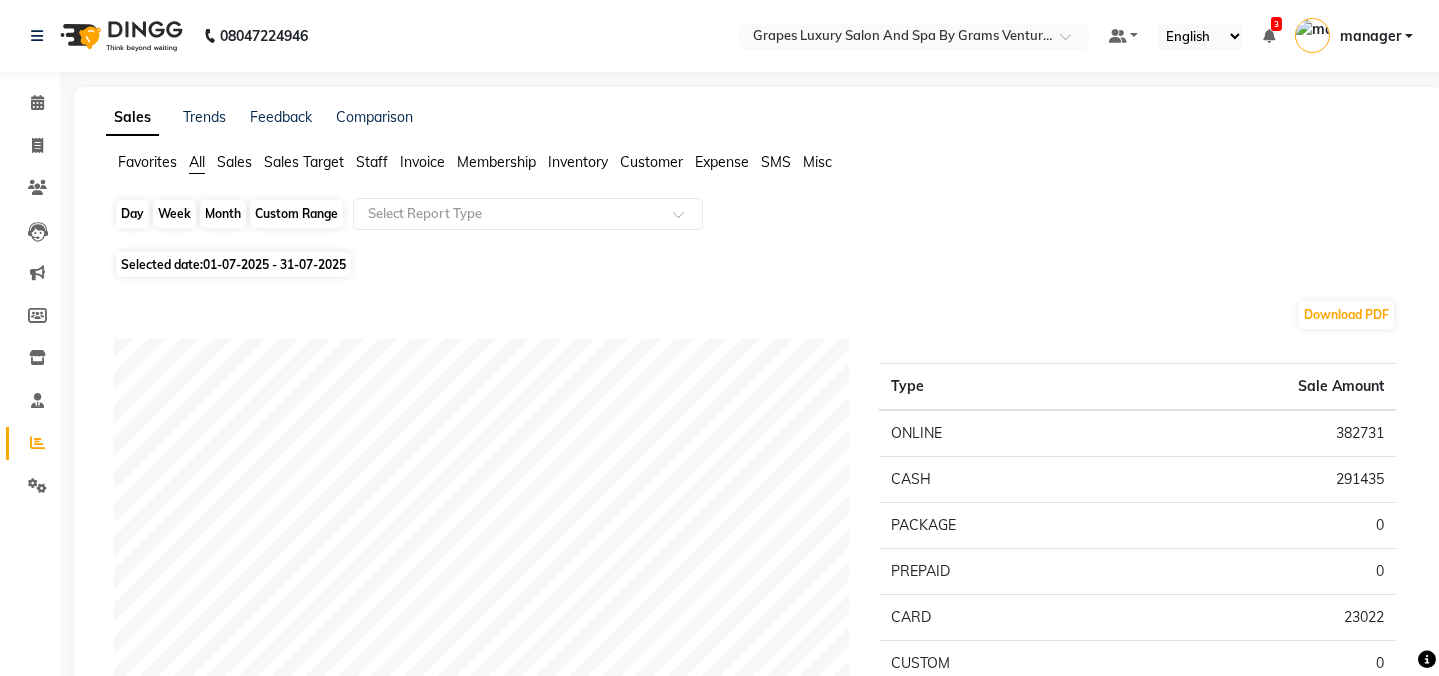 click on "Month" 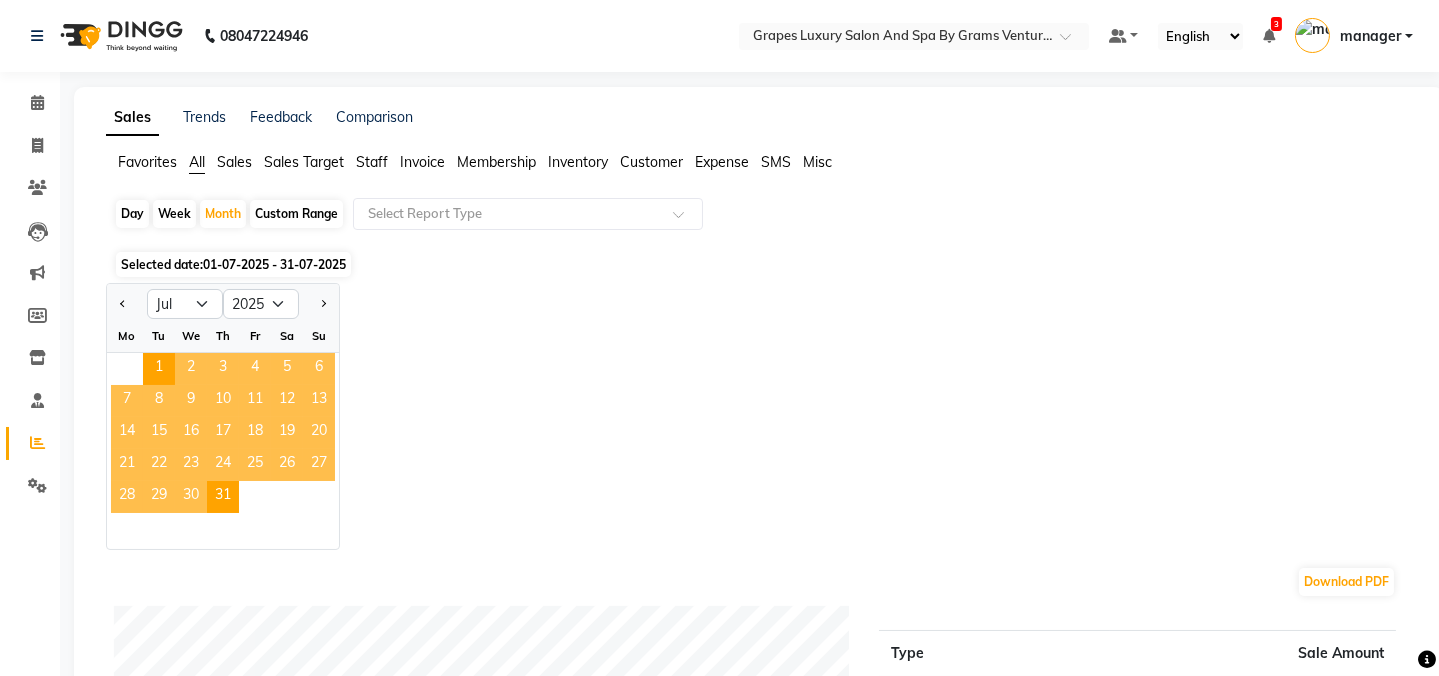 click on "Custom Range" 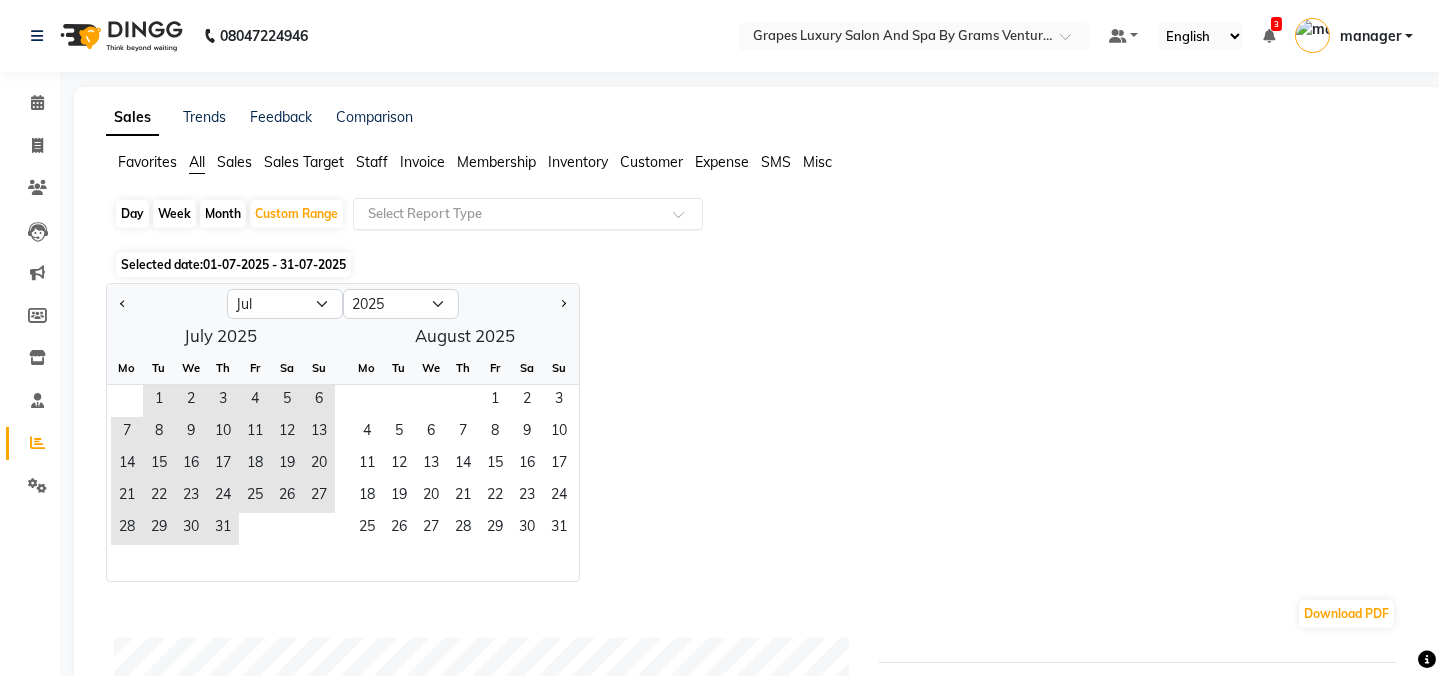 click 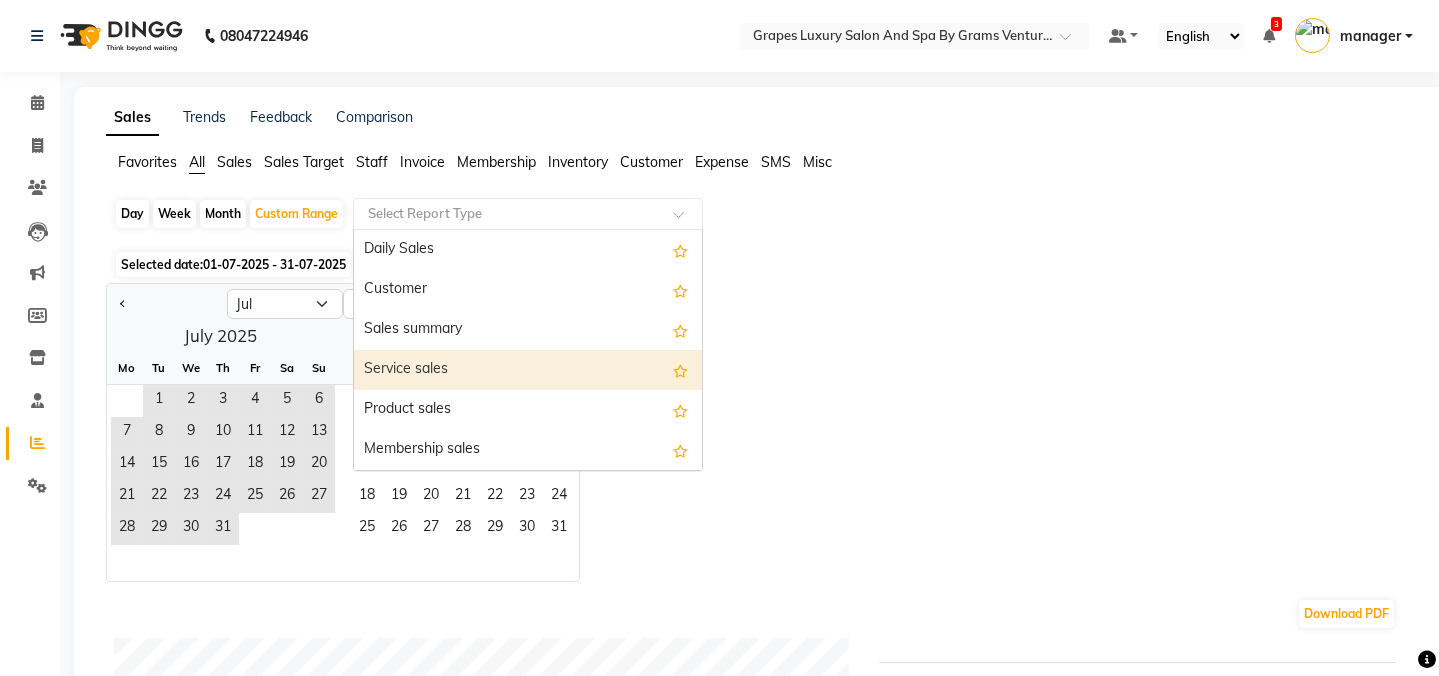 click on "Service sales" at bounding box center [528, 370] 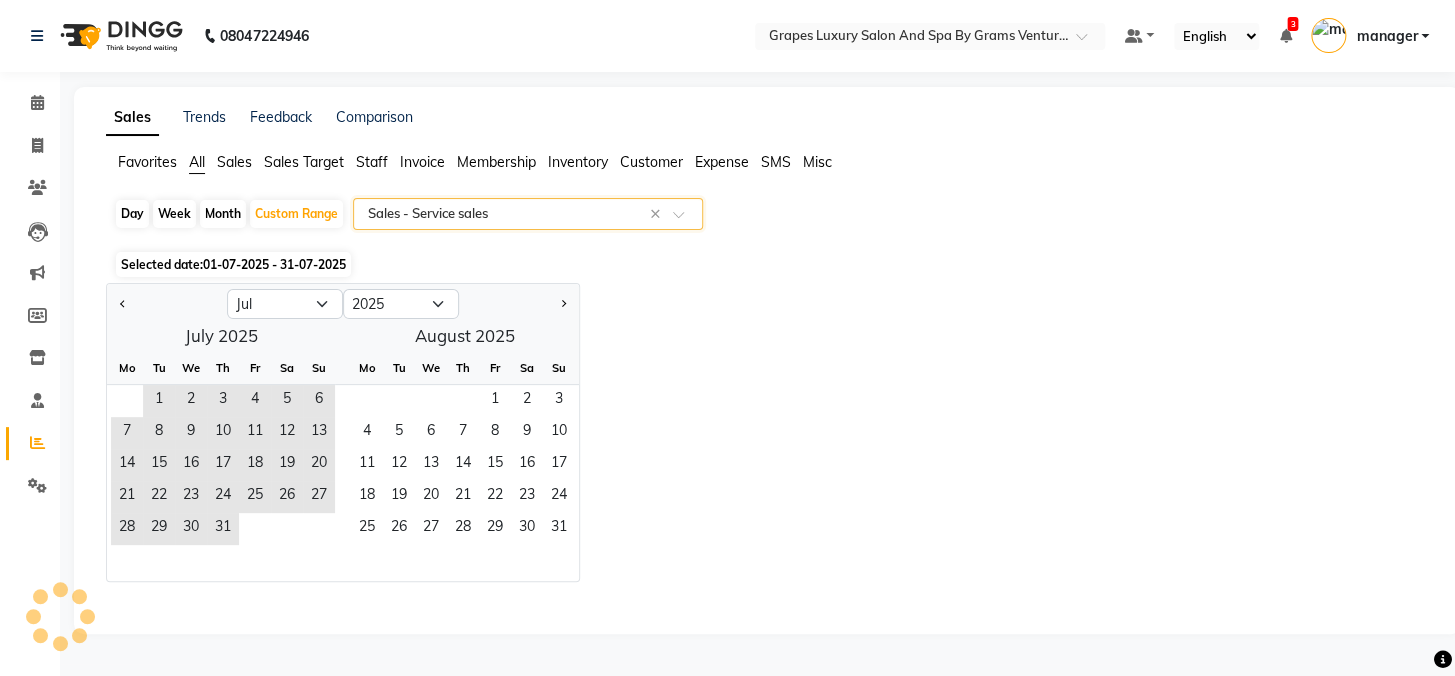 select on "full_report" 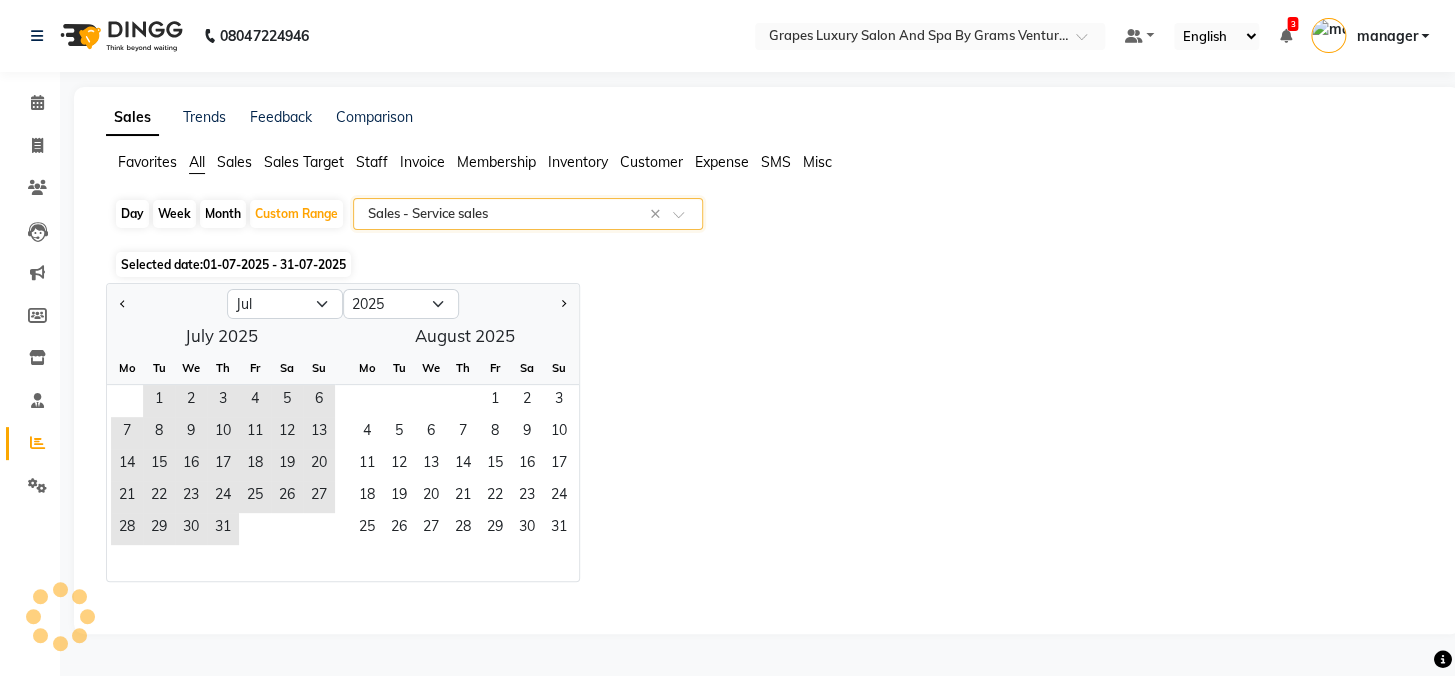 select on "csv" 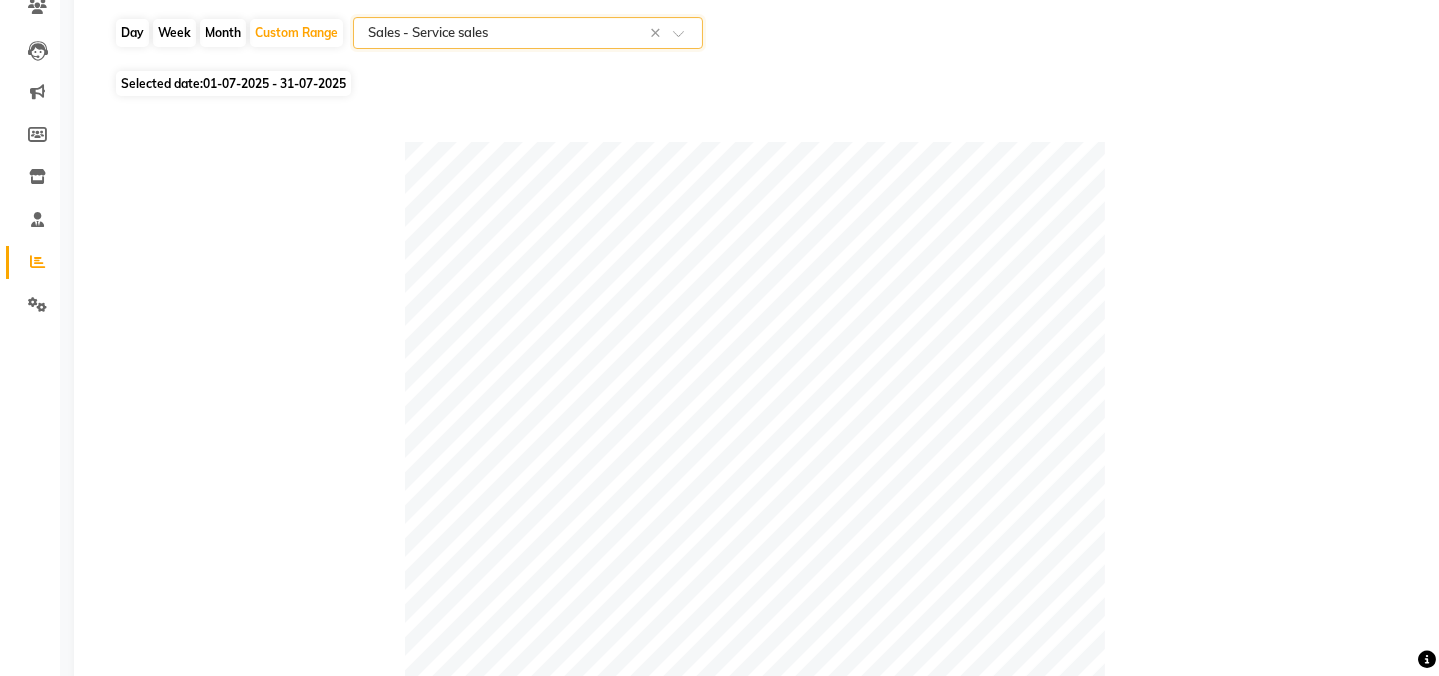 scroll, scrollTop: 0, scrollLeft: 0, axis: both 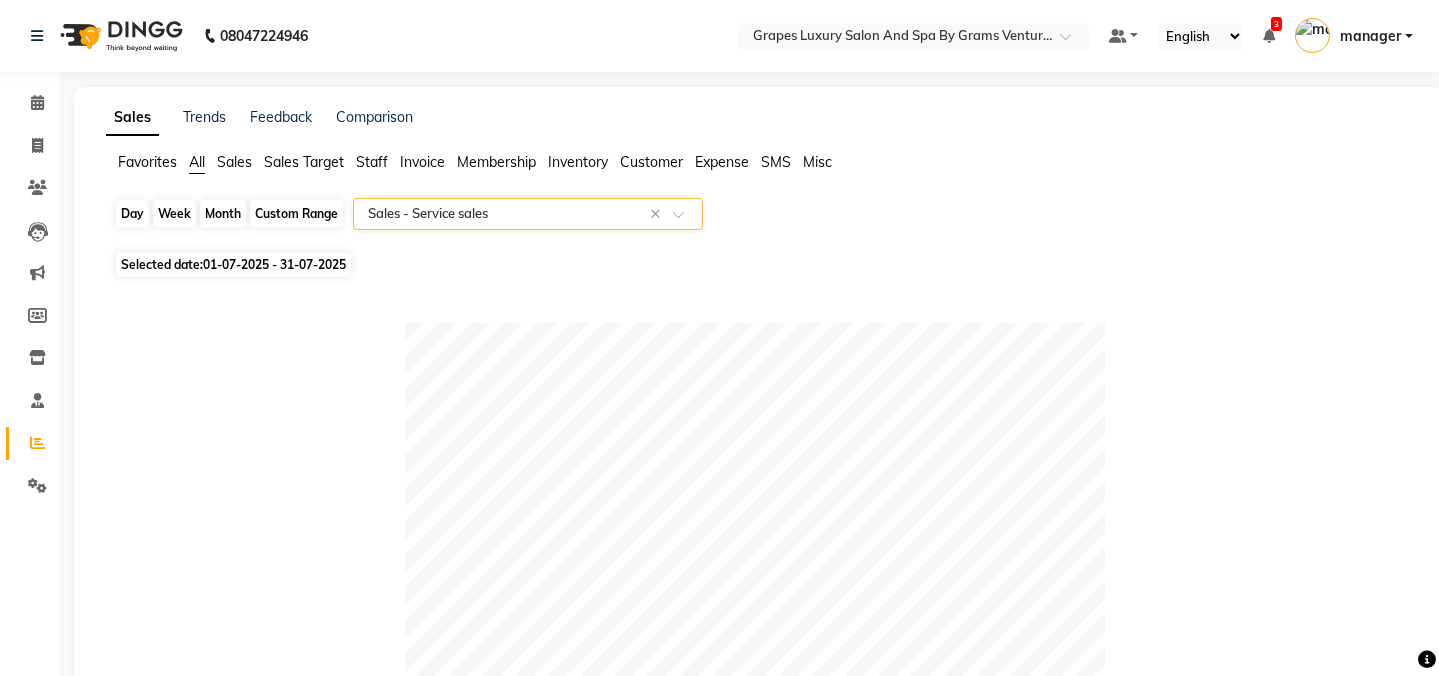click on "Custom Range" 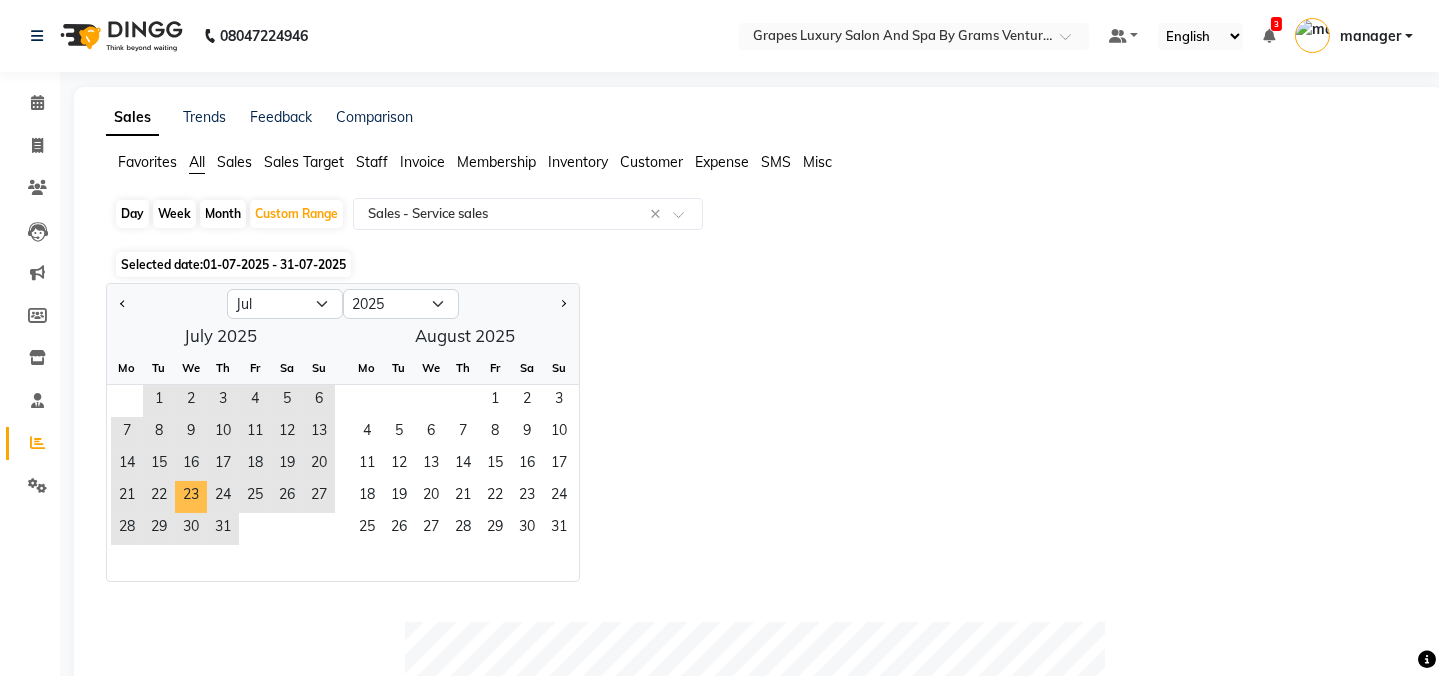 drag, startPoint x: 160, startPoint y: 390, endPoint x: 139, endPoint y: 360, distance: 36.619667 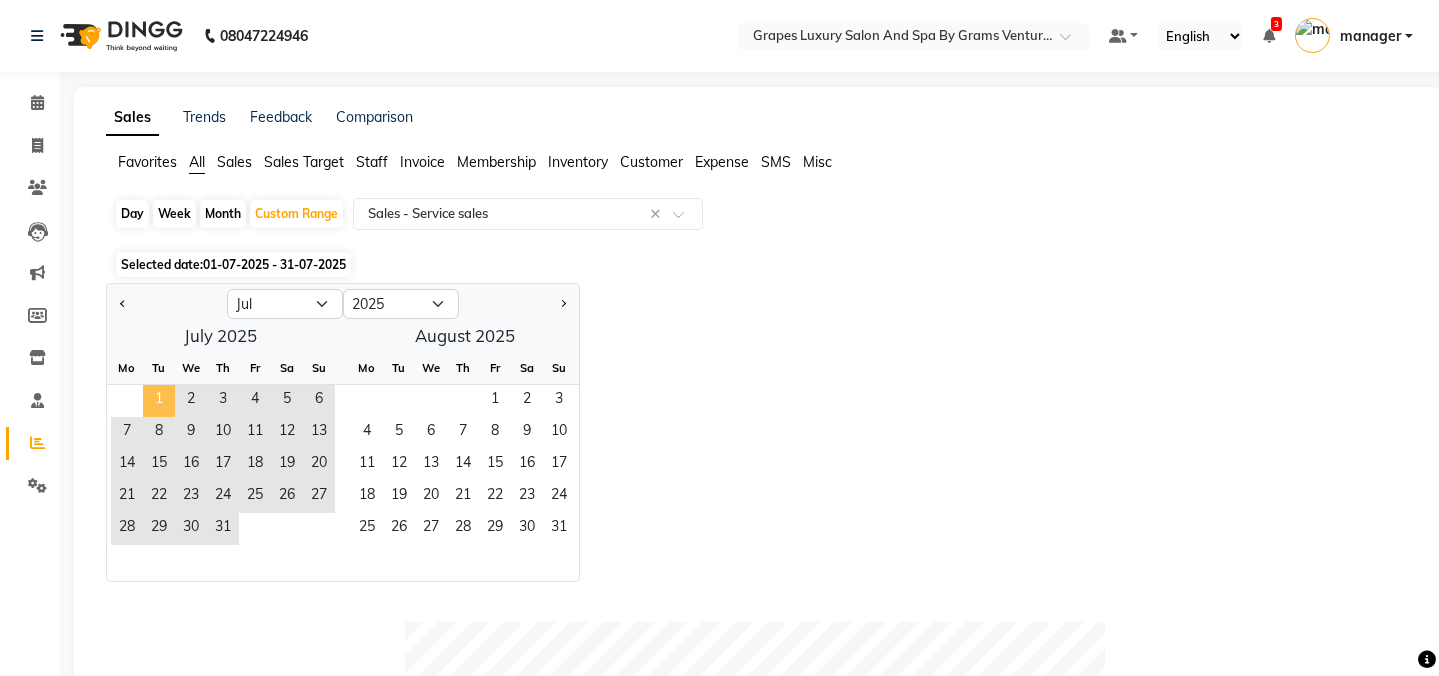 click on "1" 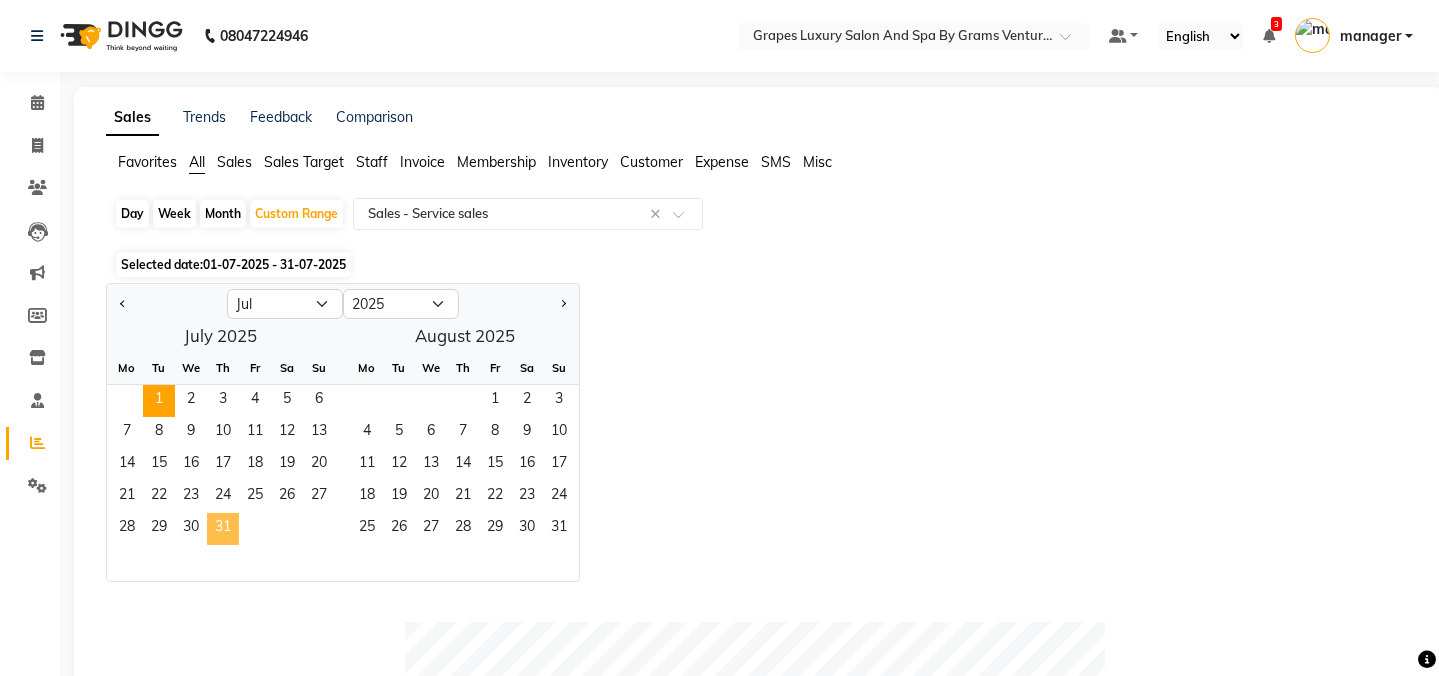 drag, startPoint x: 164, startPoint y: 394, endPoint x: 222, endPoint y: 521, distance: 139.61734 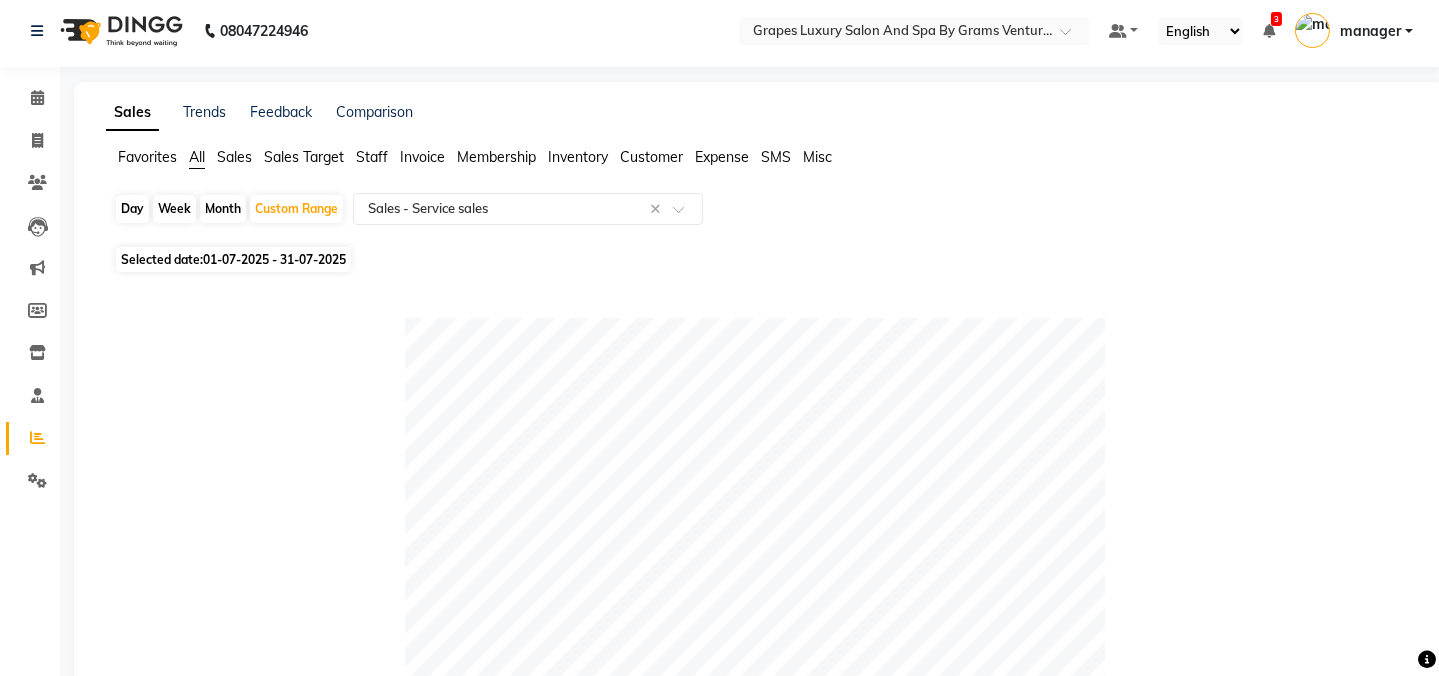 scroll, scrollTop: 0, scrollLeft: 0, axis: both 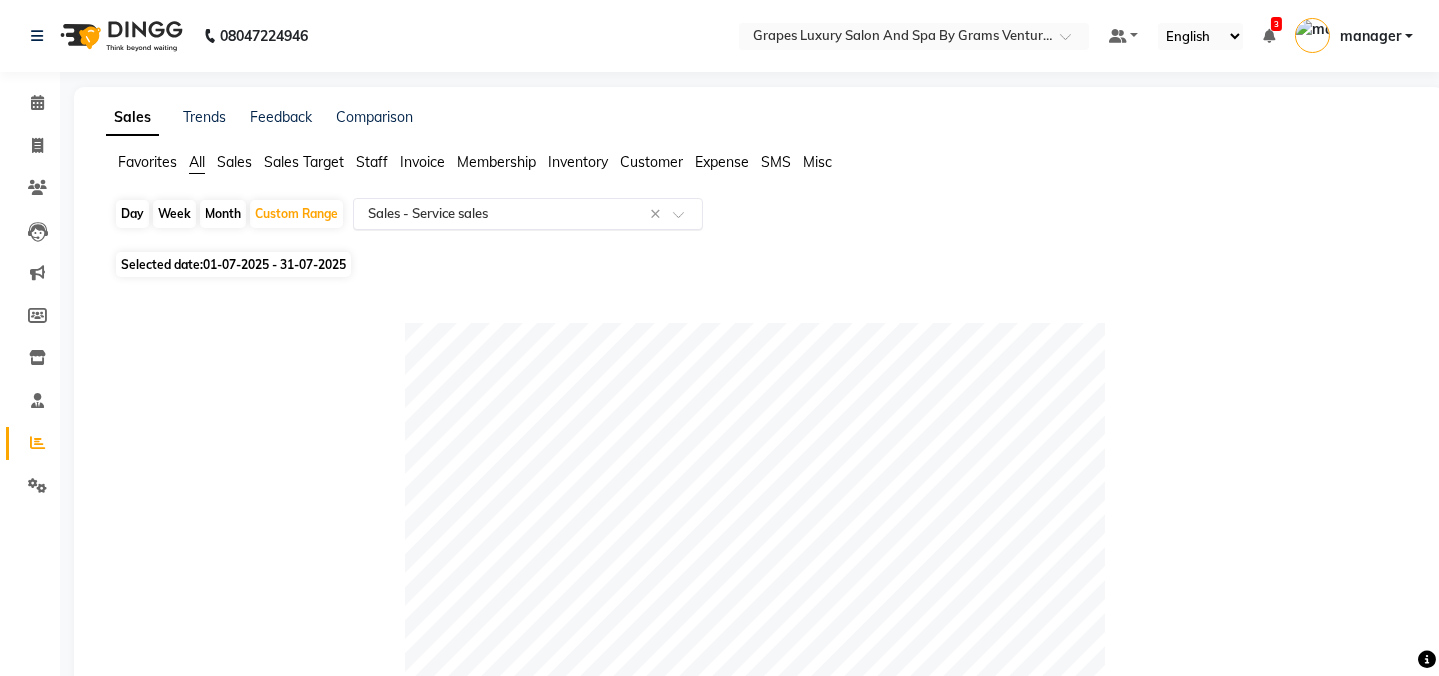 click 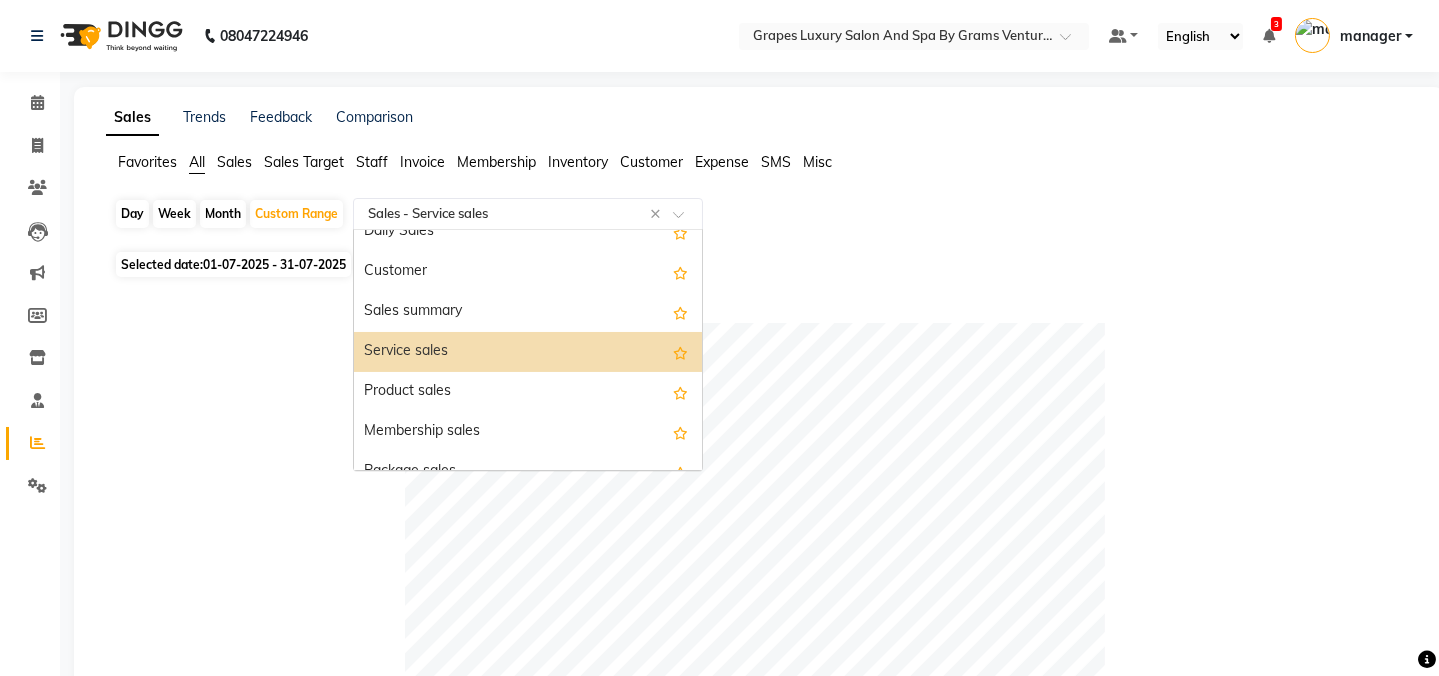 scroll, scrollTop: 0, scrollLeft: 0, axis: both 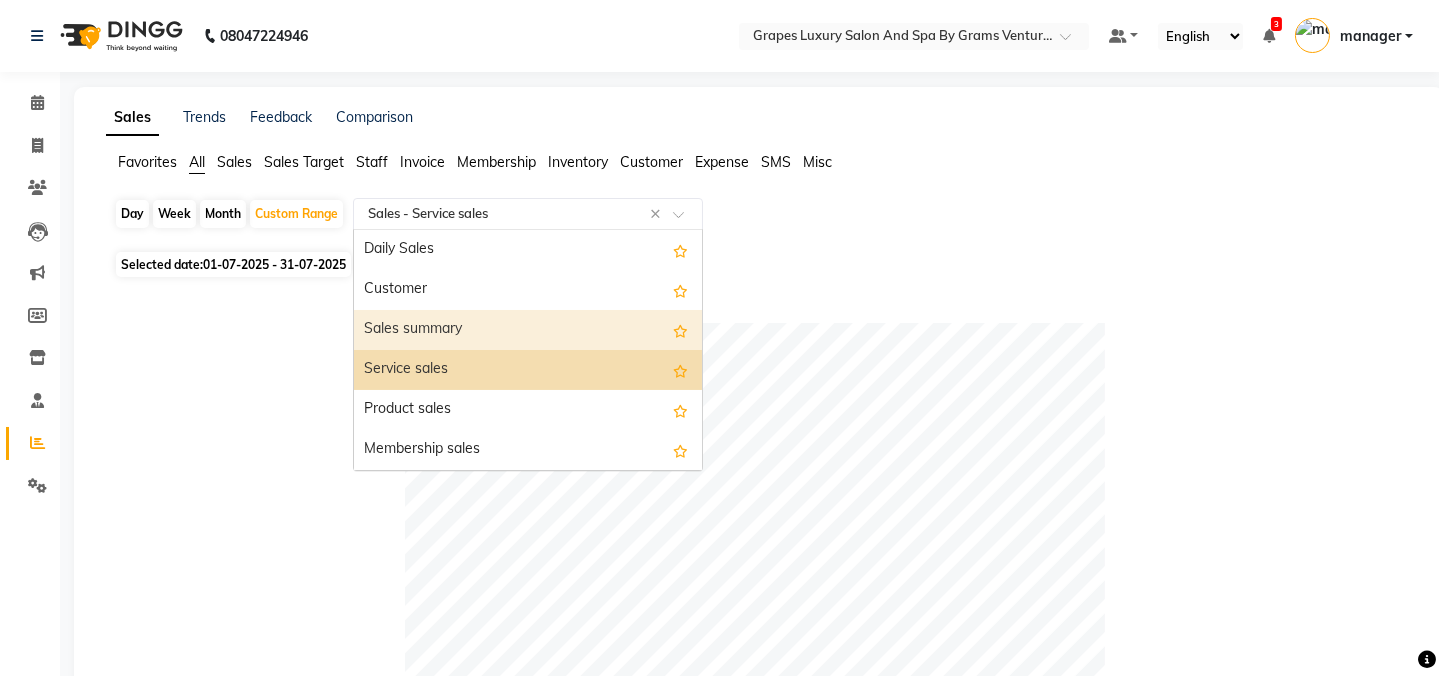 click on "Sales summary" at bounding box center (528, 330) 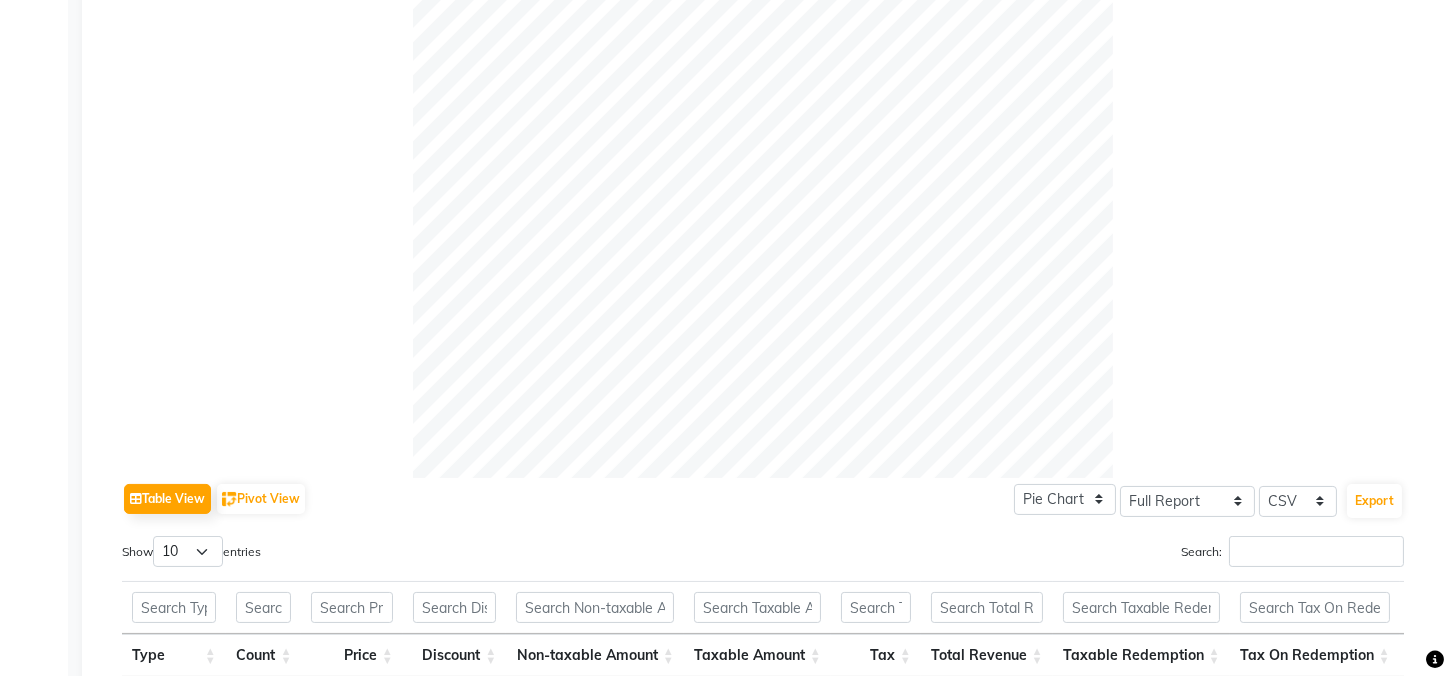 scroll, scrollTop: 0, scrollLeft: 0, axis: both 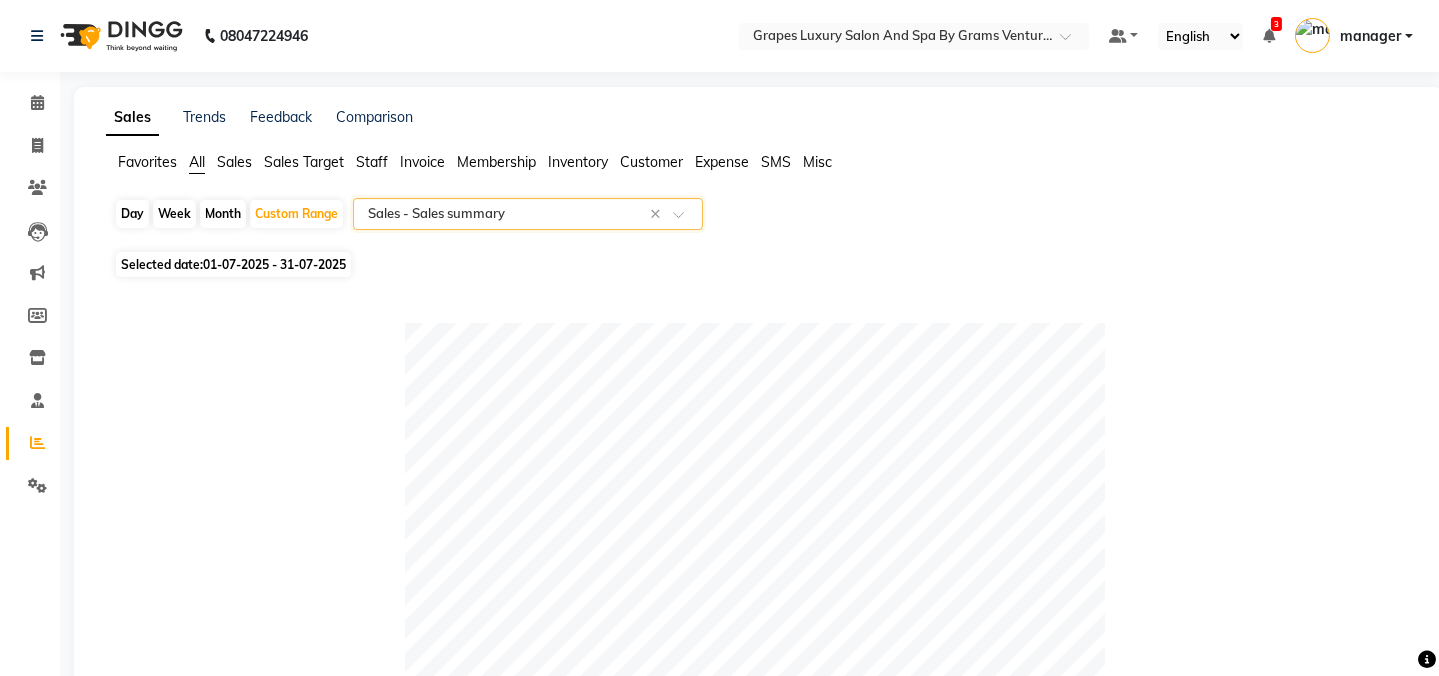 click 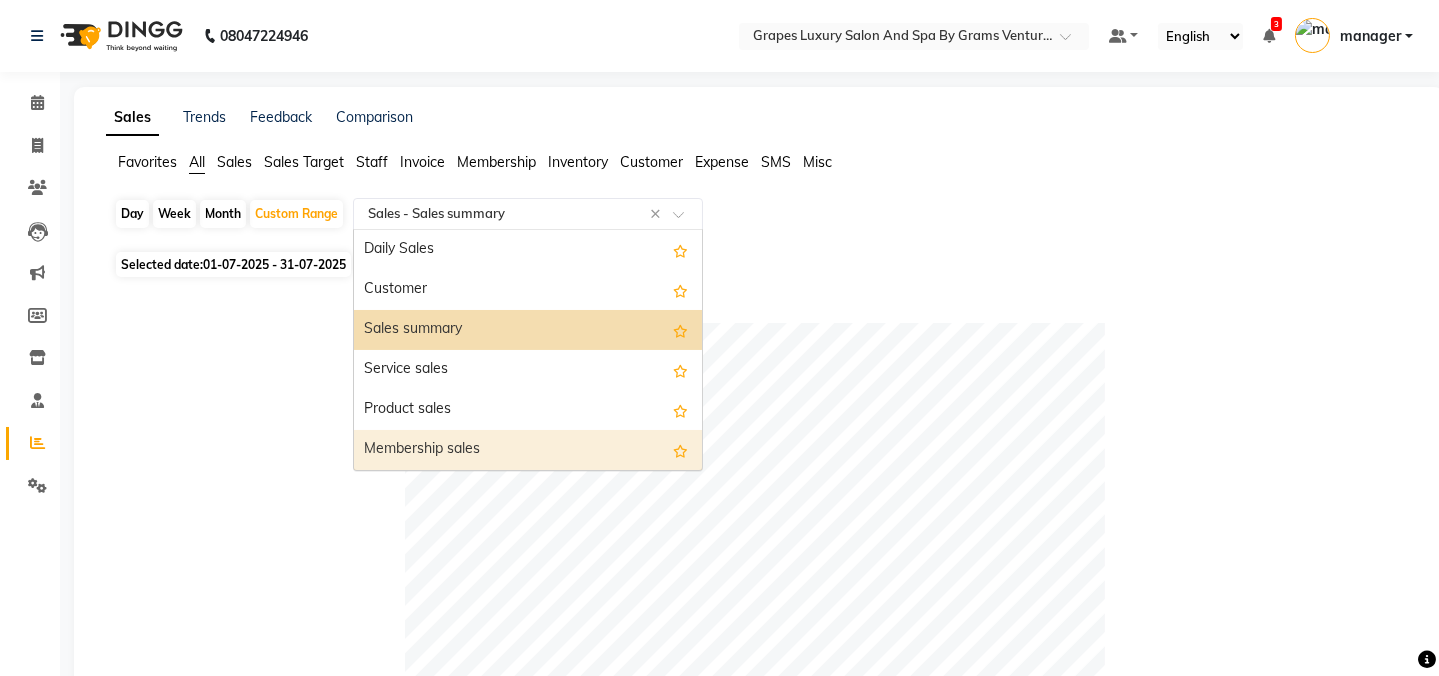 click on "Membership sales" at bounding box center [528, 450] 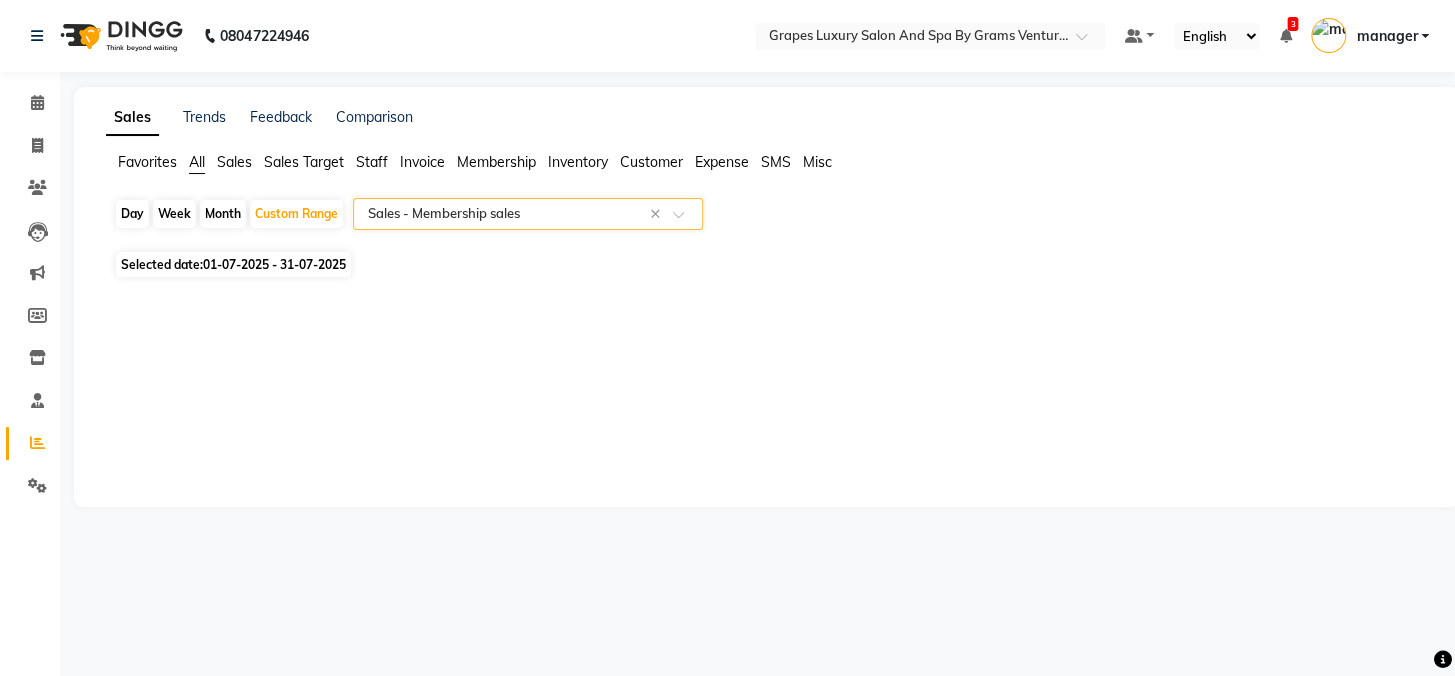 click 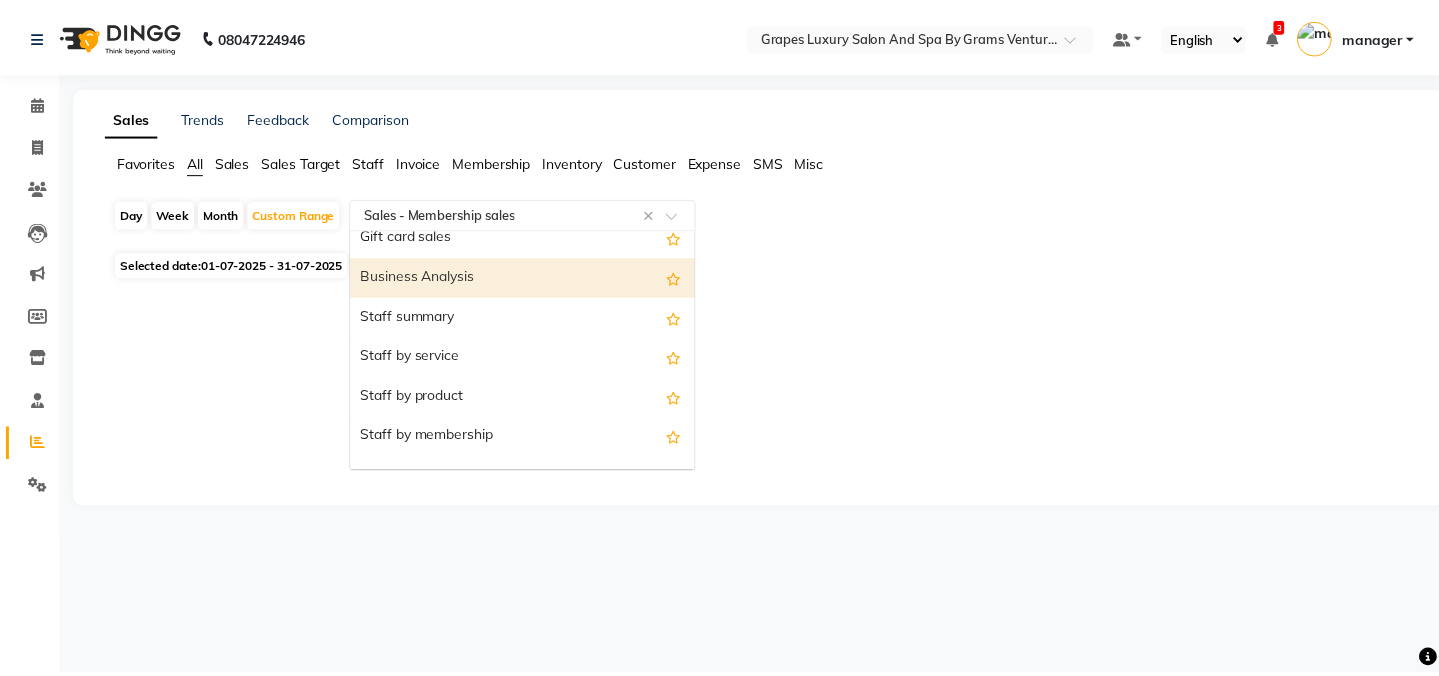 scroll, scrollTop: 454, scrollLeft: 0, axis: vertical 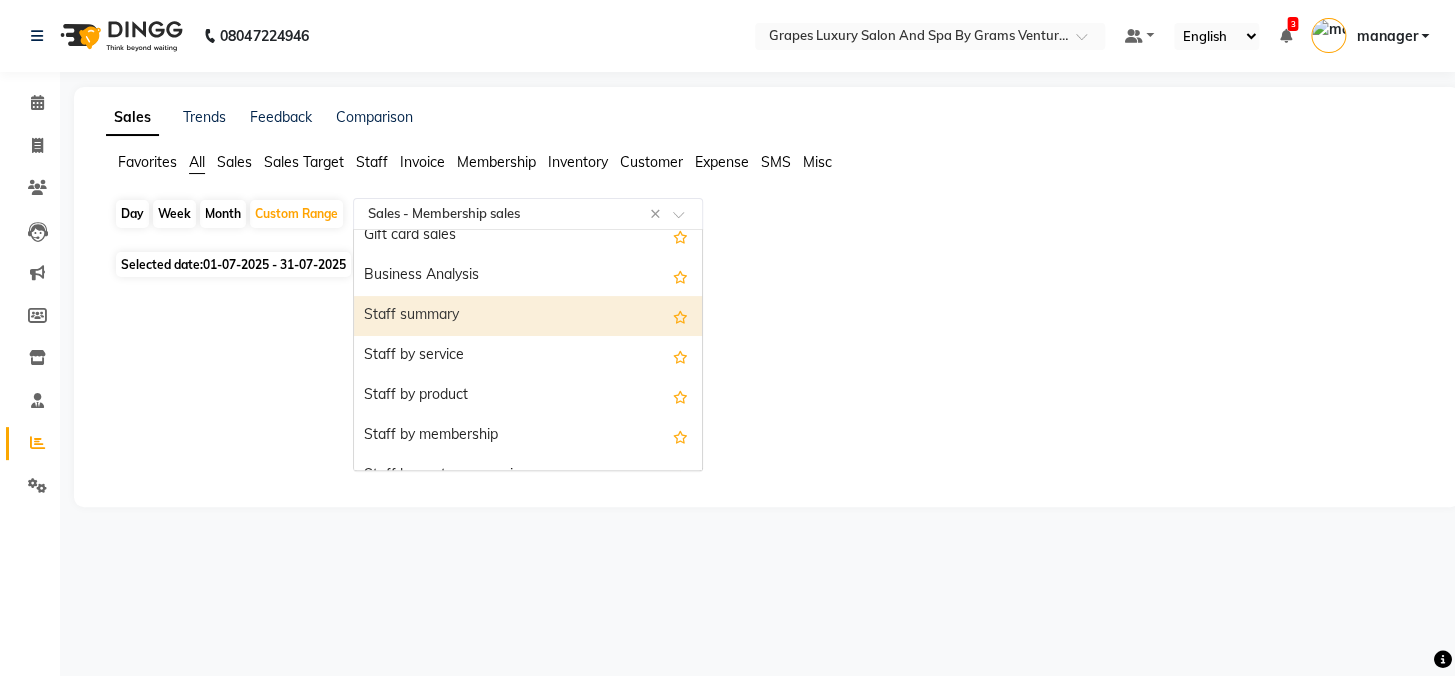 click on "Staff summary" at bounding box center [528, 316] 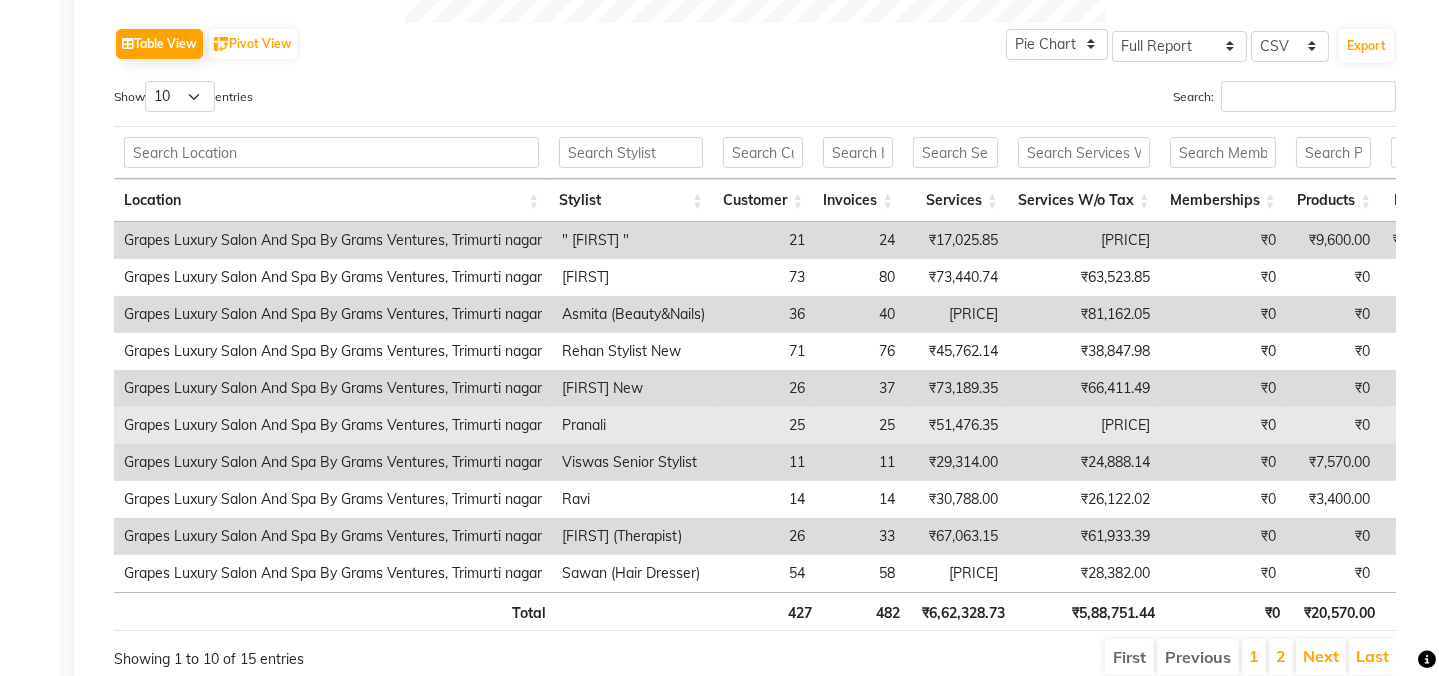 scroll, scrollTop: 1096, scrollLeft: 0, axis: vertical 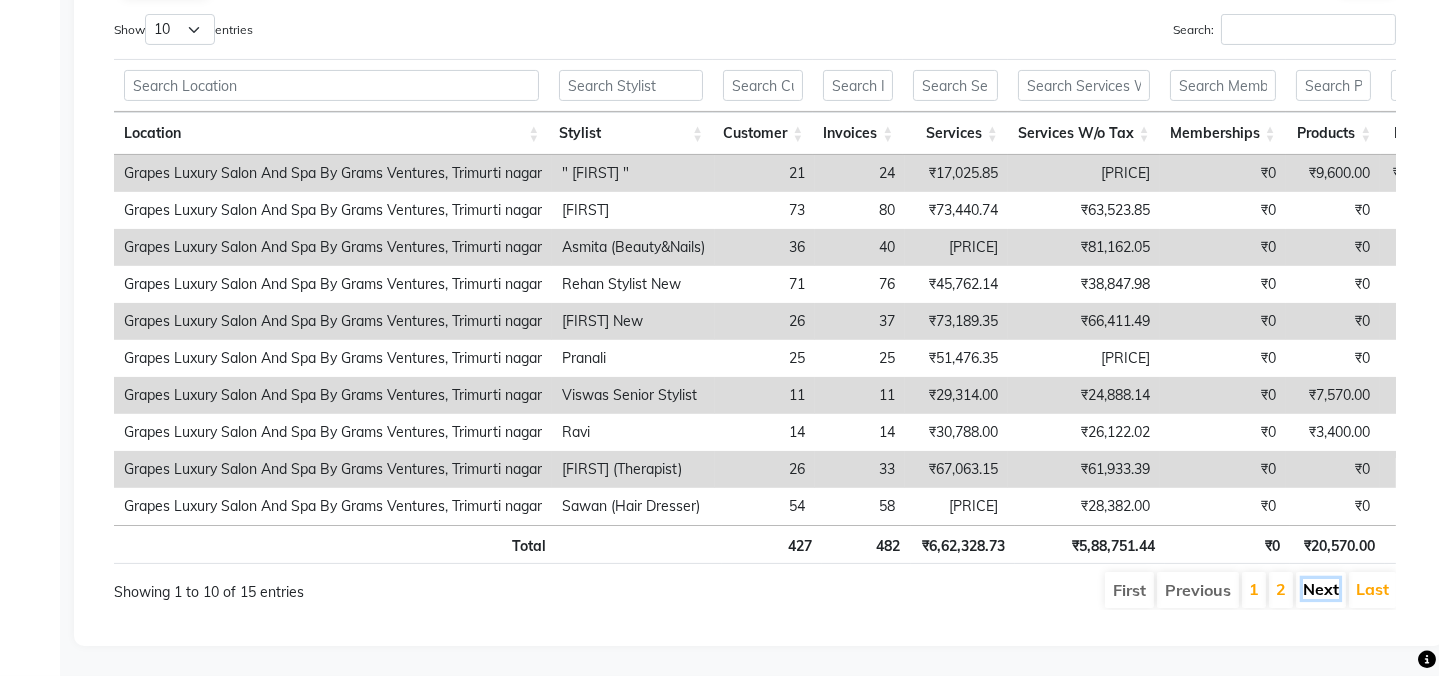 click on "Next" at bounding box center (1321, 589) 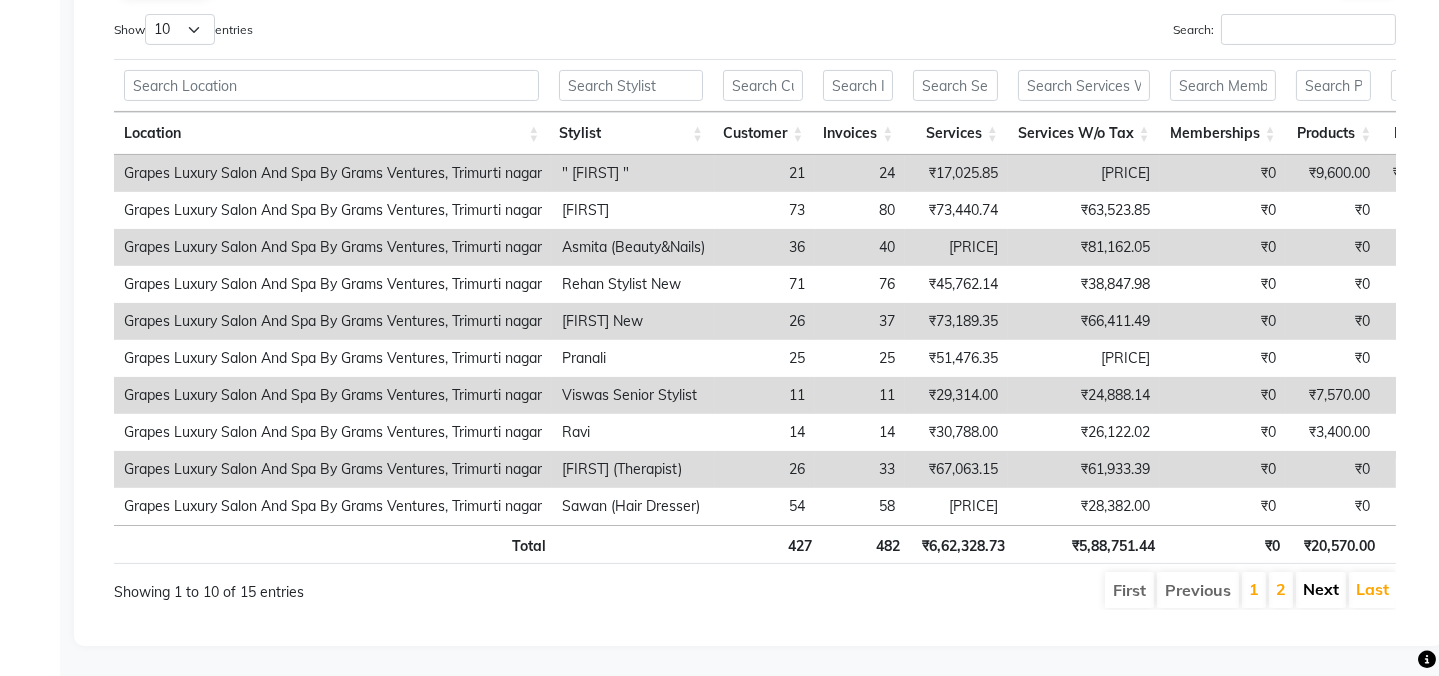 scroll, scrollTop: 911, scrollLeft: 0, axis: vertical 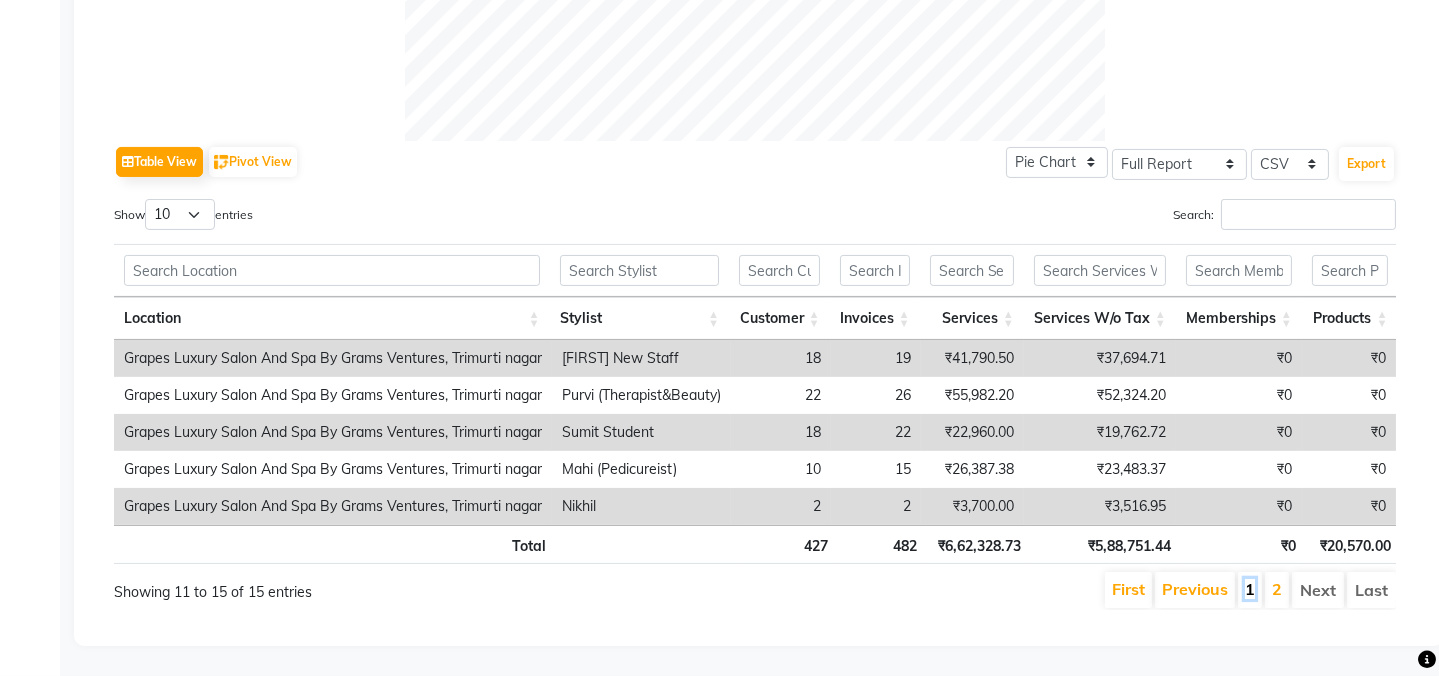 click on "1" at bounding box center [1250, 589] 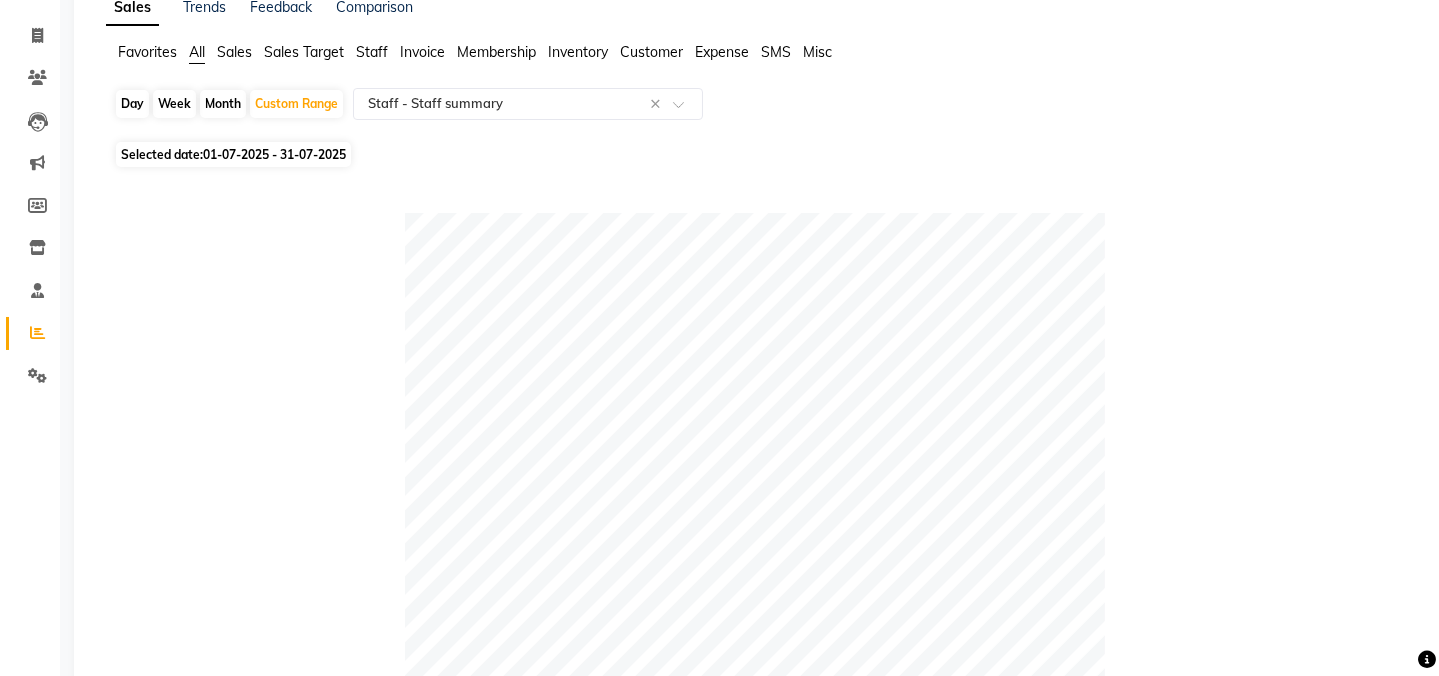 scroll, scrollTop: 0, scrollLeft: 0, axis: both 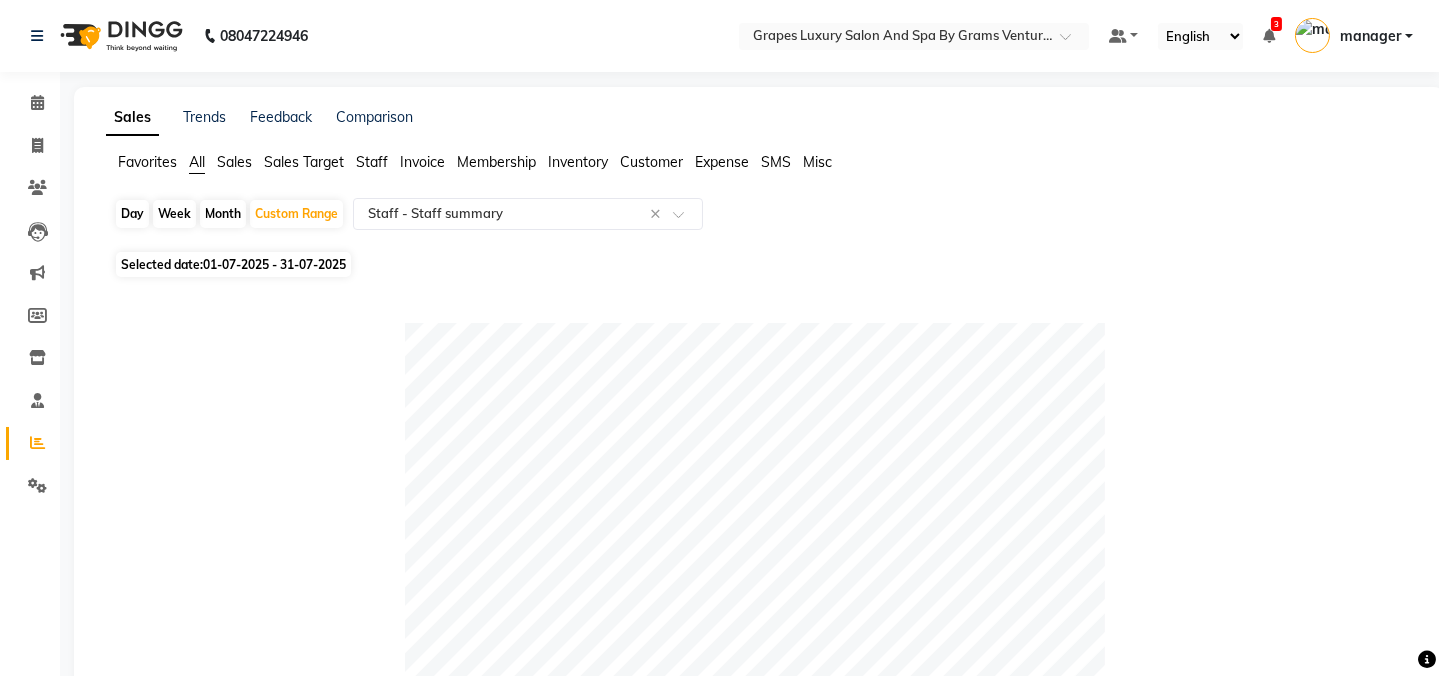 click on "Month" 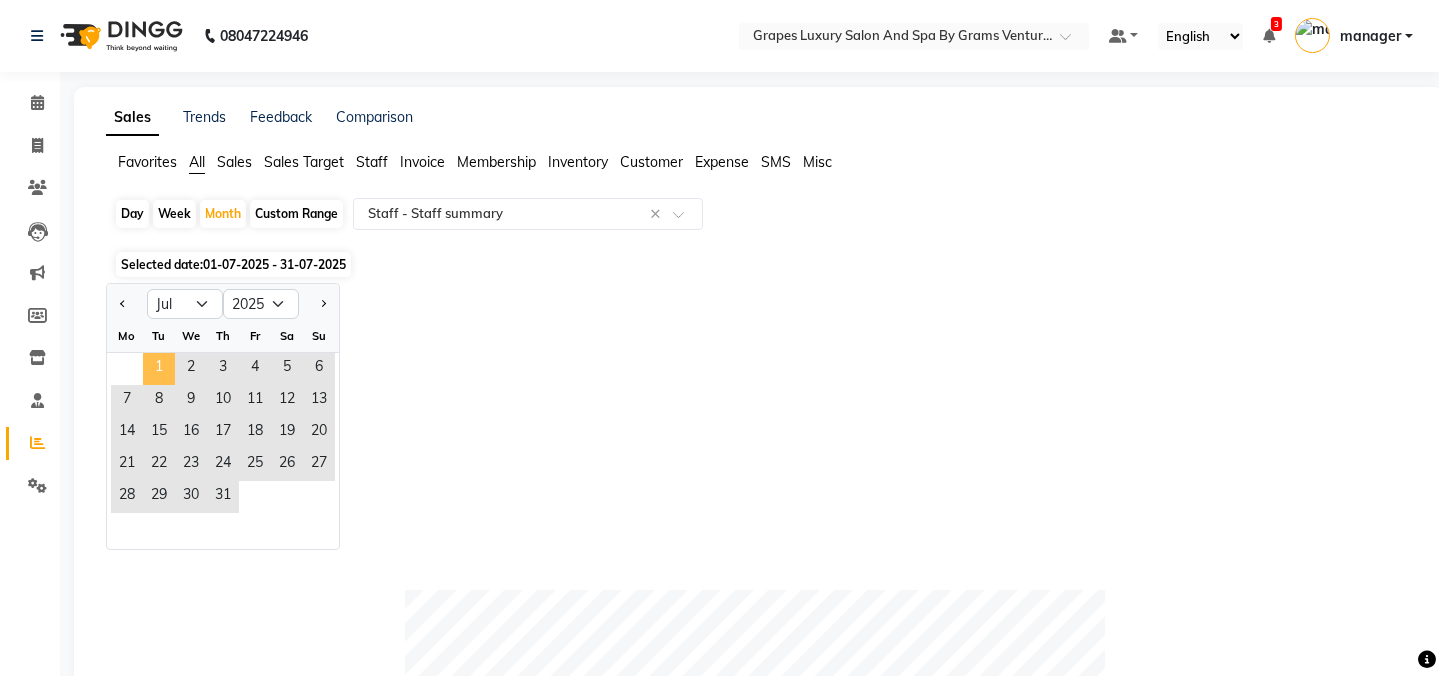 click on "1" 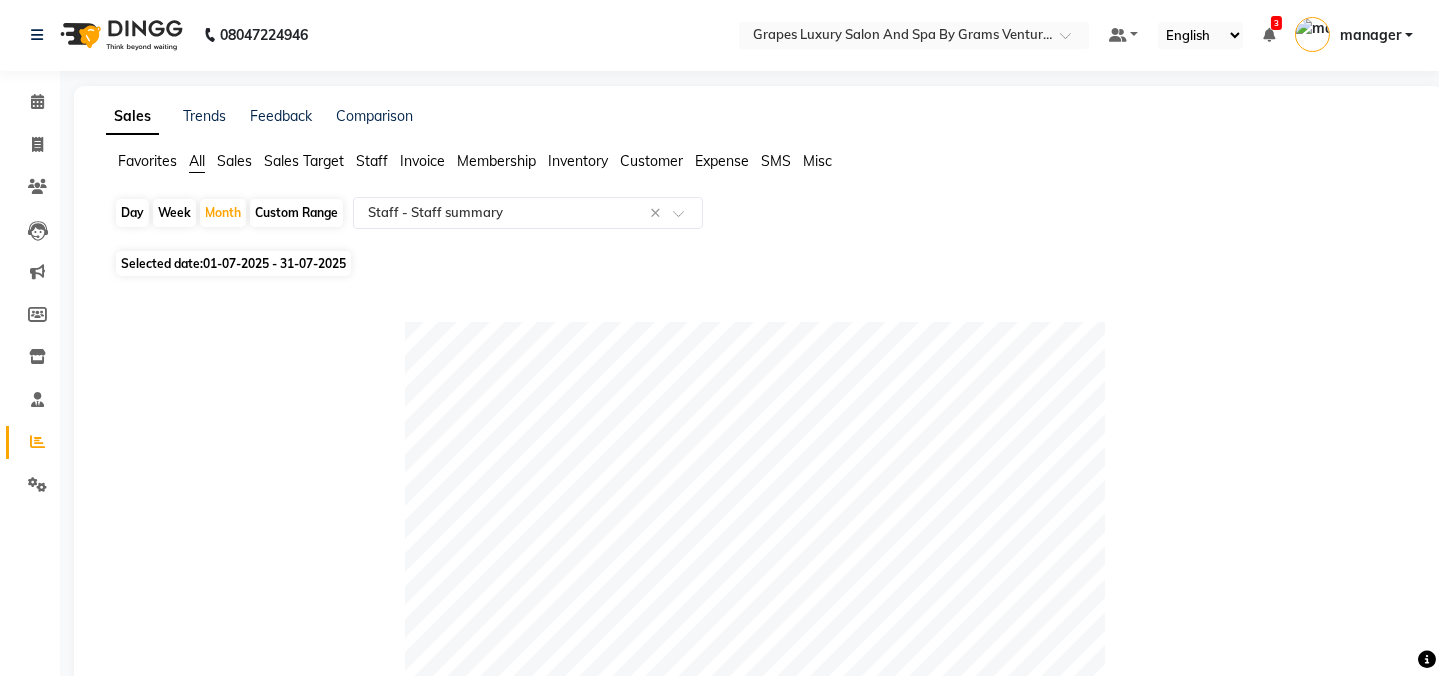 scroll, scrollTop: 0, scrollLeft: 0, axis: both 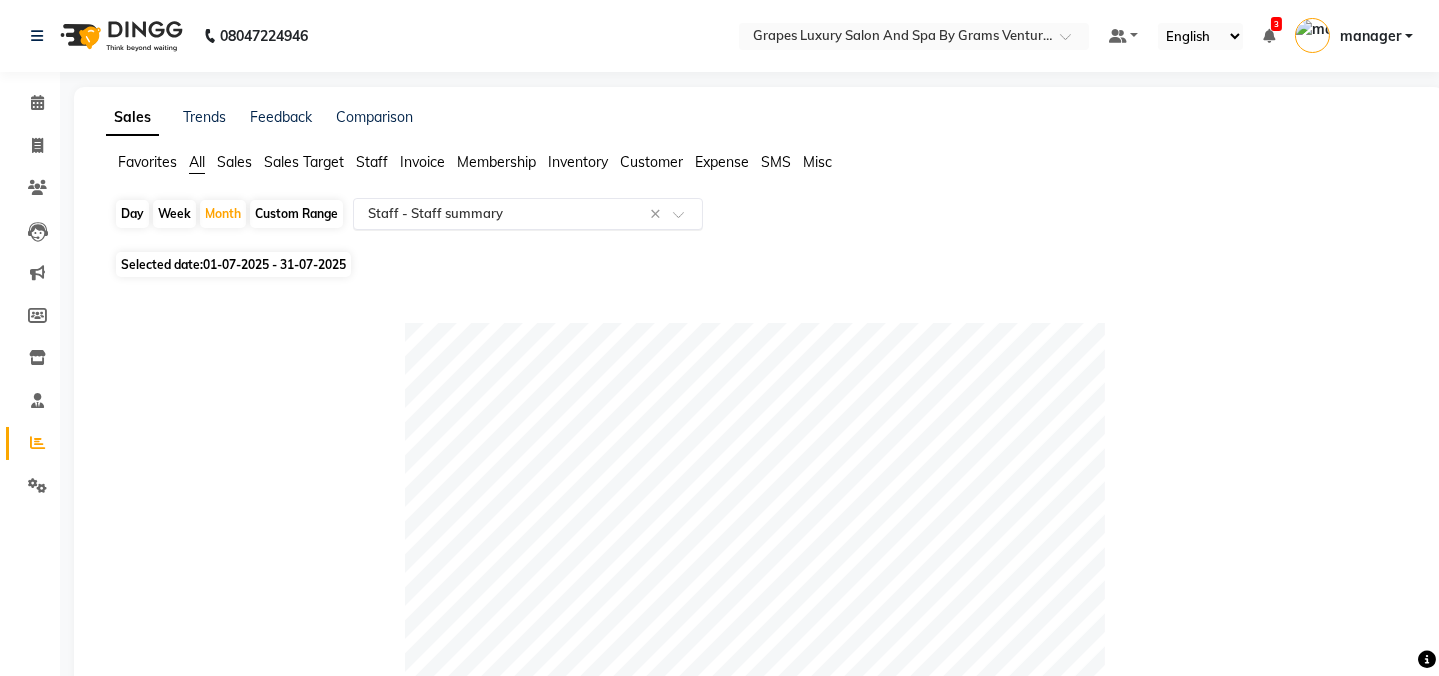 click on "Select Report Type × Staff -  Staff summary ×" 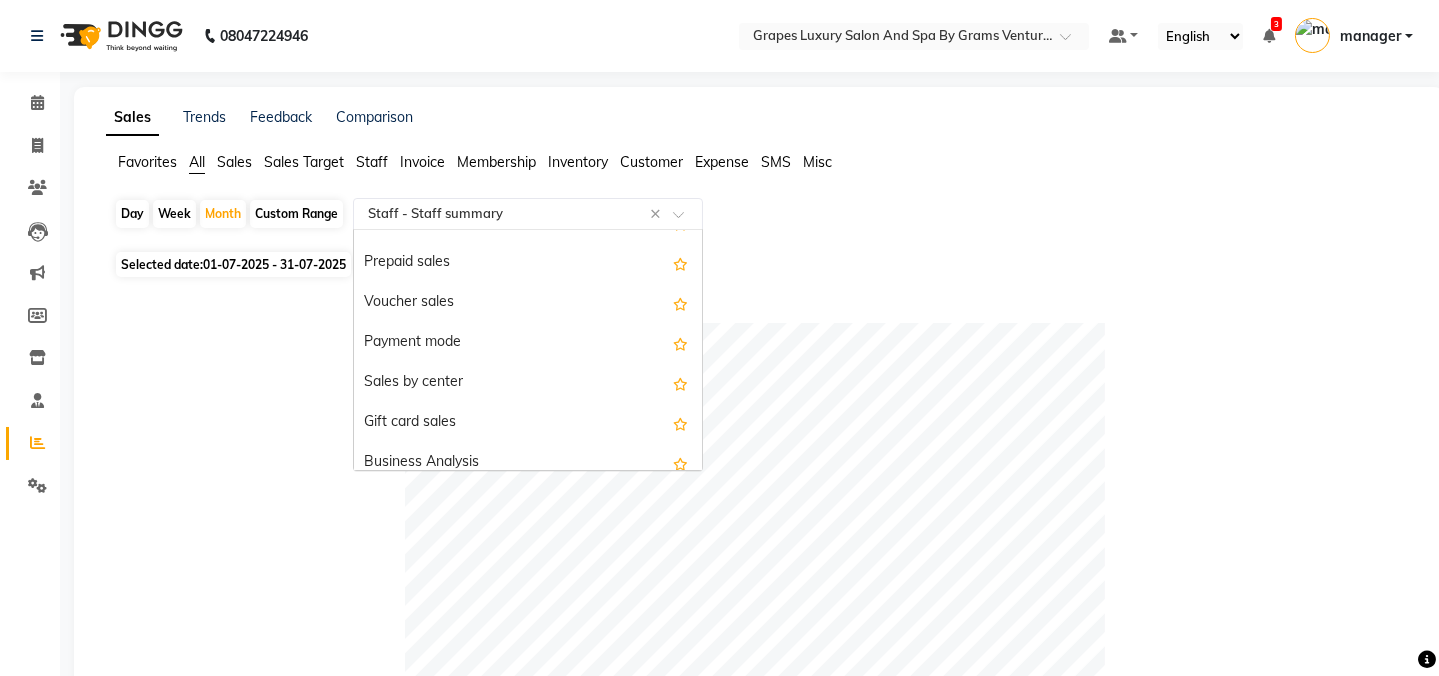 scroll, scrollTop: 0, scrollLeft: 0, axis: both 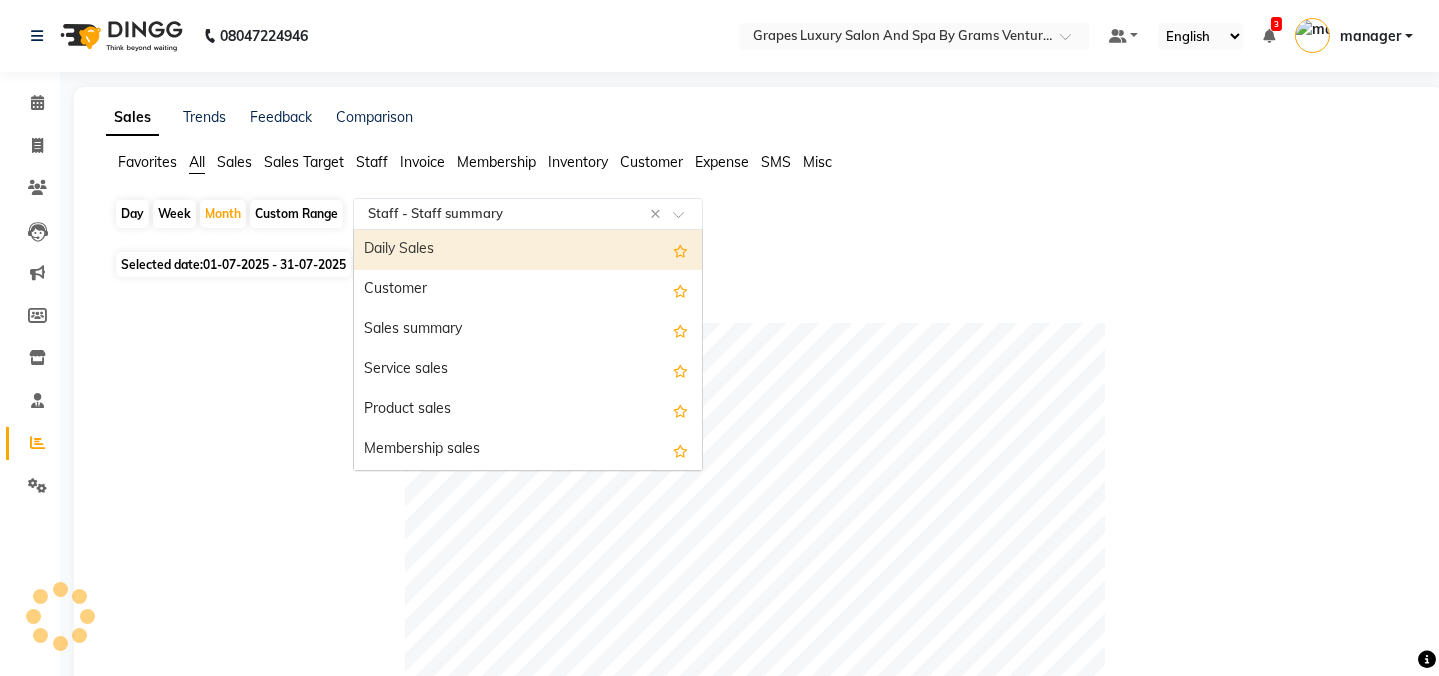 click on "Daily Sales" at bounding box center [528, 250] 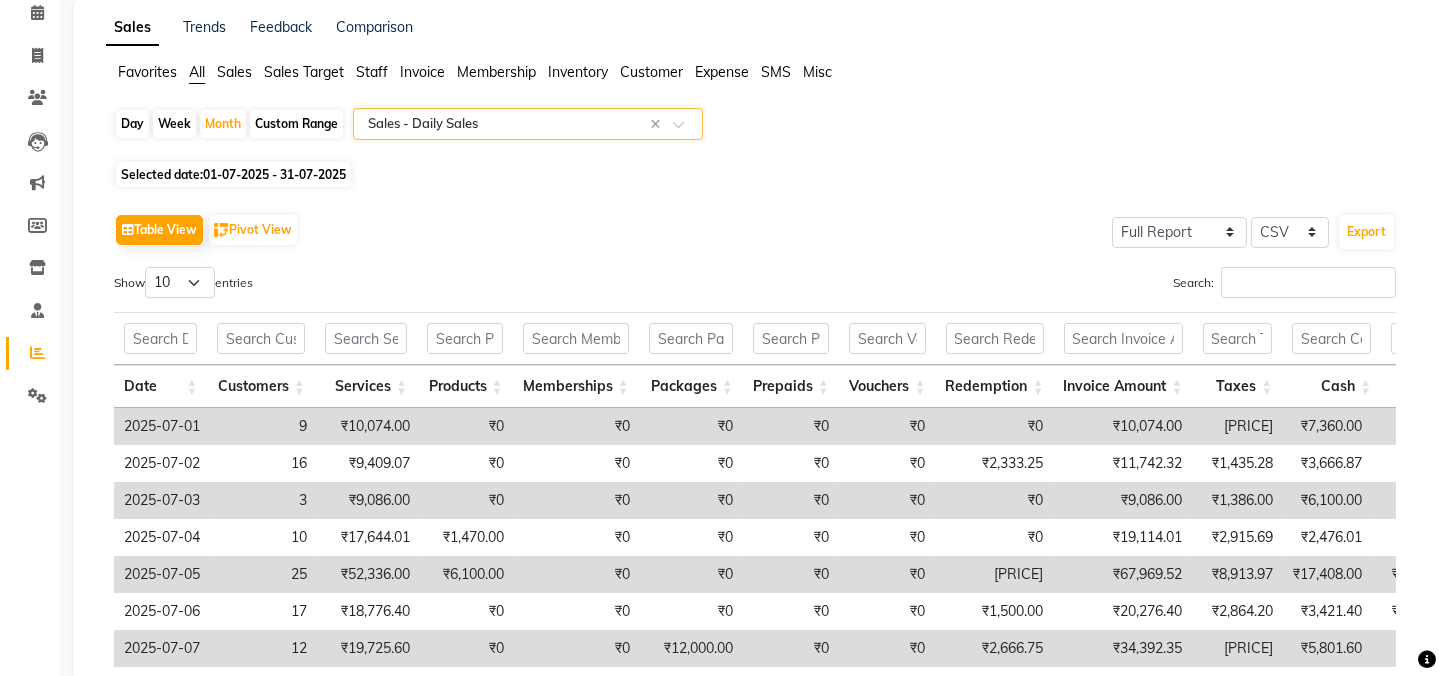 scroll, scrollTop: 0, scrollLeft: 0, axis: both 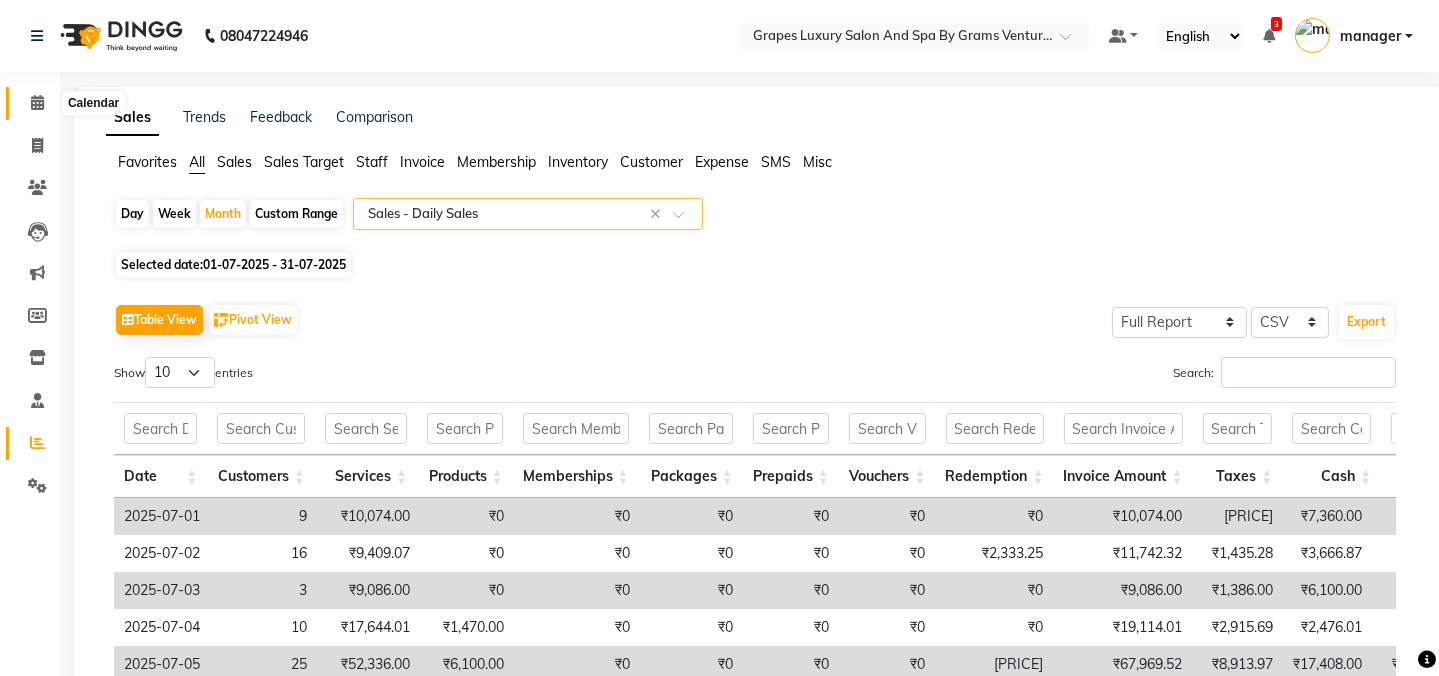 click 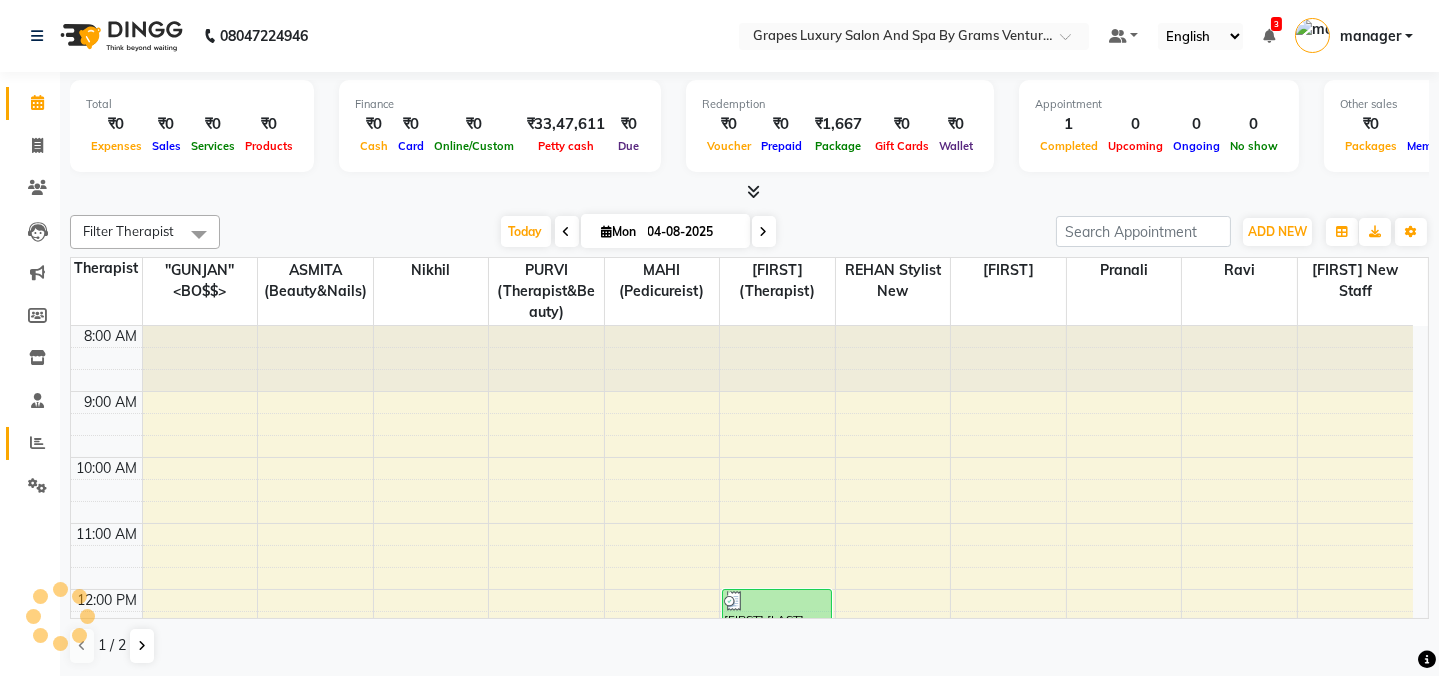 scroll, scrollTop: 0, scrollLeft: 0, axis: both 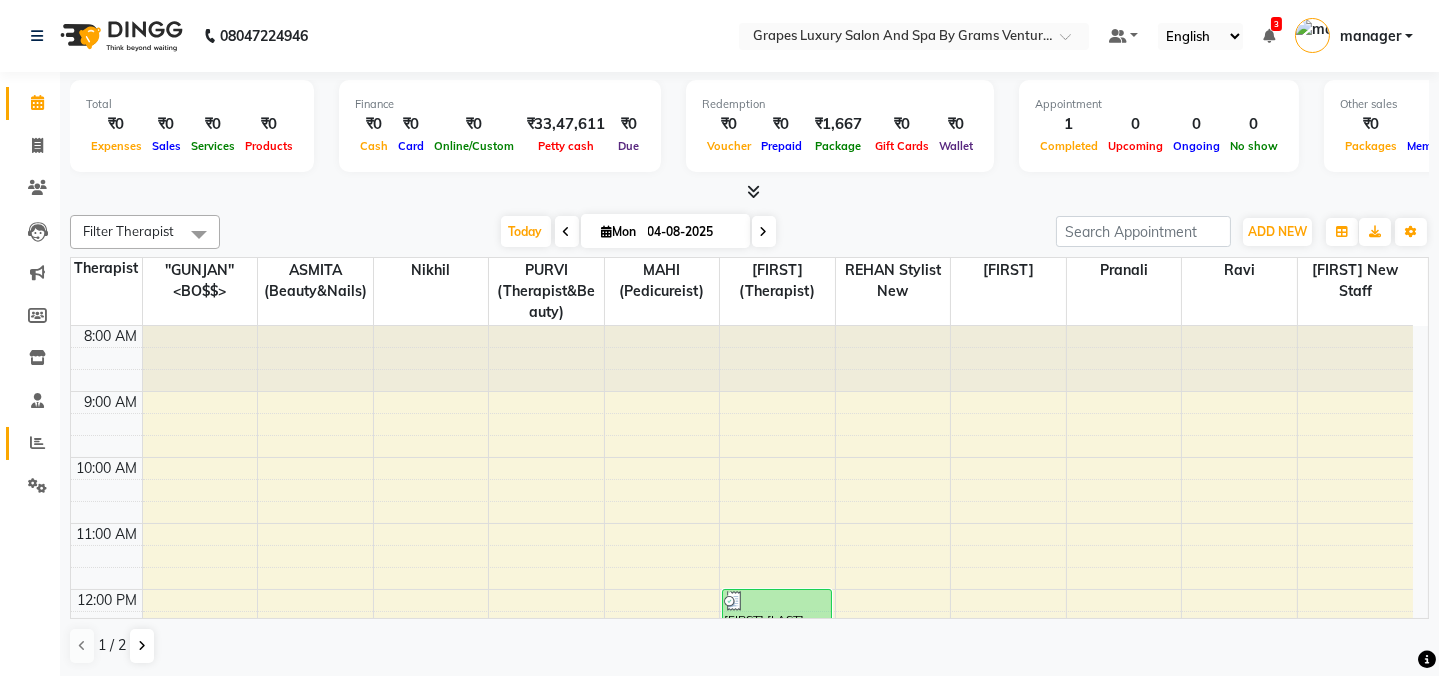 click 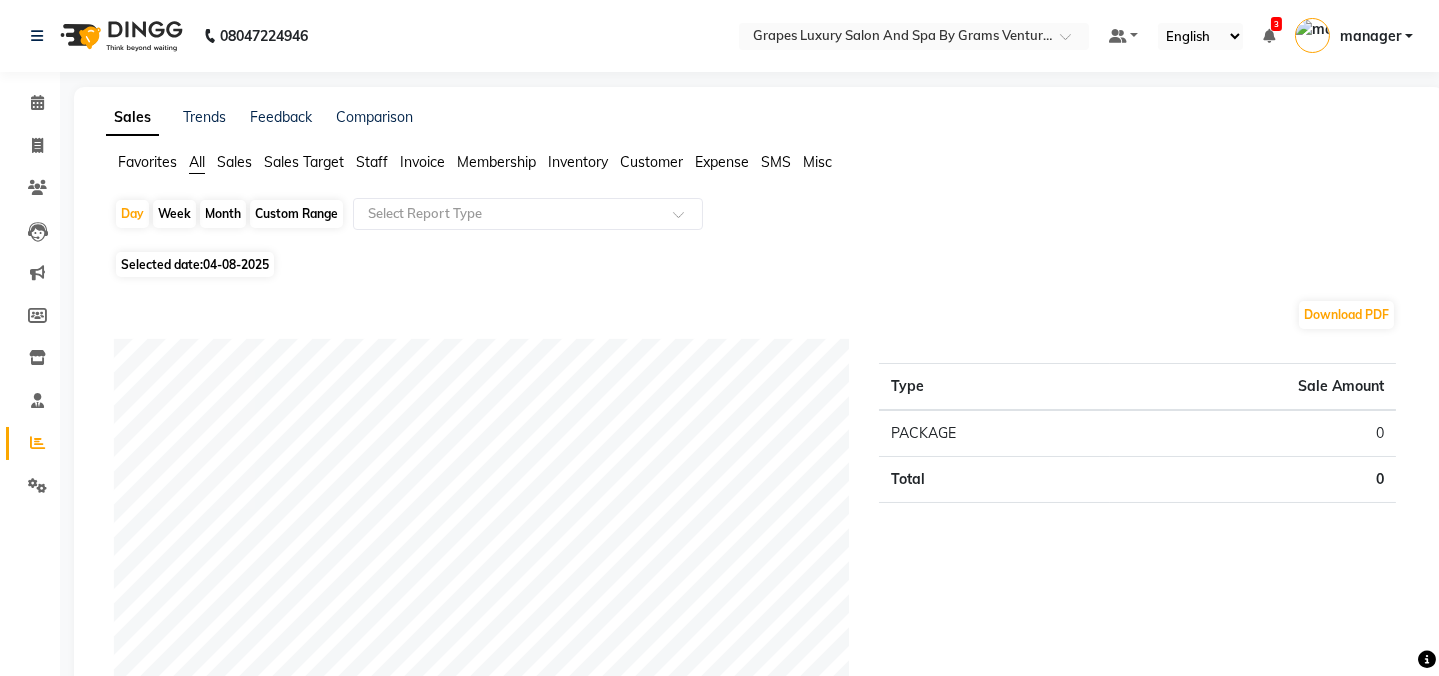 click on "Month" 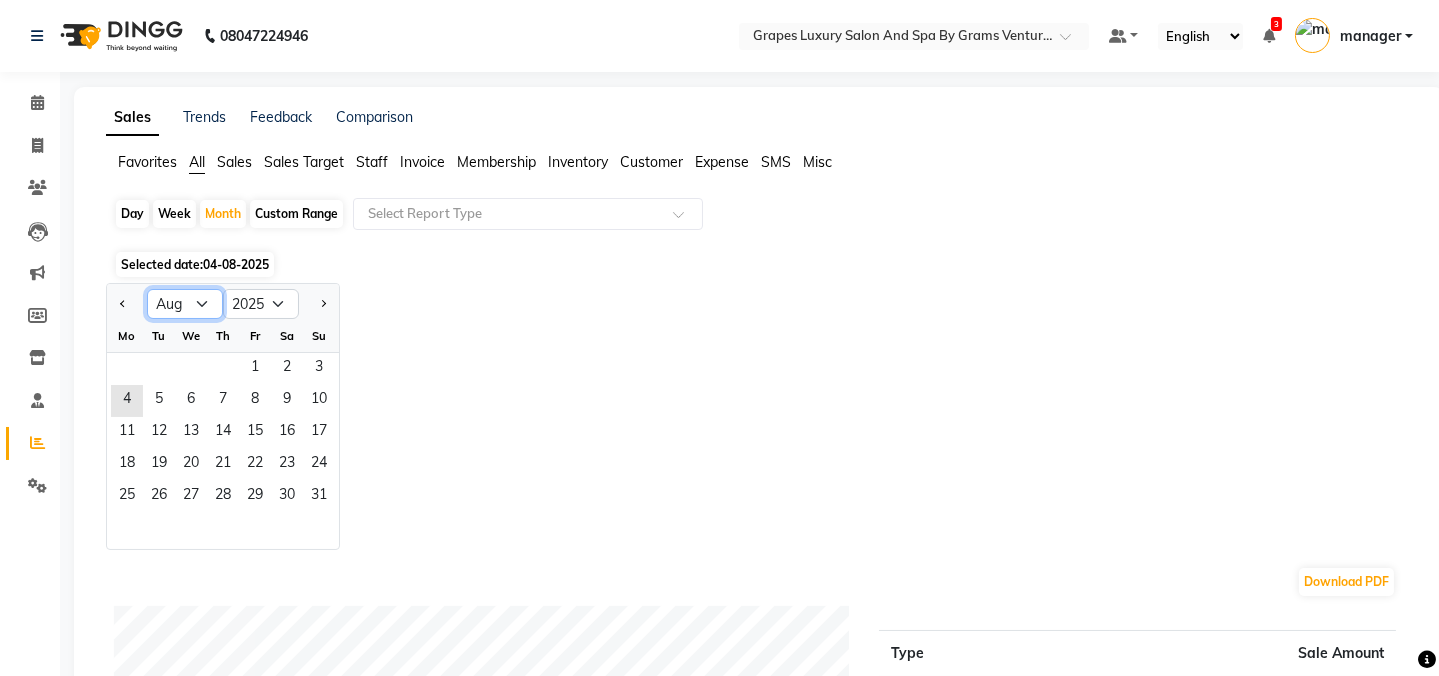 click on "Jan Feb Mar Apr May Jun Jul Aug Sep Oct Nov Dec" 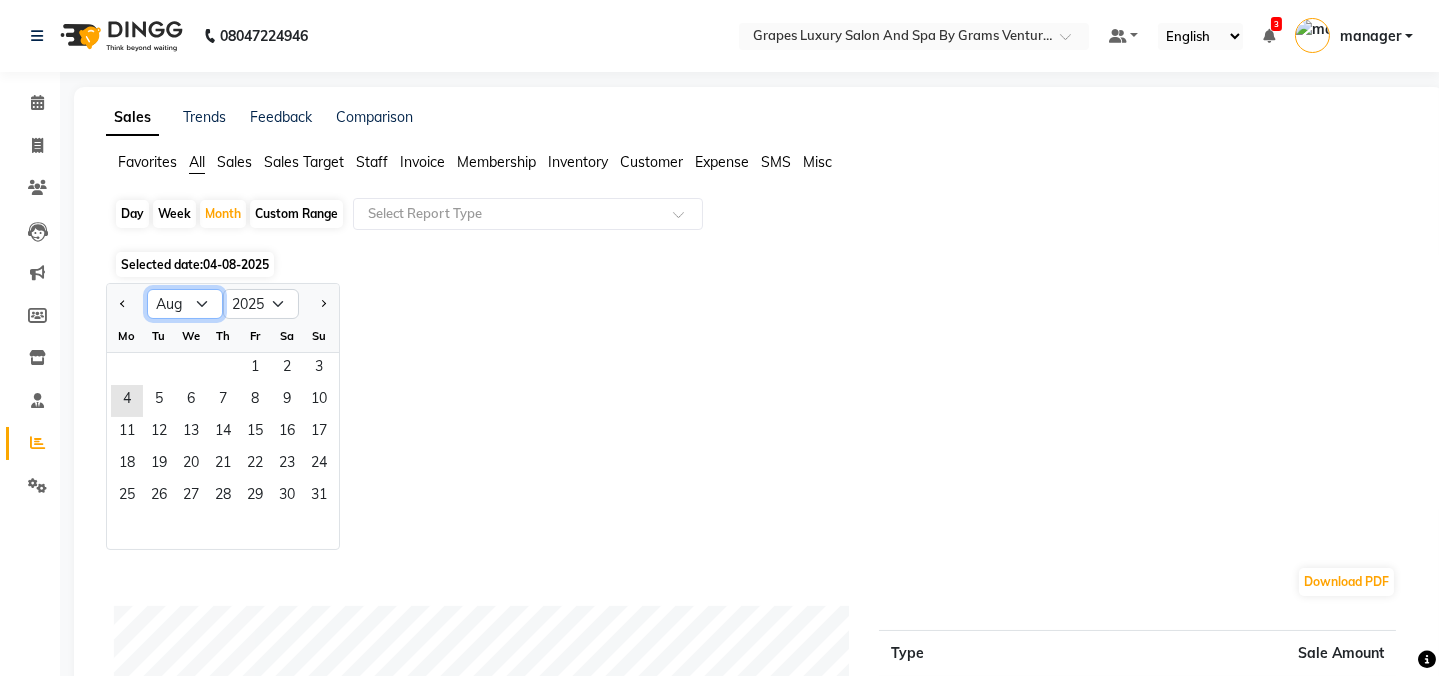 select on "7" 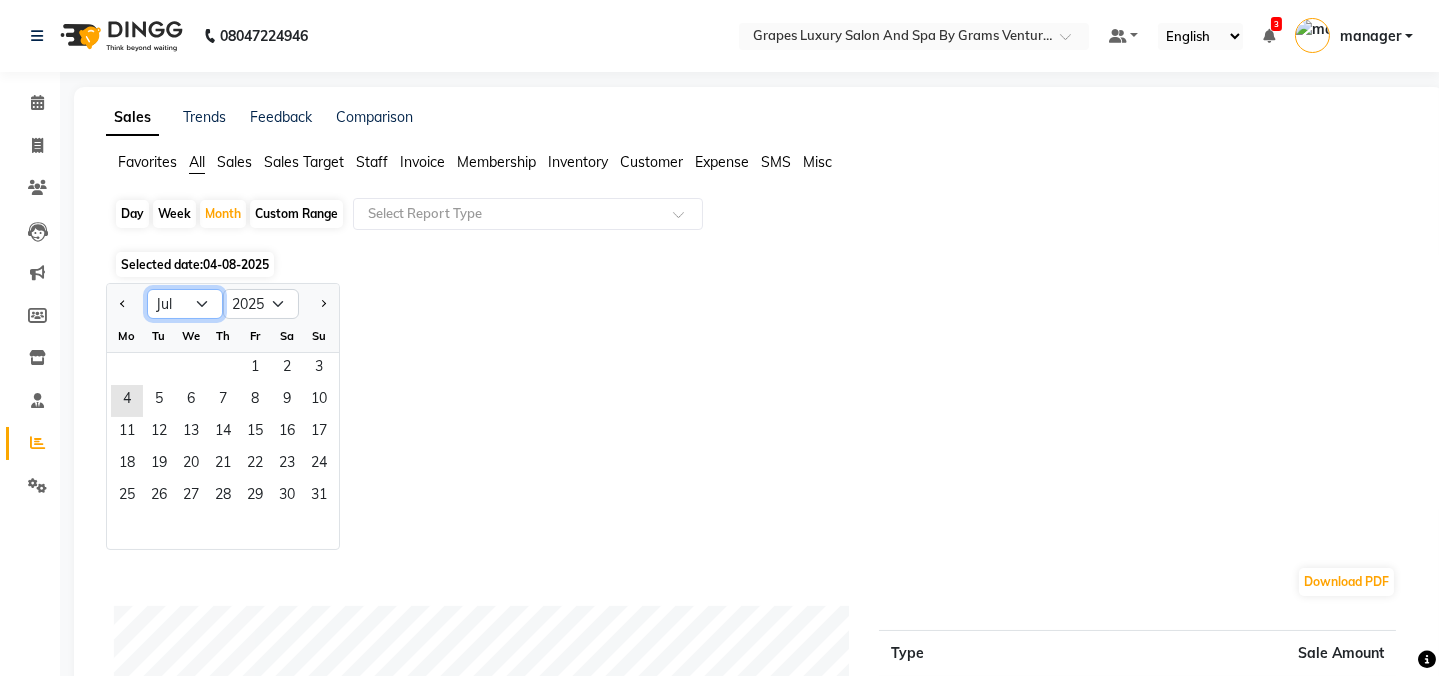 click on "Jan Feb Mar Apr May Jun Jul Aug Sep Oct Nov Dec" 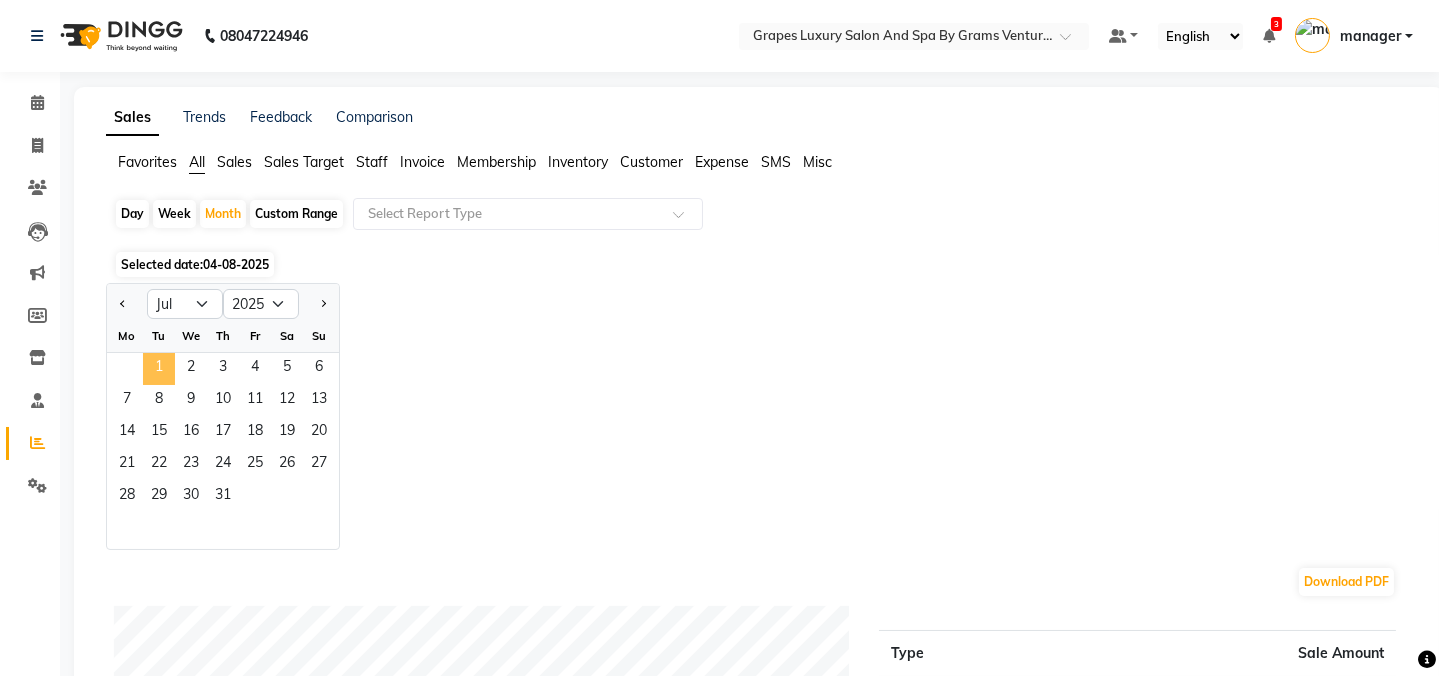 click on "1" 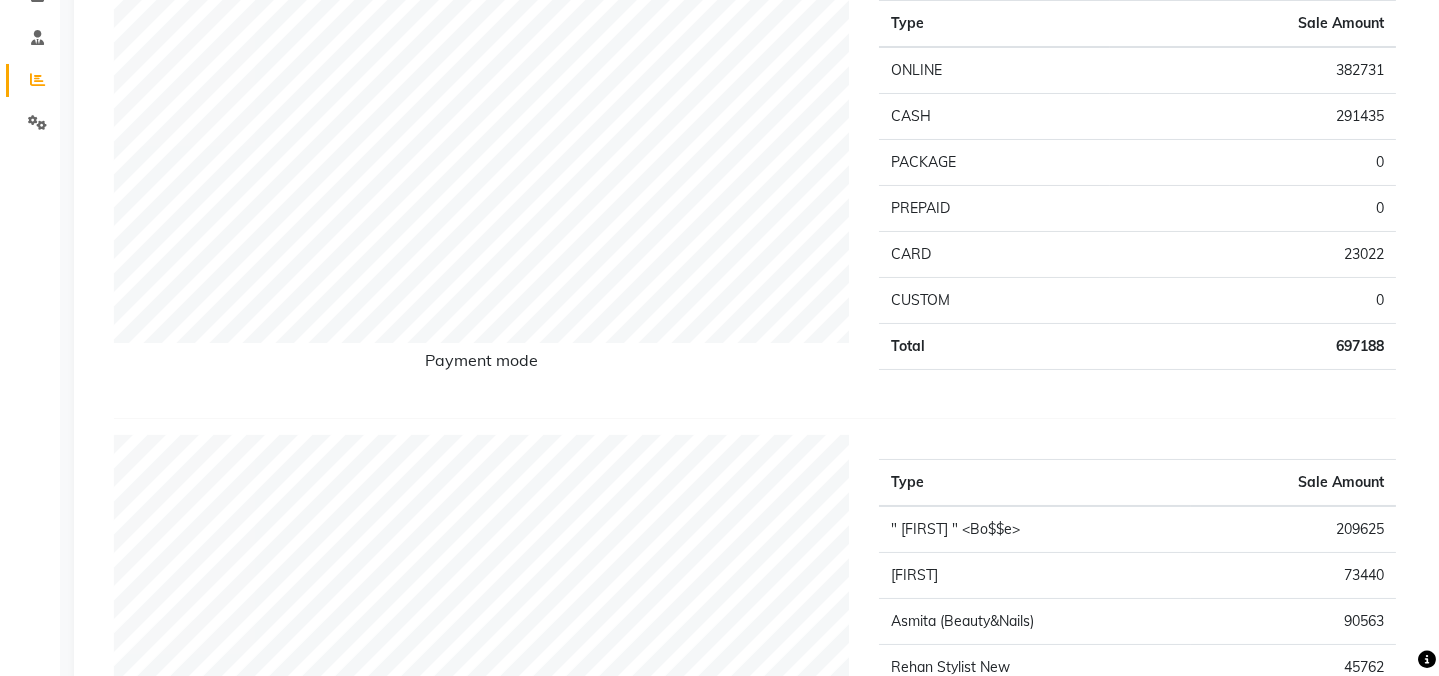 scroll, scrollTop: 0, scrollLeft: 0, axis: both 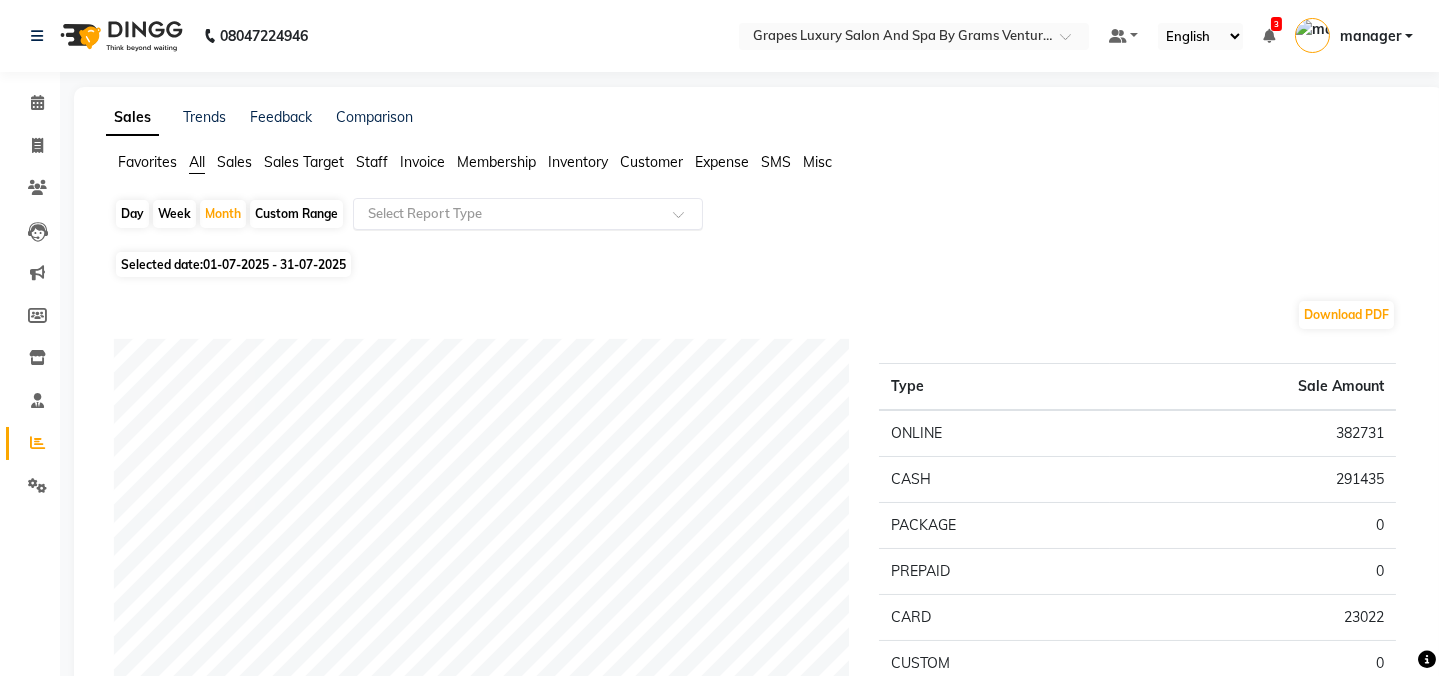 drag, startPoint x: 658, startPoint y: 229, endPoint x: 661, endPoint y: 219, distance: 10.440307 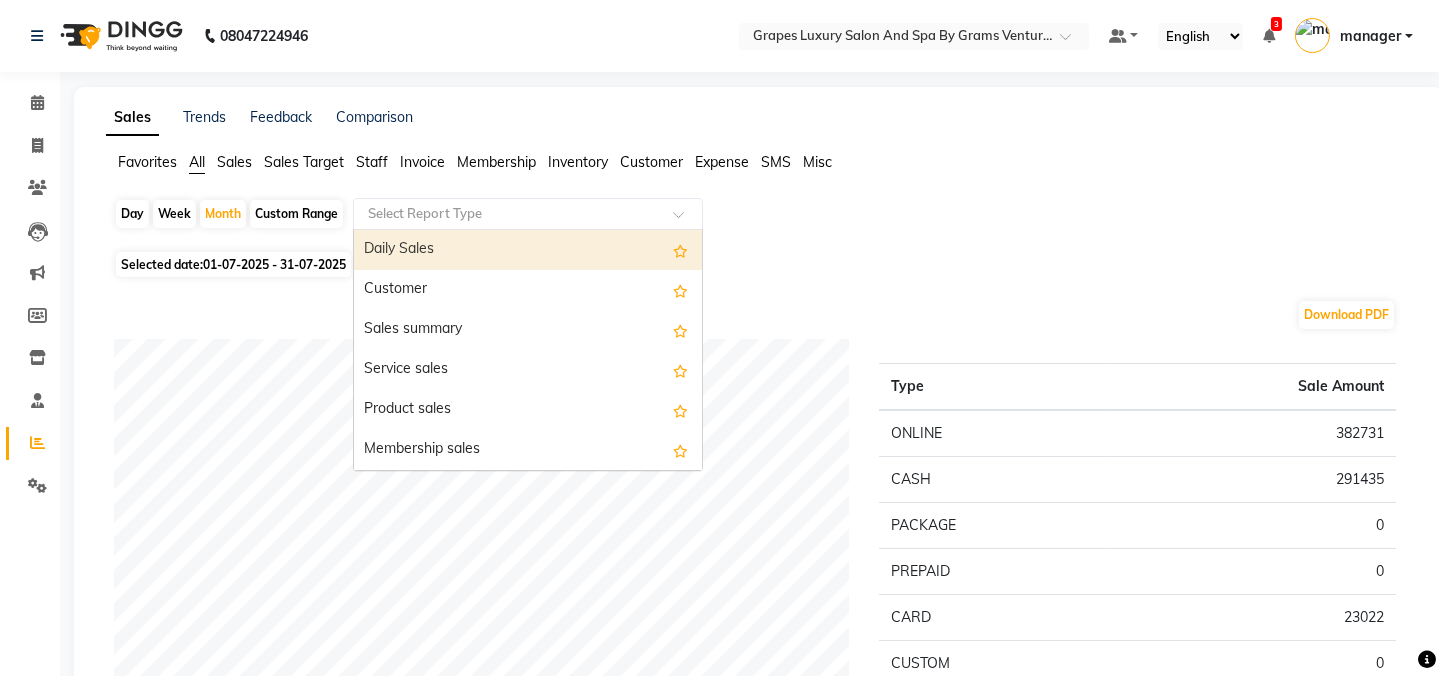 click on "Daily Sales" at bounding box center [528, 250] 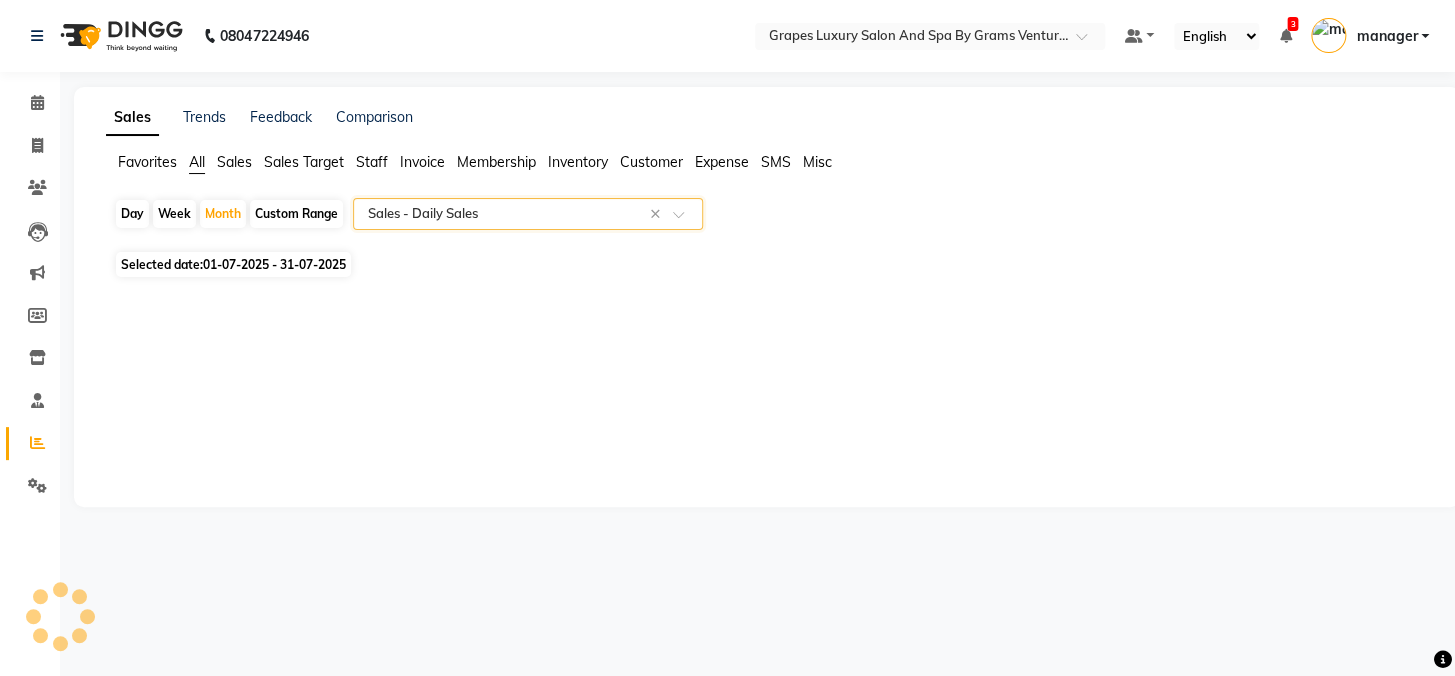 select on "full_report" 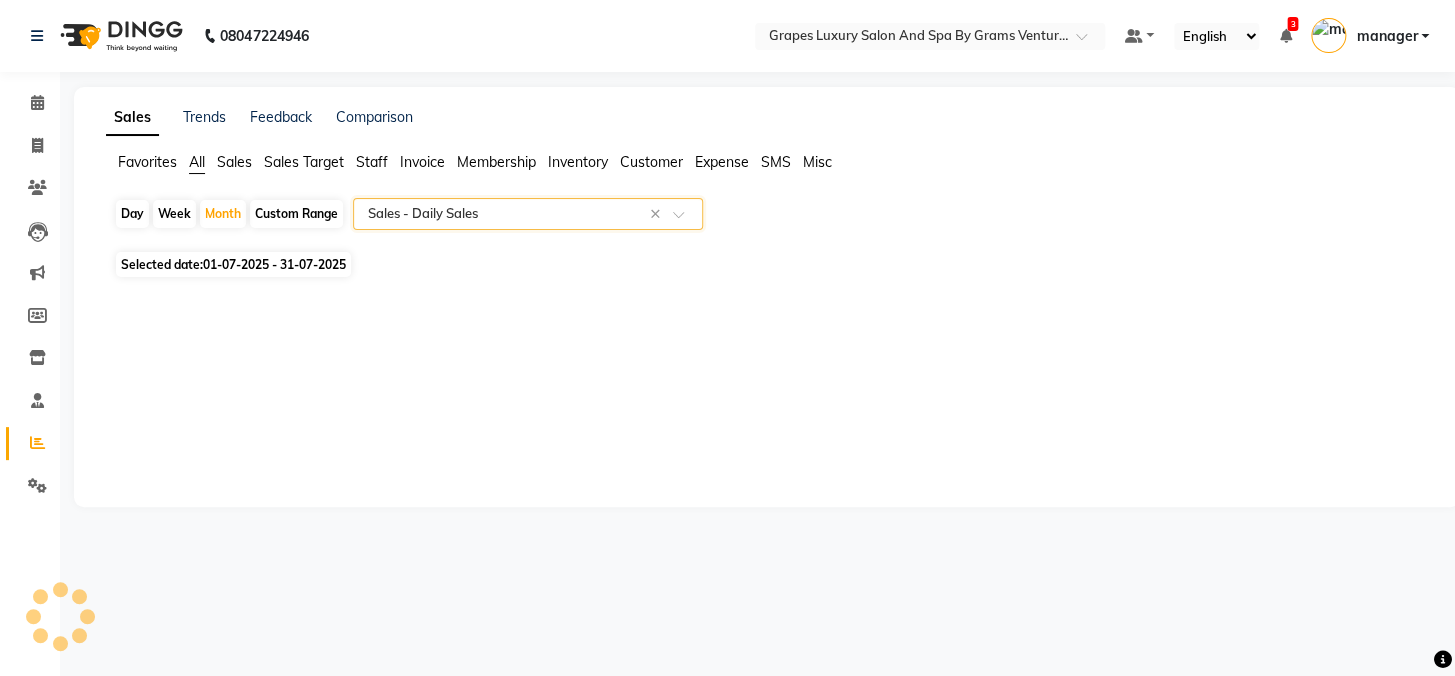 select on "csv" 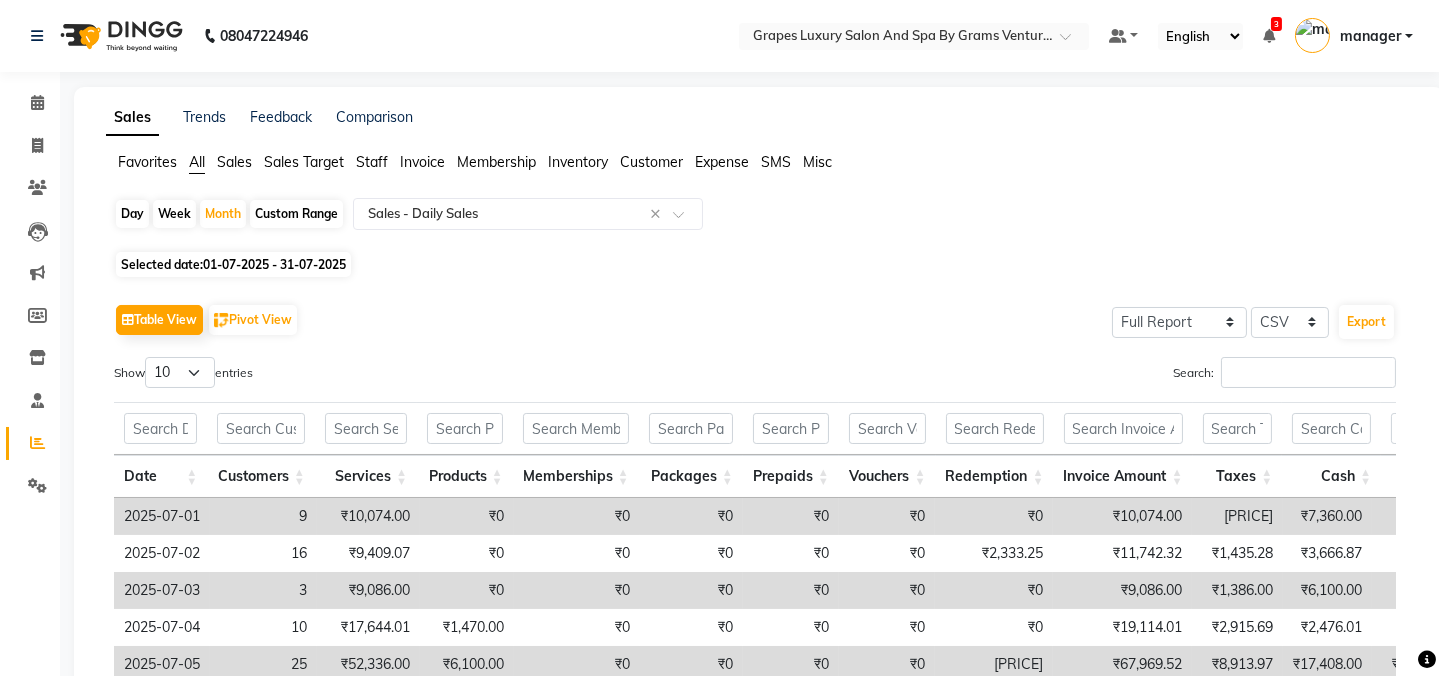 click on "Custom Range" 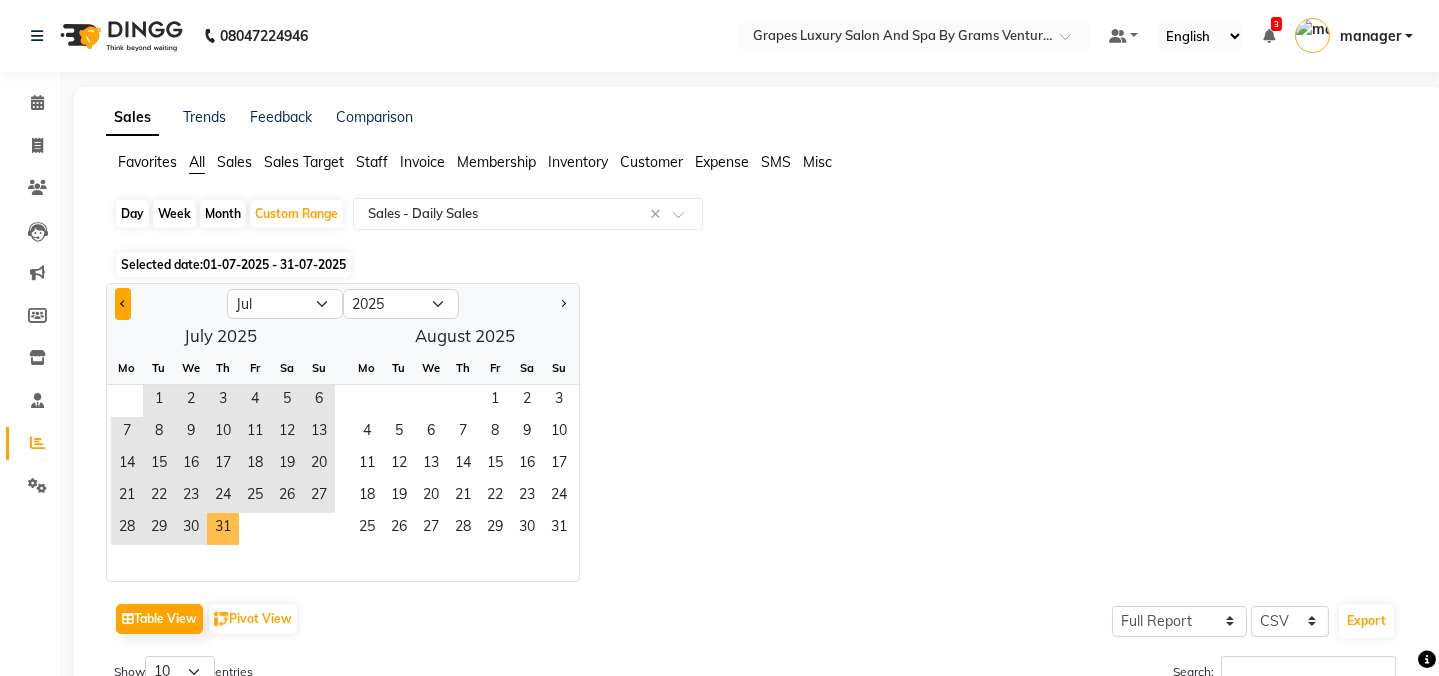 drag, startPoint x: 166, startPoint y: 398, endPoint x: 126, endPoint y: 304, distance: 102.156746 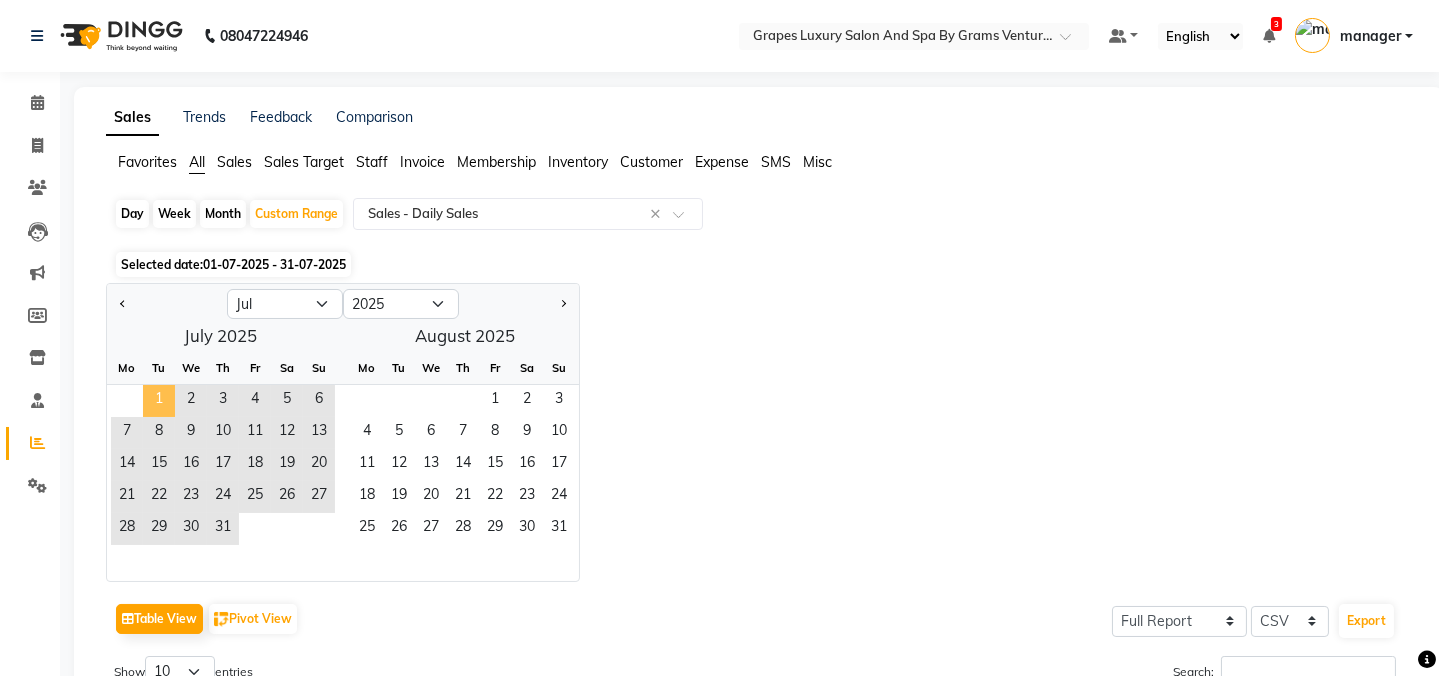 click on "1" 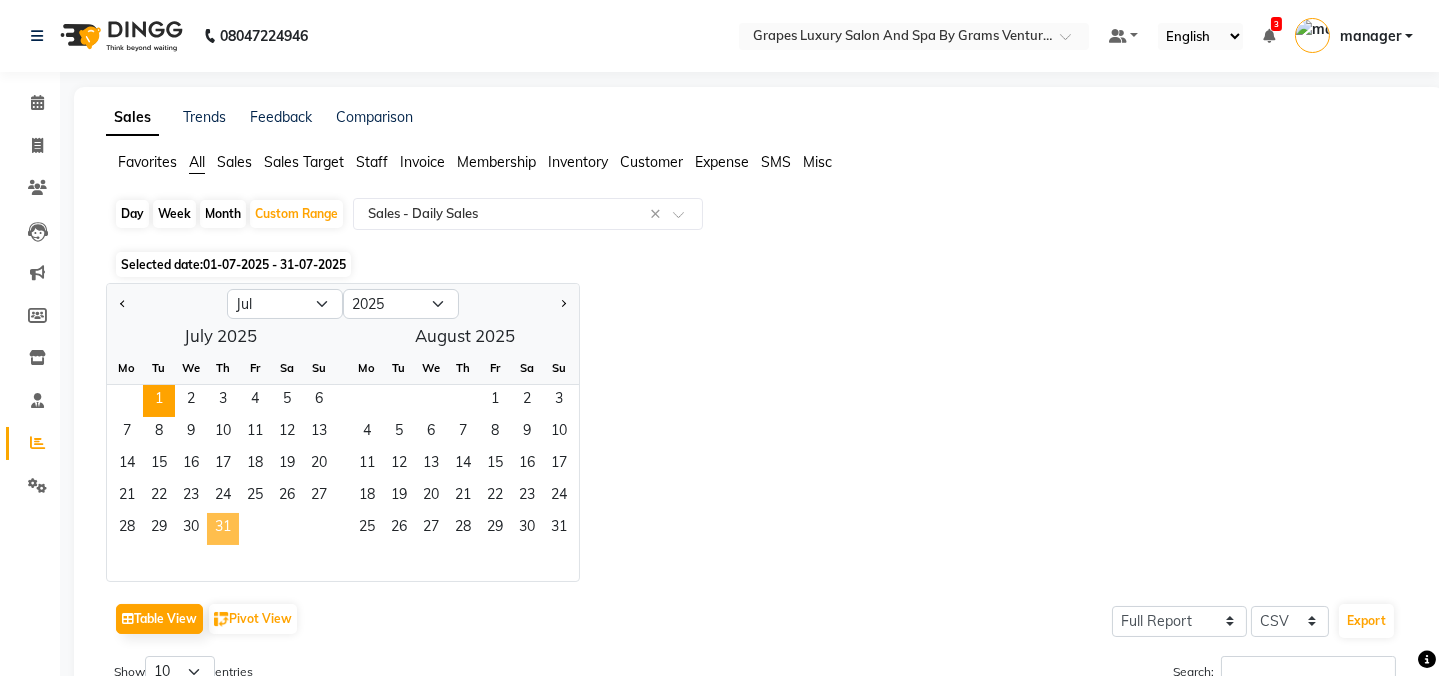drag, startPoint x: 160, startPoint y: 392, endPoint x: 219, endPoint y: 536, distance: 155.61812 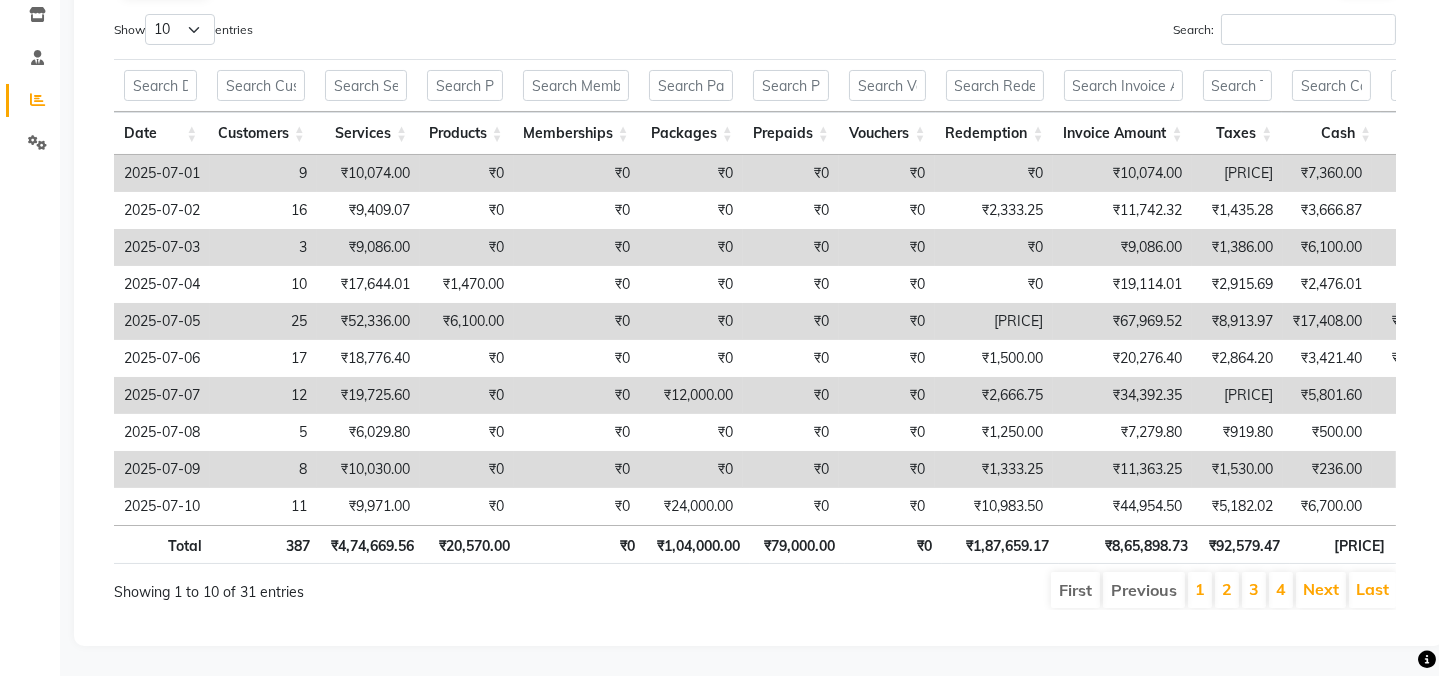 scroll, scrollTop: 372, scrollLeft: 0, axis: vertical 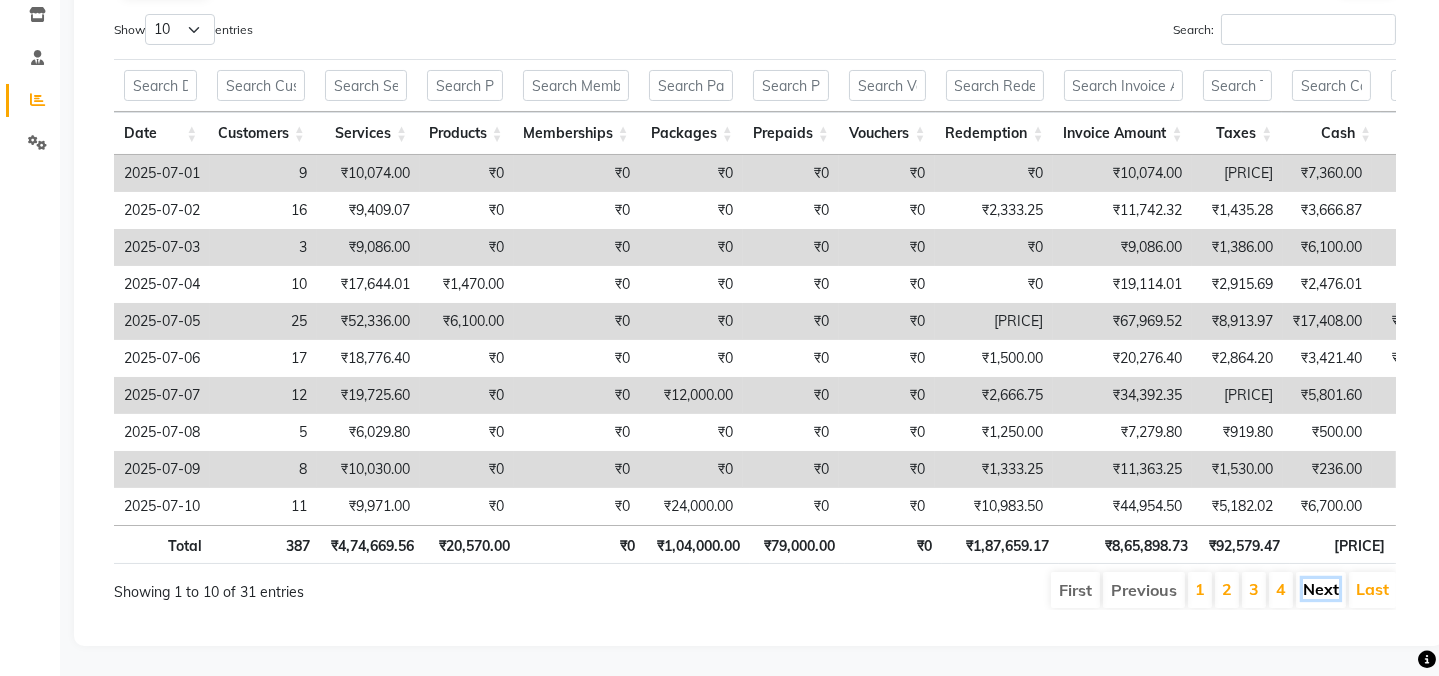click on "Next" at bounding box center (1321, 589) 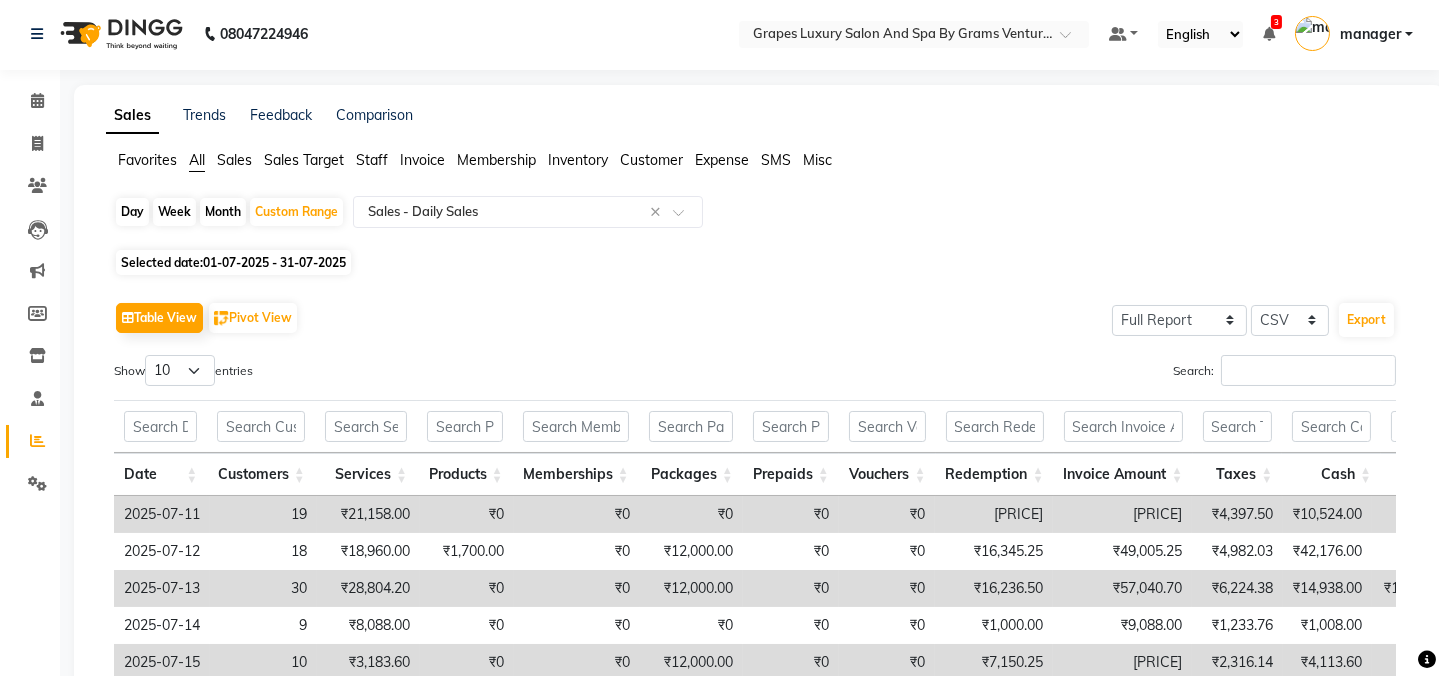 scroll, scrollTop: 0, scrollLeft: 0, axis: both 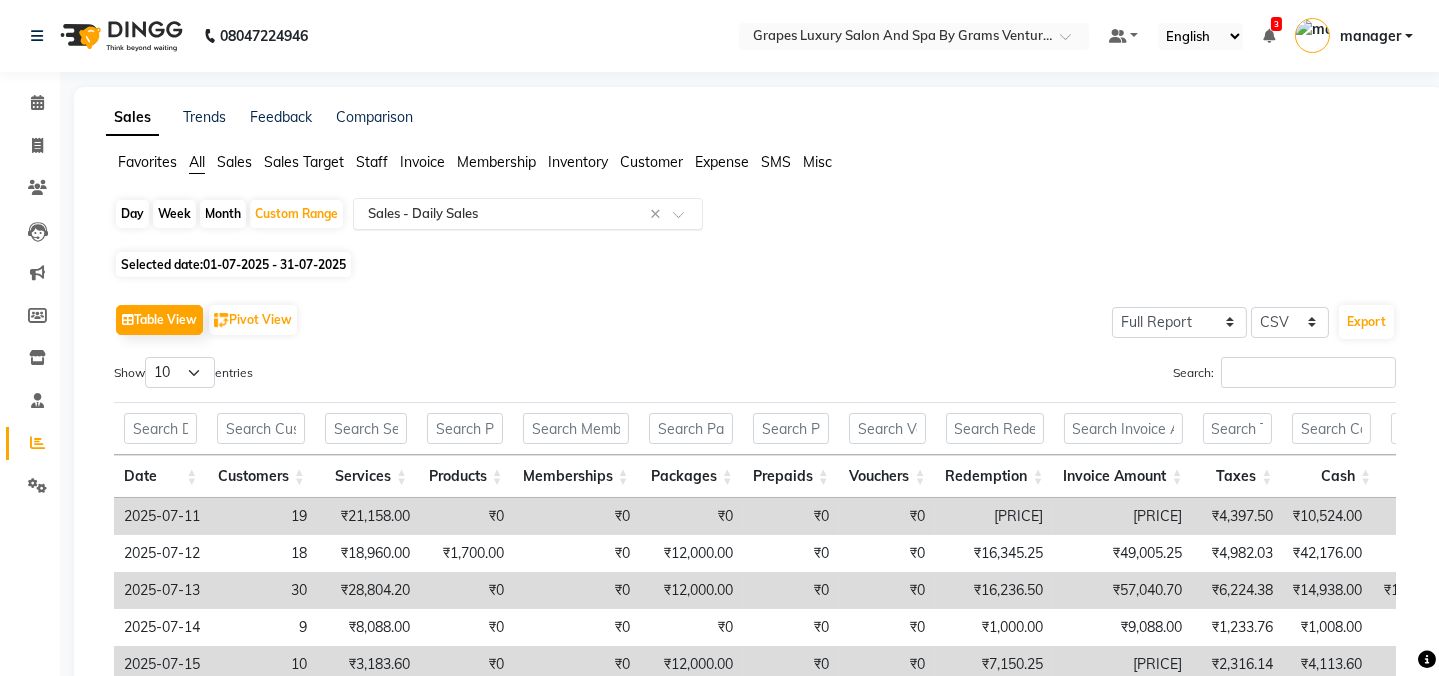 click on "Select Report Type × Sales -  Daily Sales ×" 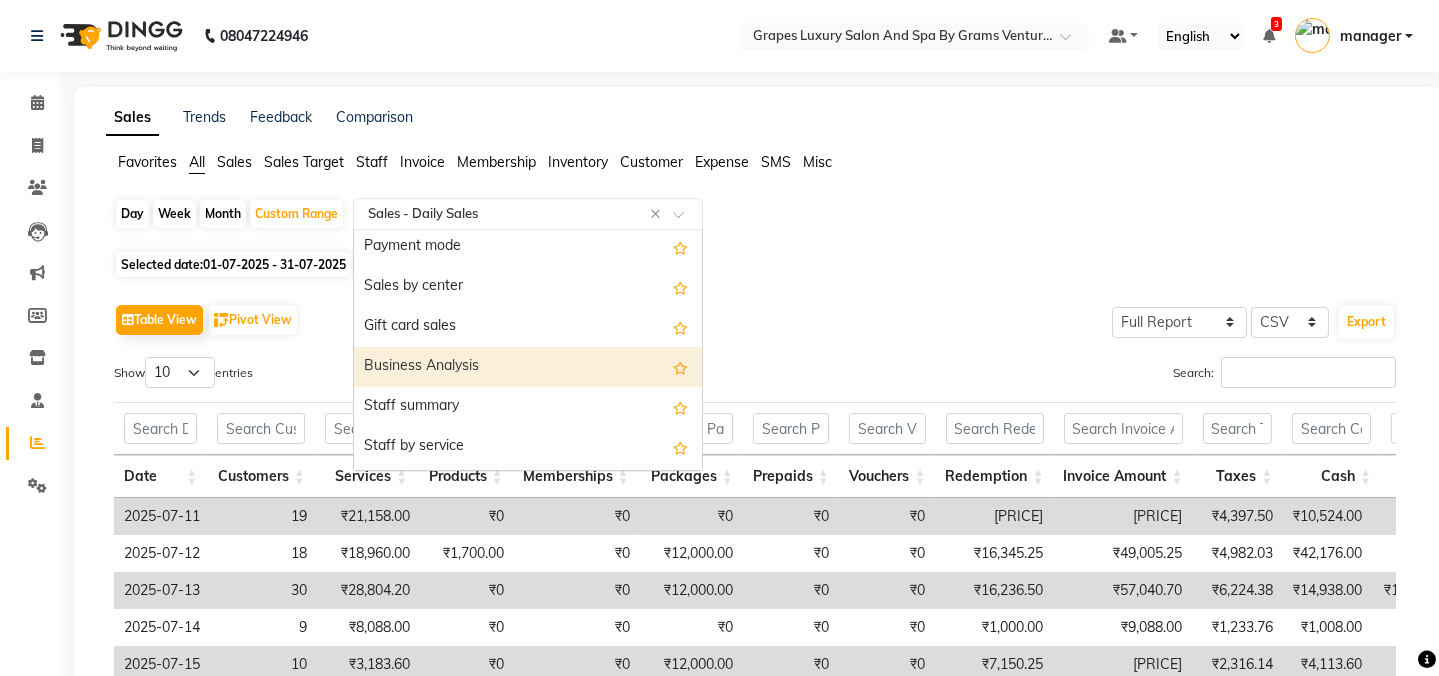 scroll, scrollTop: 454, scrollLeft: 0, axis: vertical 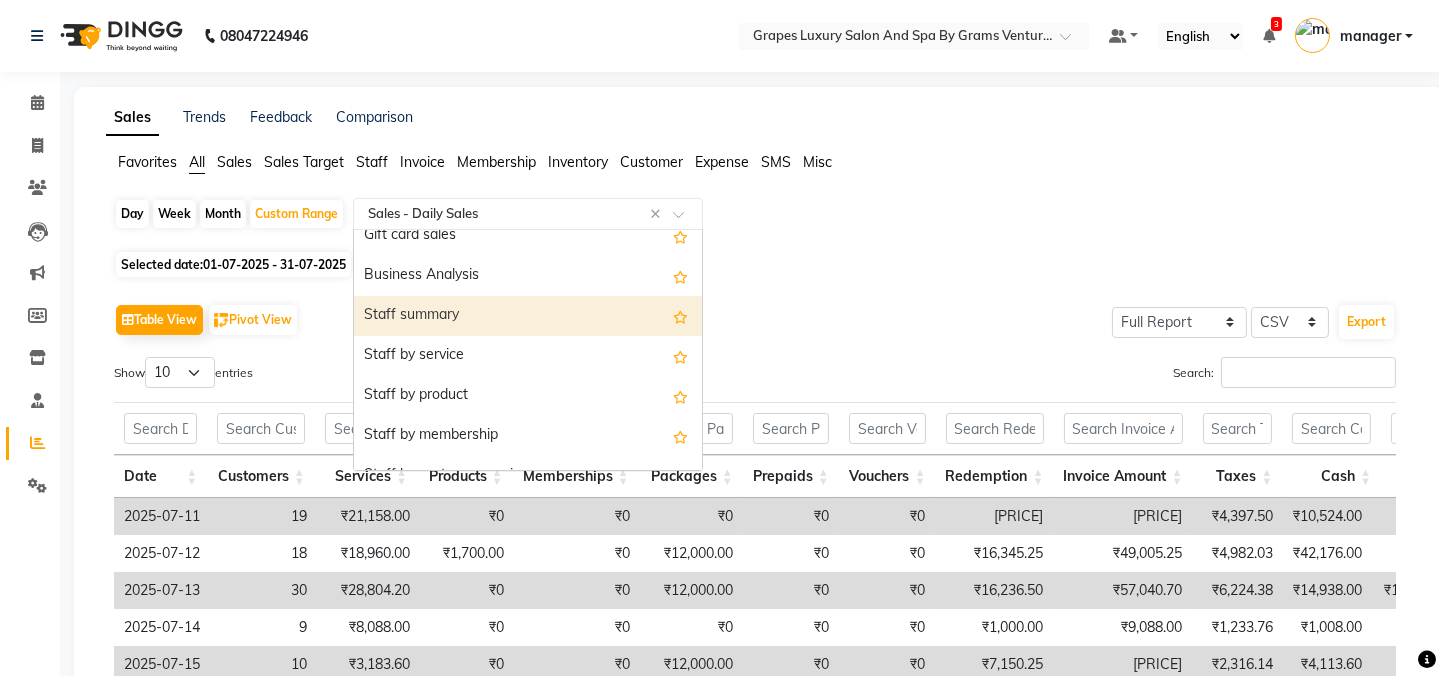 click on "Staff summary" at bounding box center (528, 316) 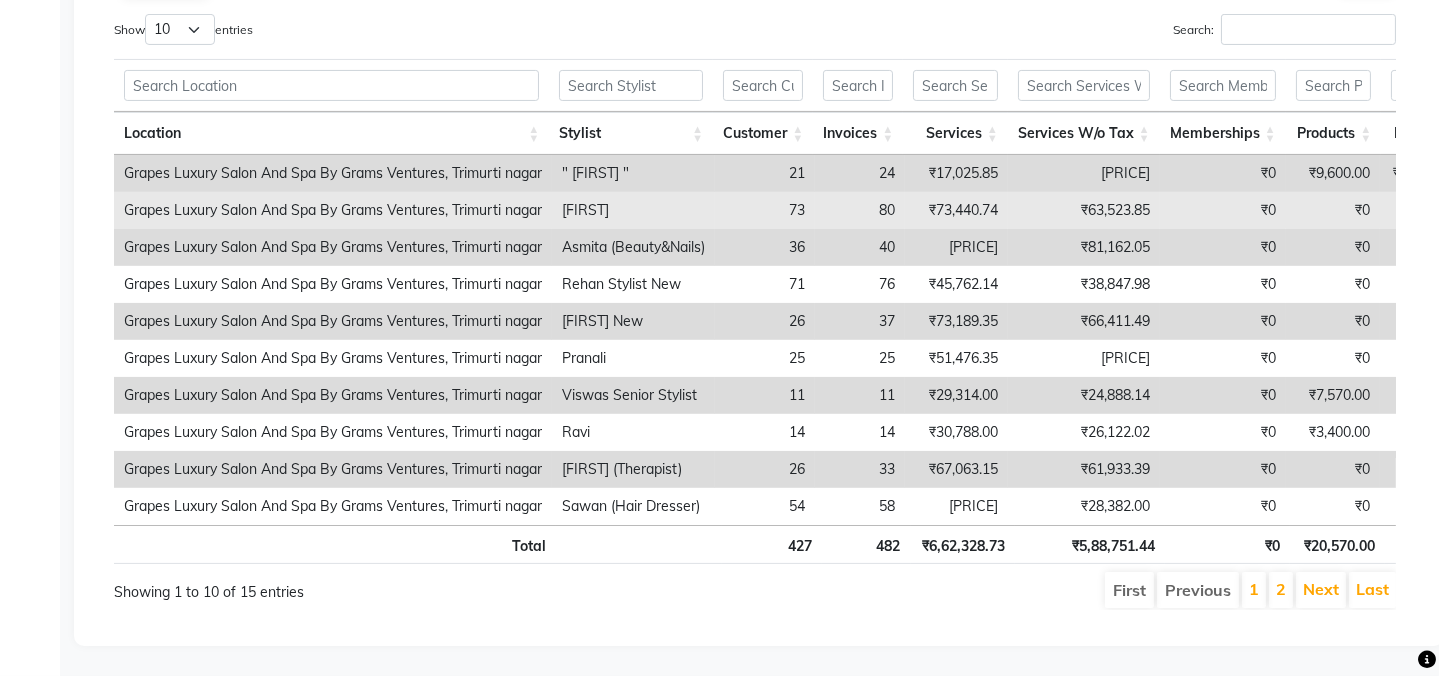 scroll, scrollTop: 1096, scrollLeft: 0, axis: vertical 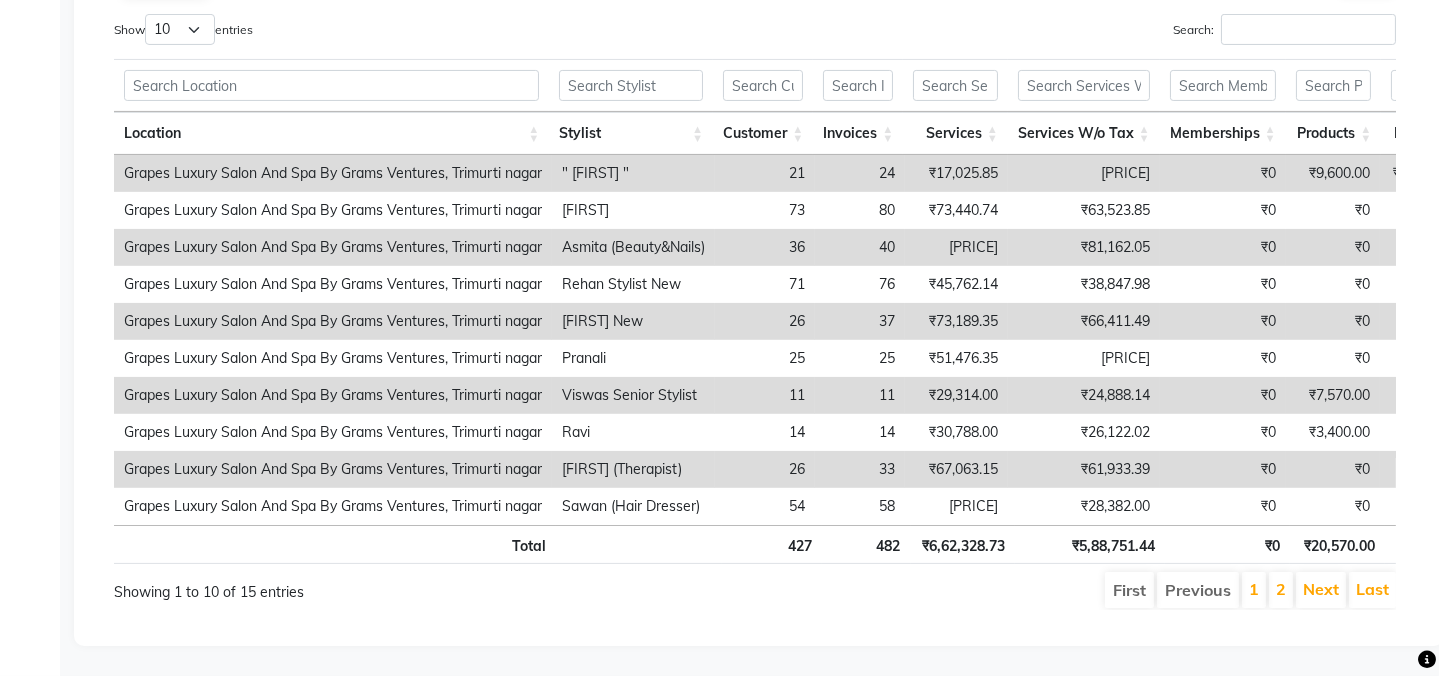 click on "Next" at bounding box center (1321, 590) 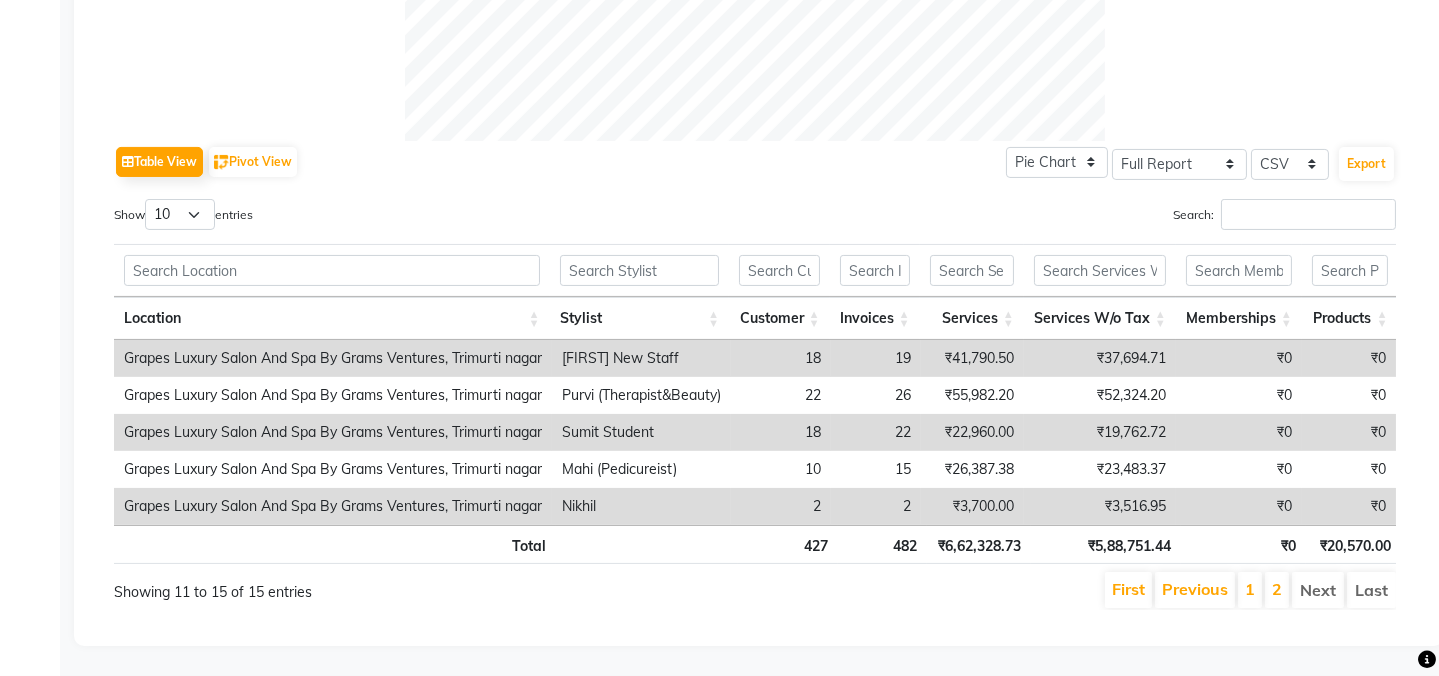 scroll, scrollTop: 911, scrollLeft: 0, axis: vertical 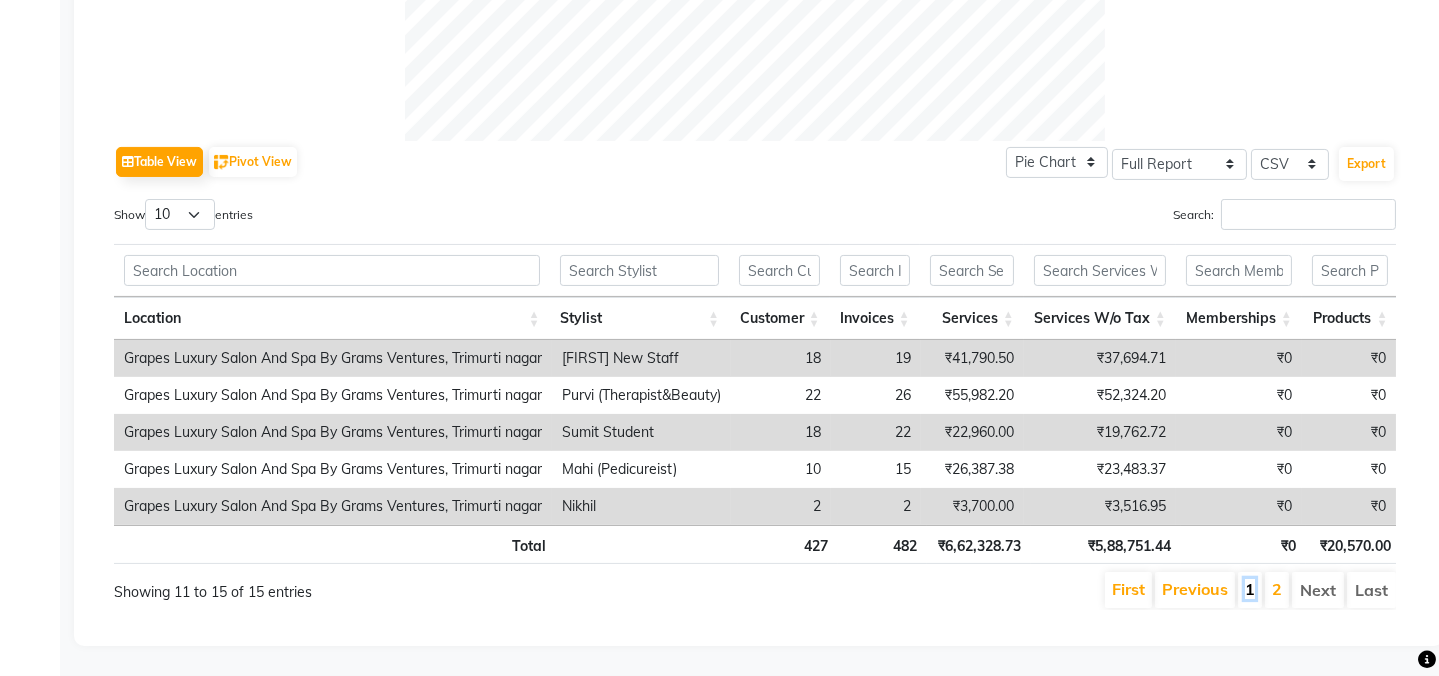 click on "1" at bounding box center (1250, 589) 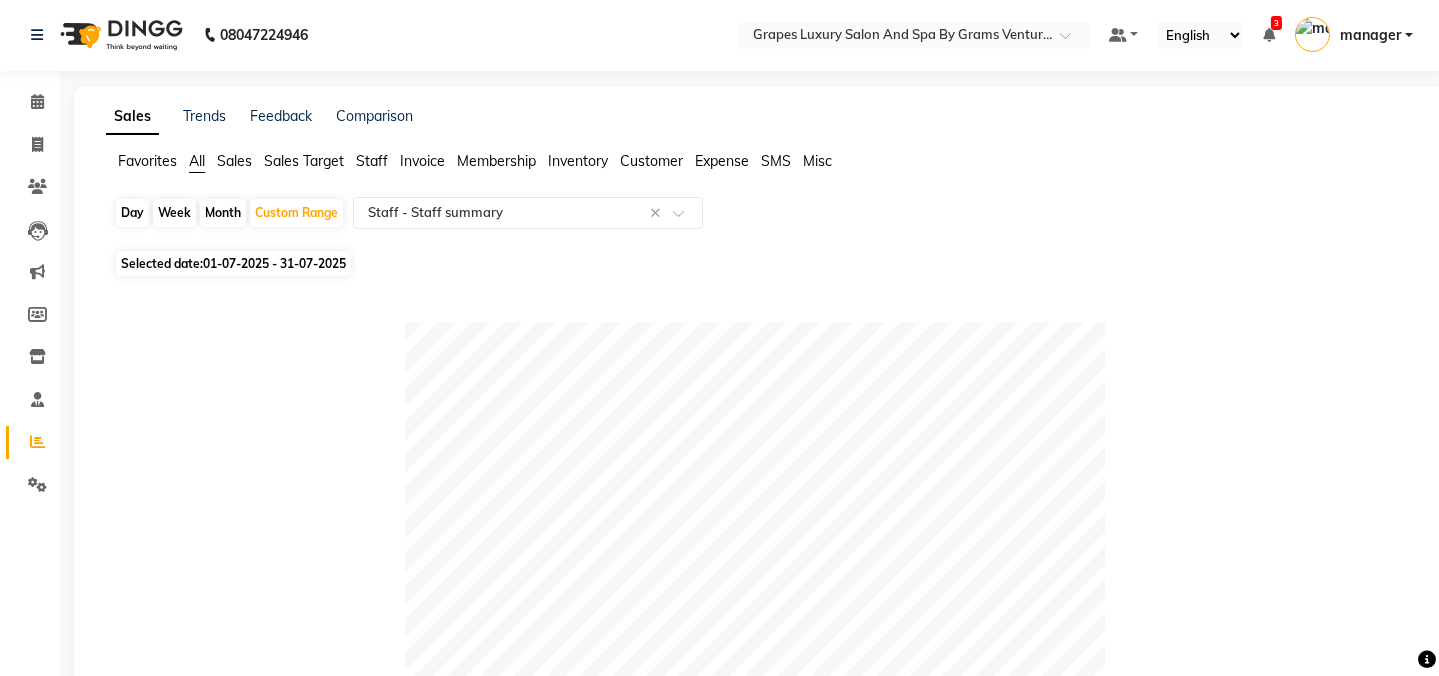 scroll, scrollTop: 0, scrollLeft: 0, axis: both 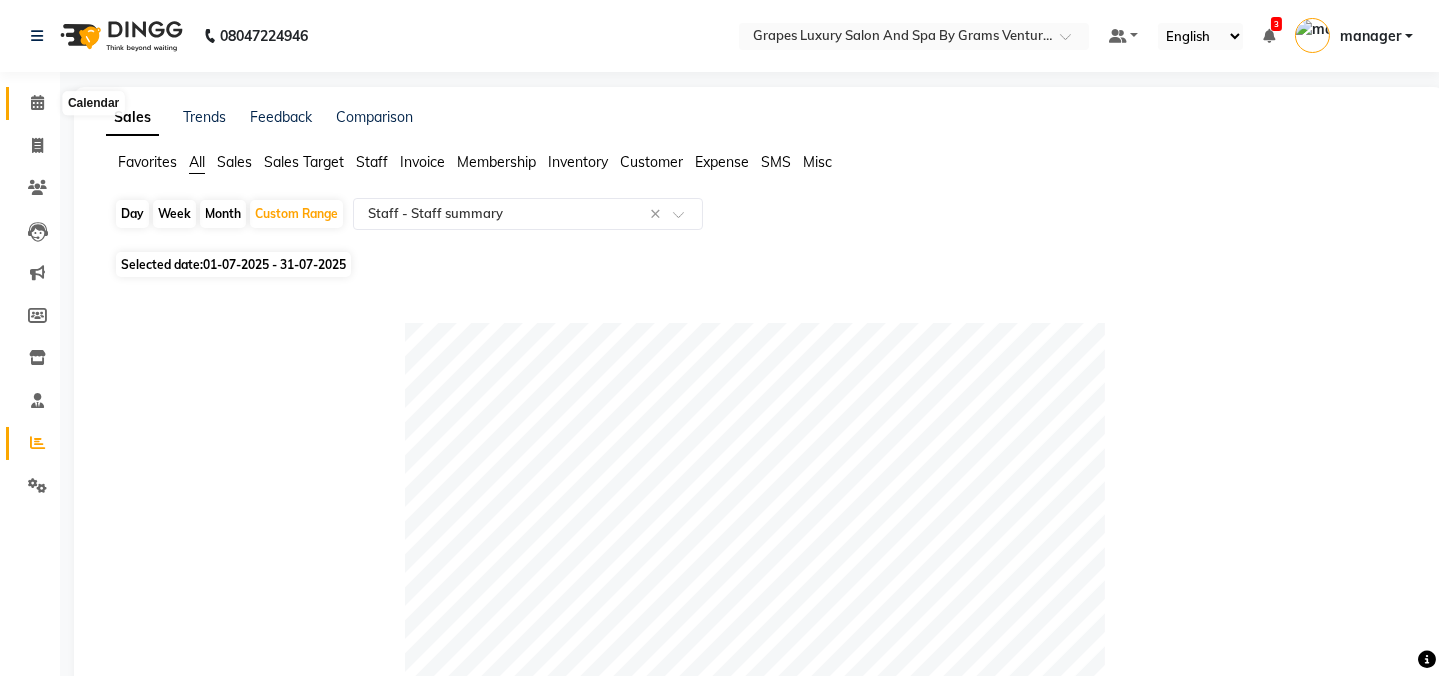 click 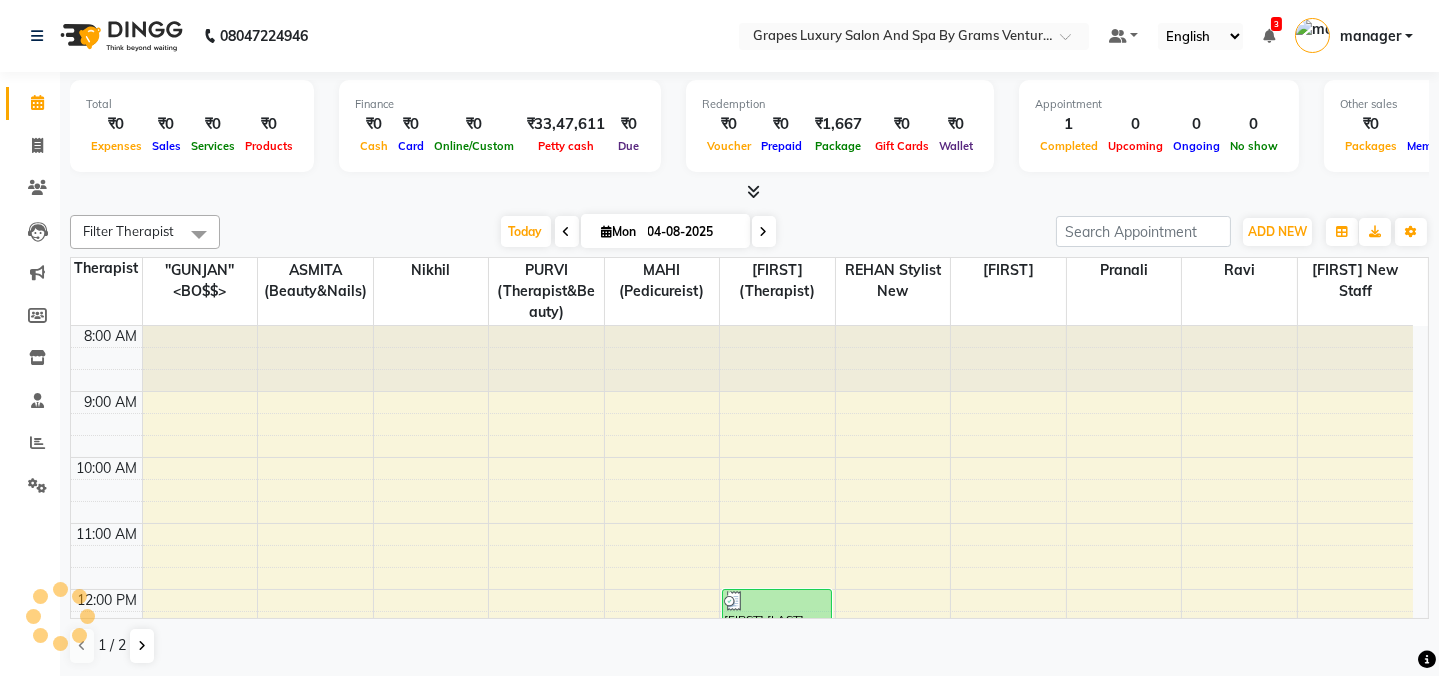 scroll, scrollTop: 0, scrollLeft: 0, axis: both 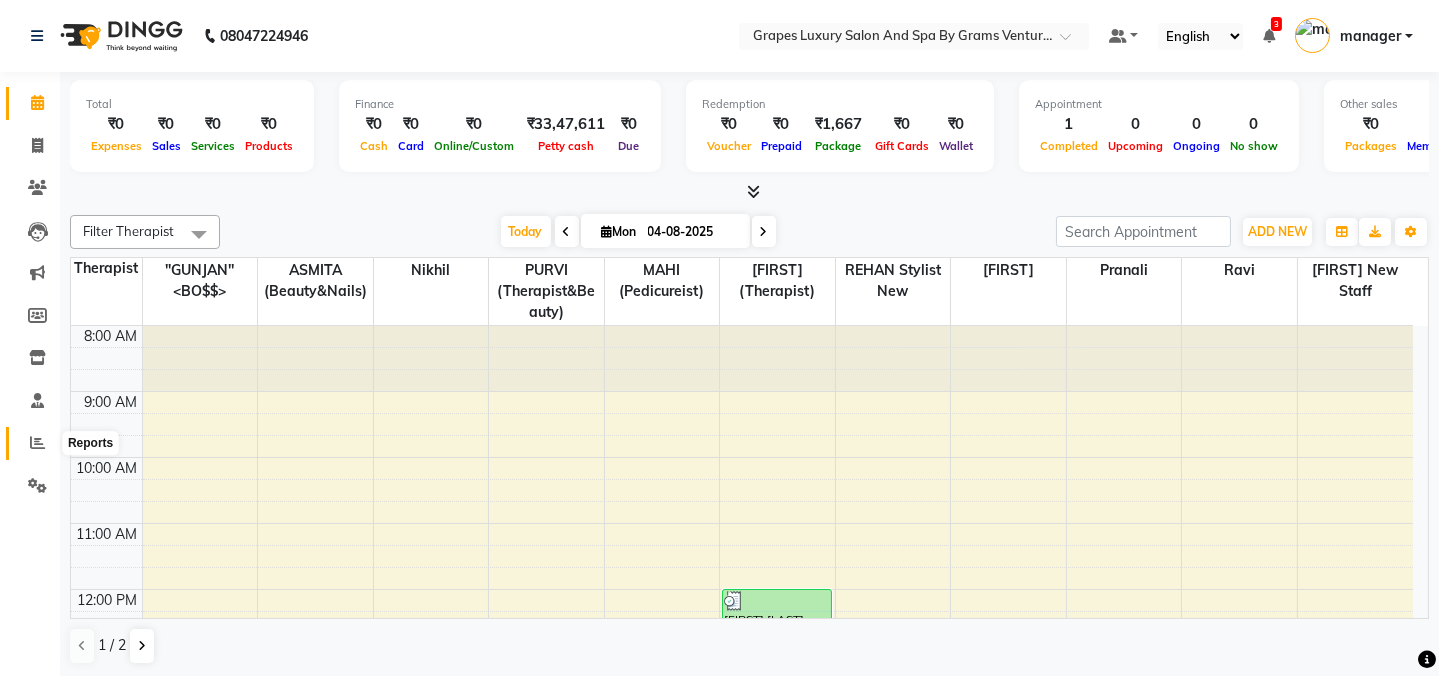 drag, startPoint x: 33, startPoint y: 446, endPoint x: 115, endPoint y: 434, distance: 82.8734 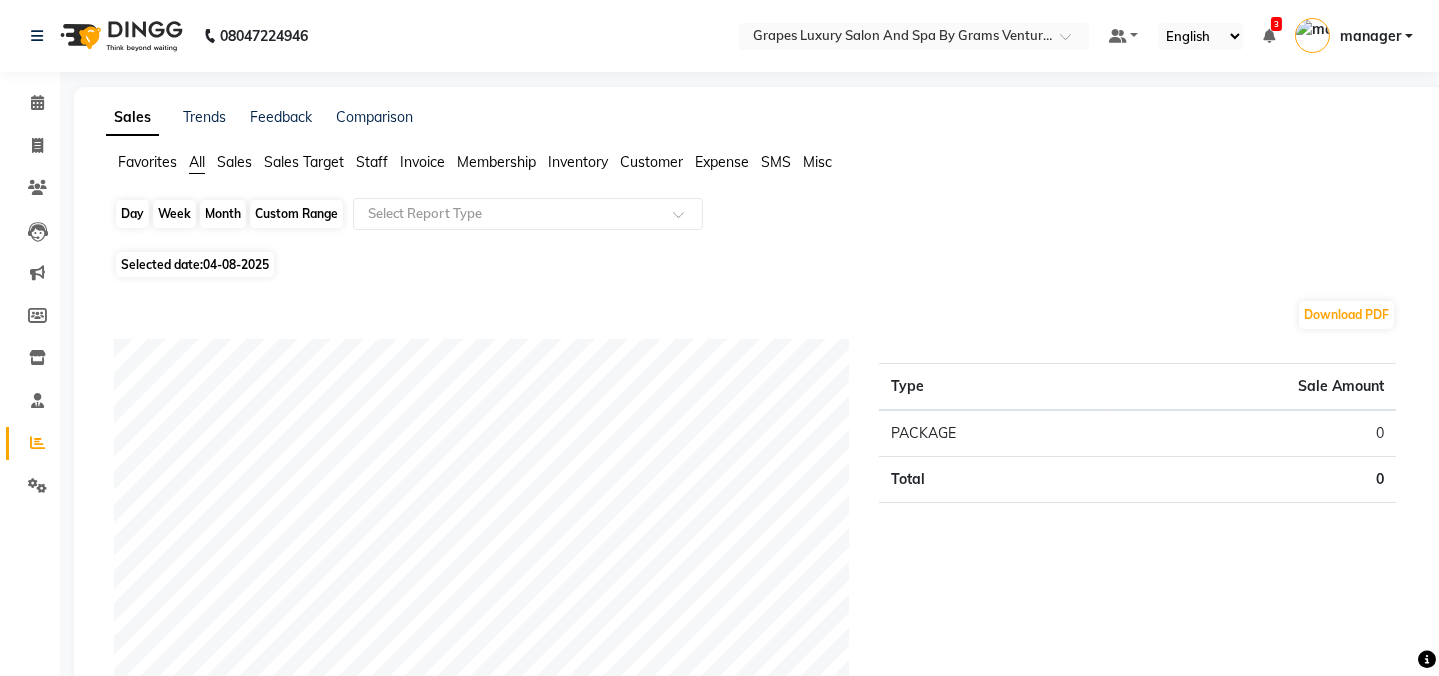 click on "Day" 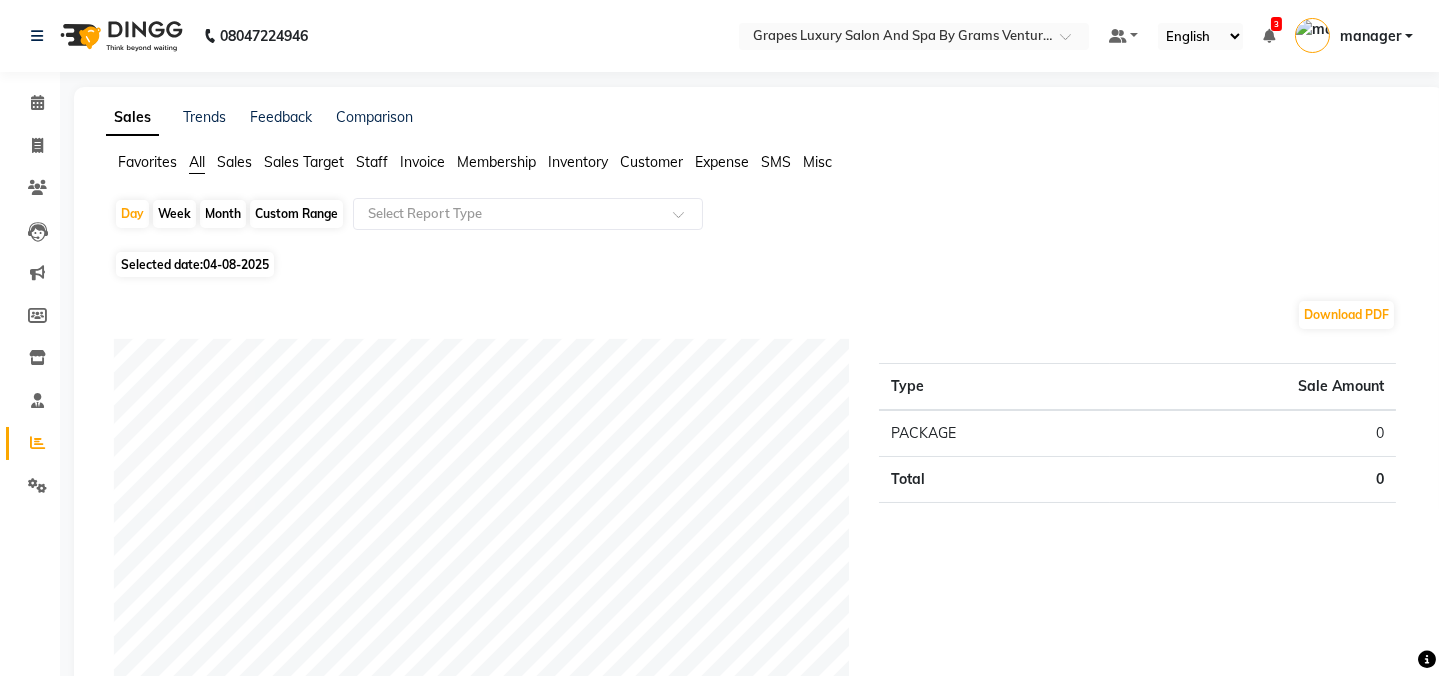 select on "8" 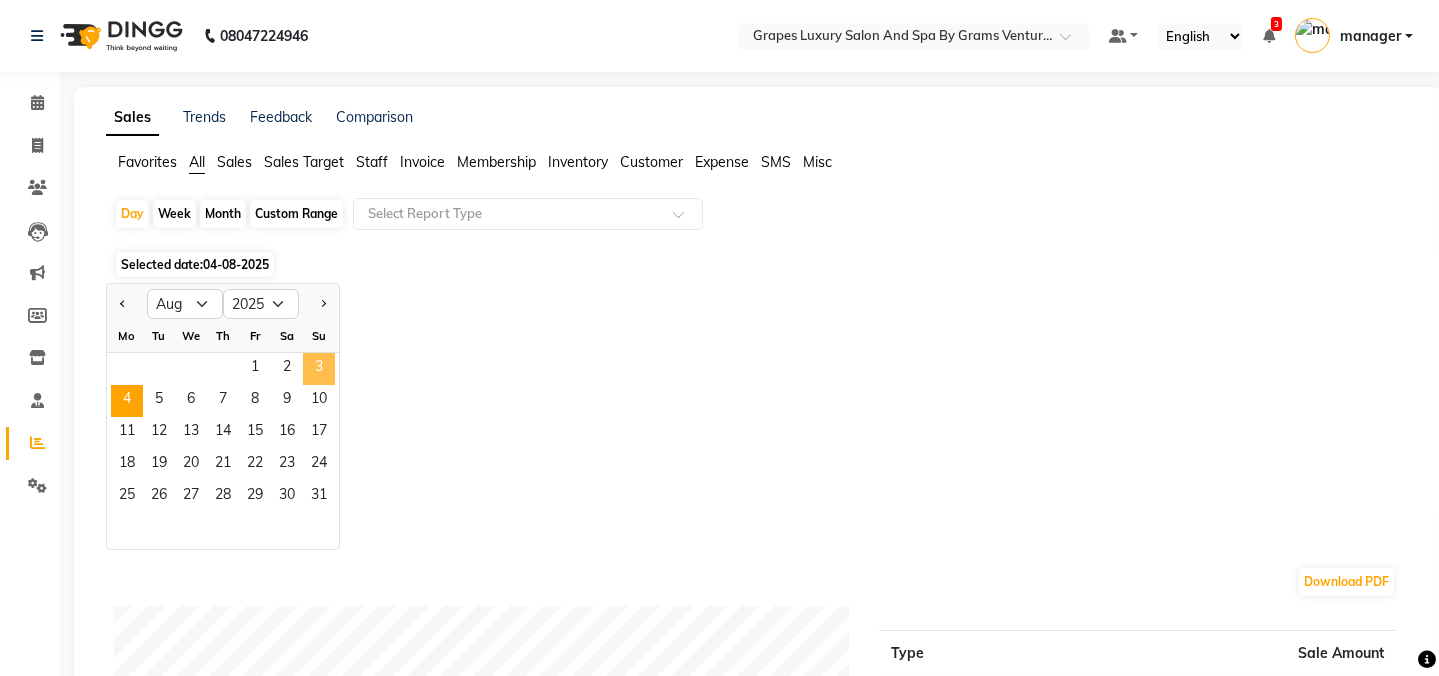 click on "3" 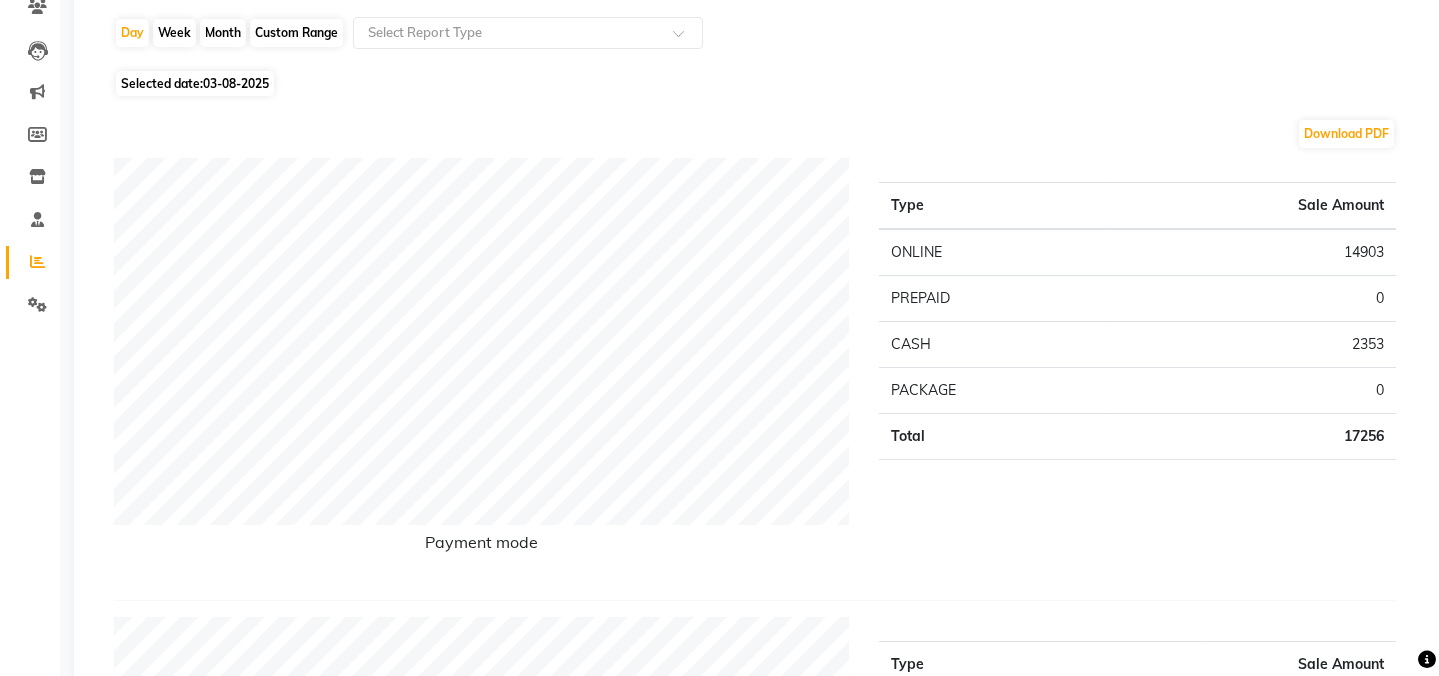 scroll, scrollTop: 0, scrollLeft: 0, axis: both 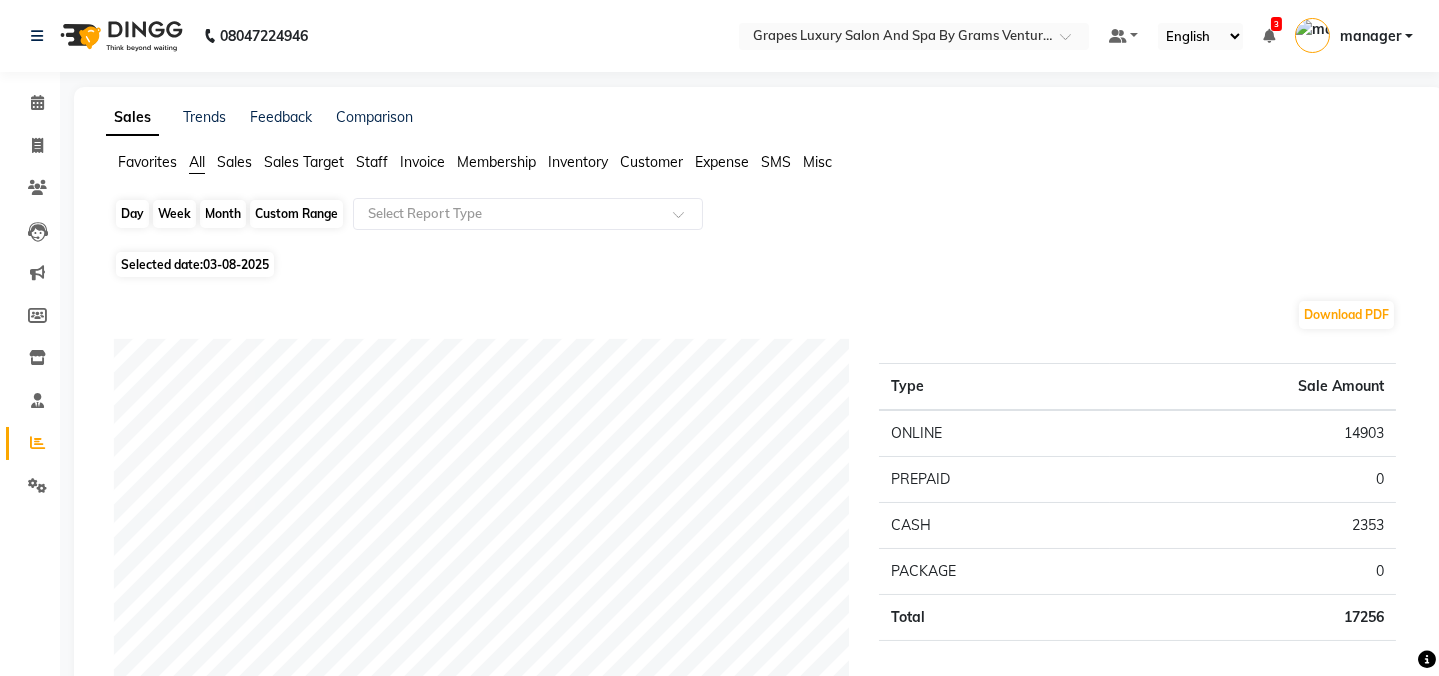 click on "Day" 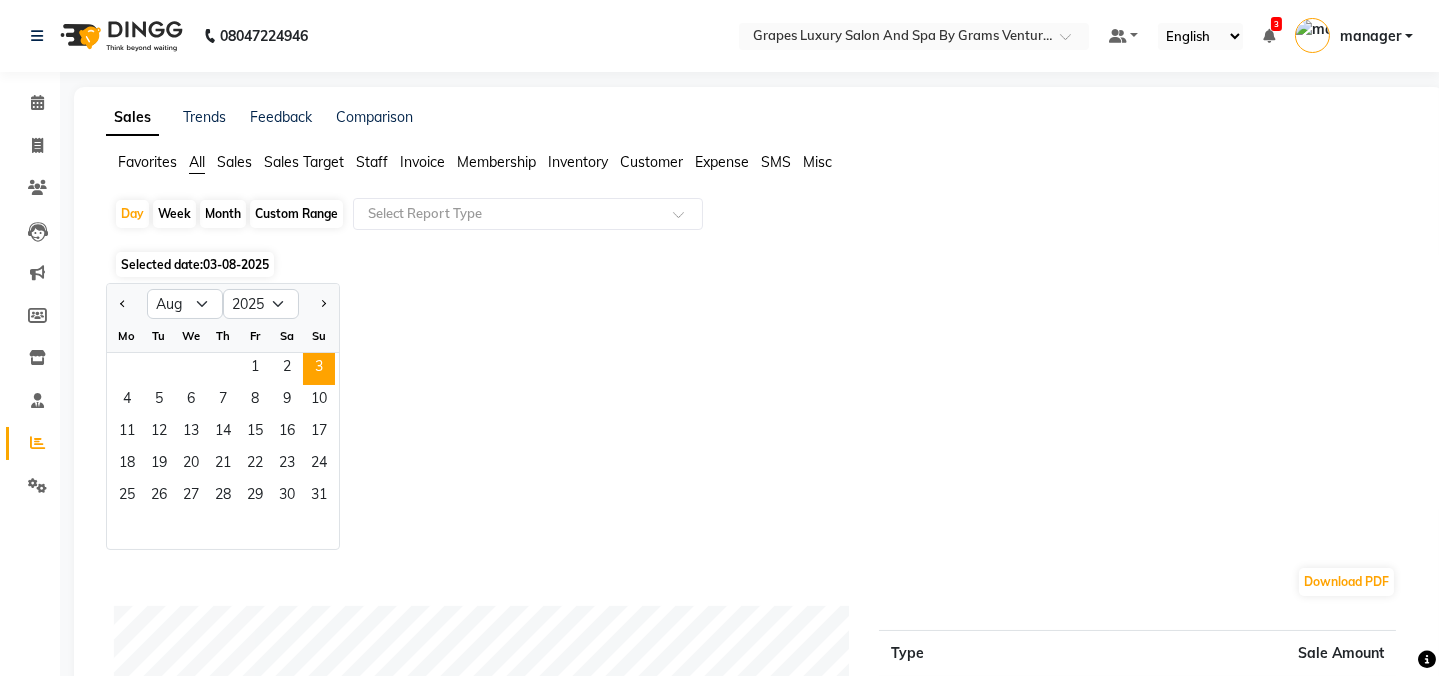 click on "Month" 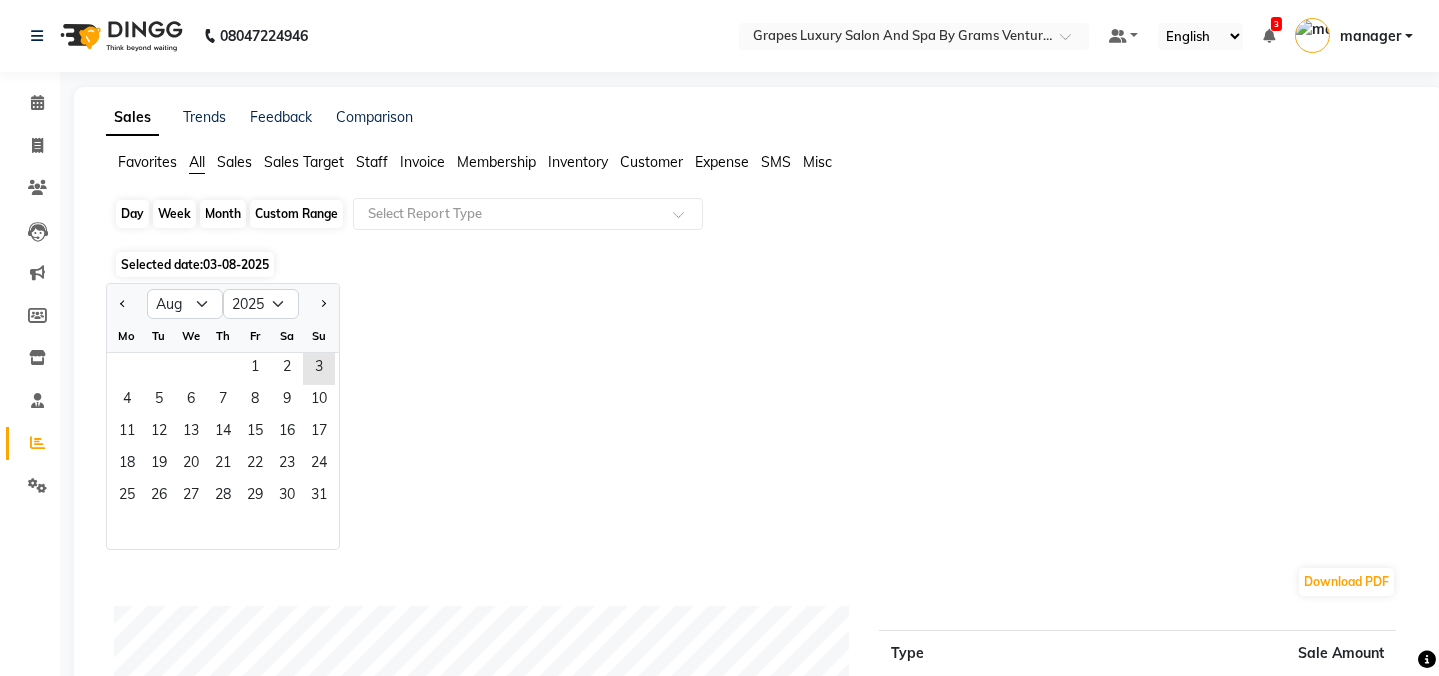 click on "Month" 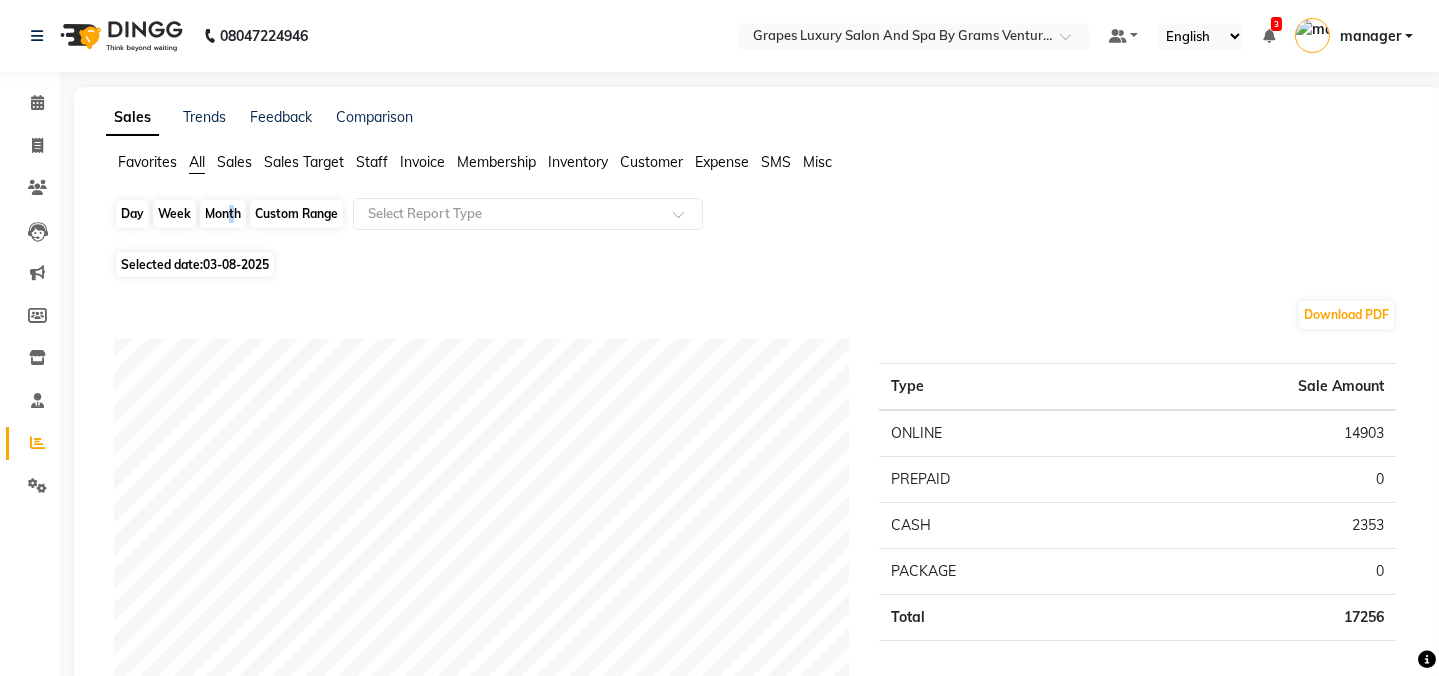 click on "Month" 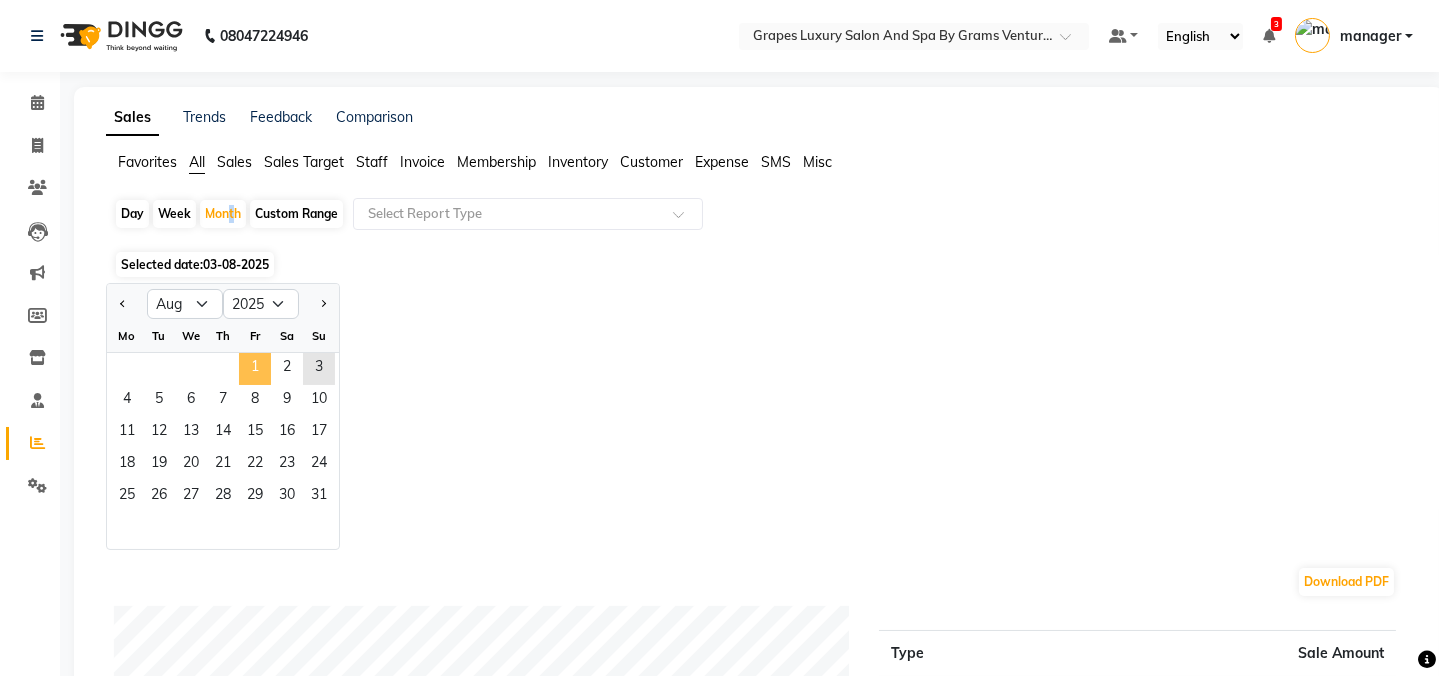 click on "1" 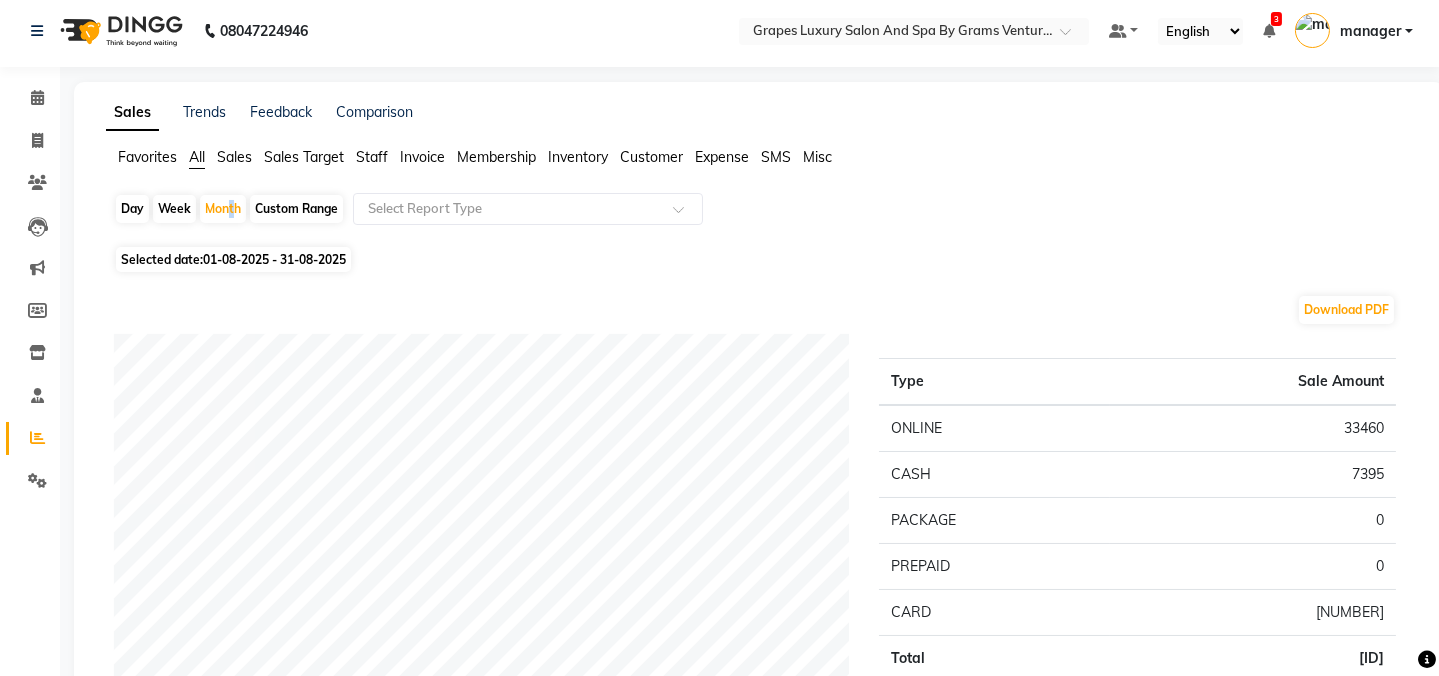 scroll, scrollTop: 0, scrollLeft: 0, axis: both 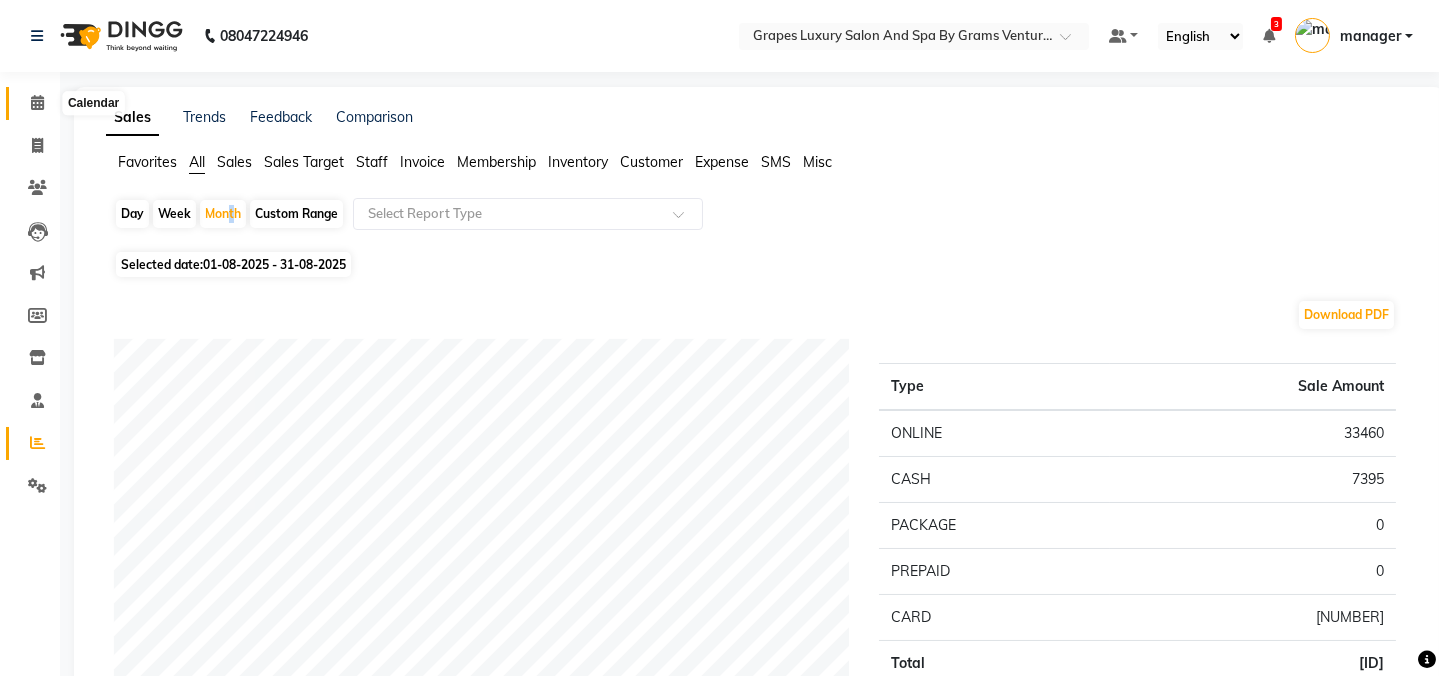 click 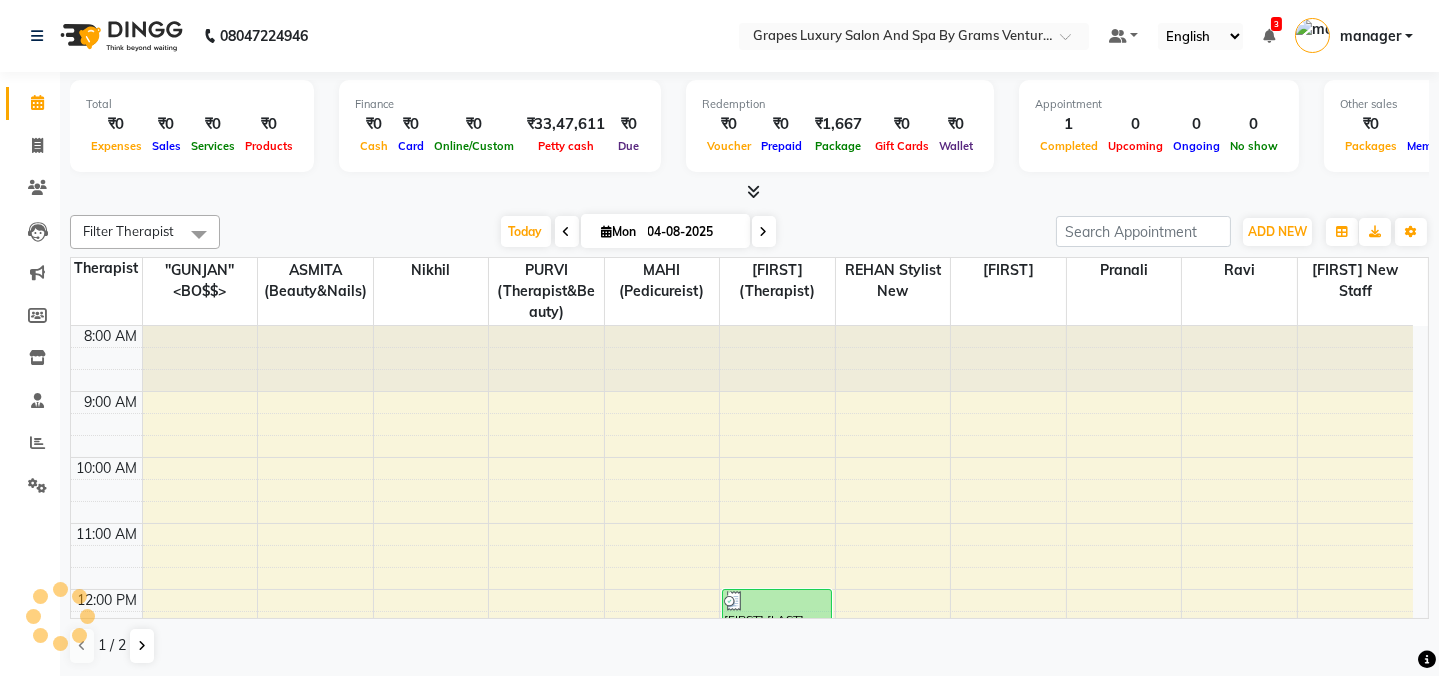 scroll, scrollTop: 0, scrollLeft: 0, axis: both 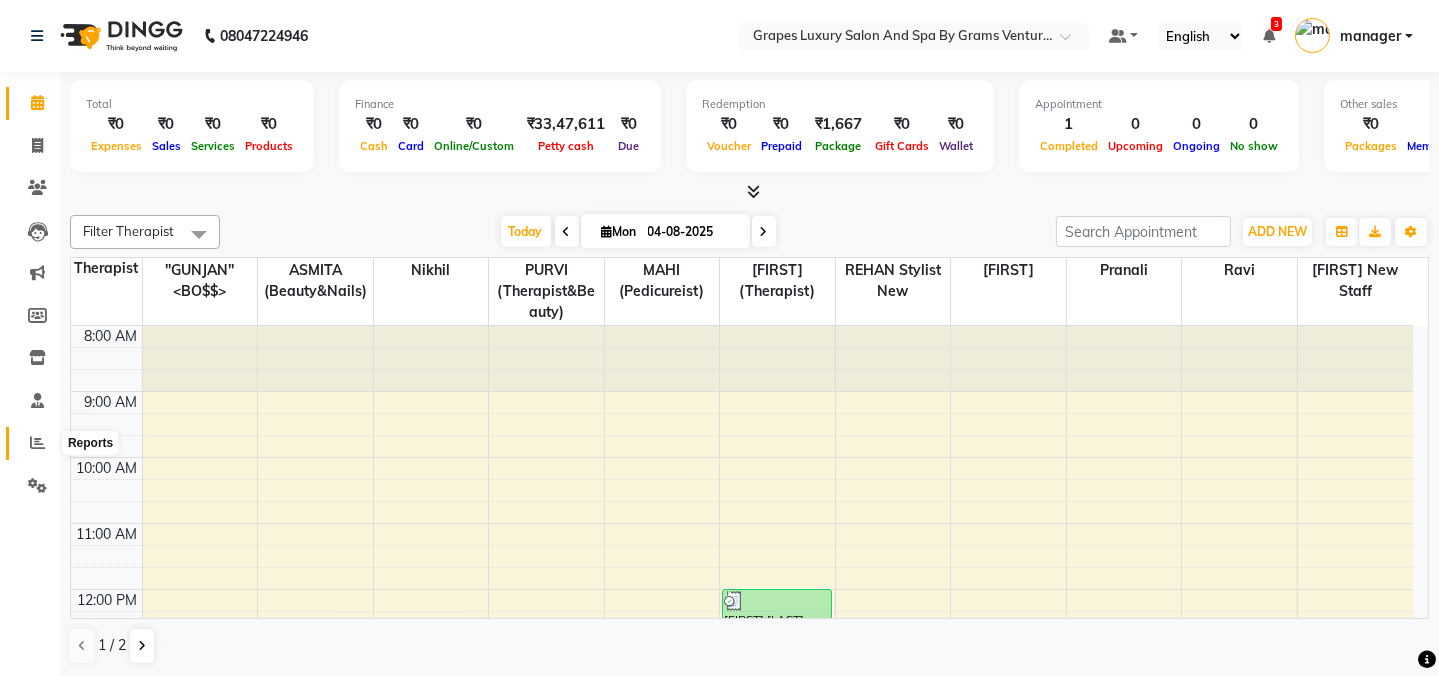 click 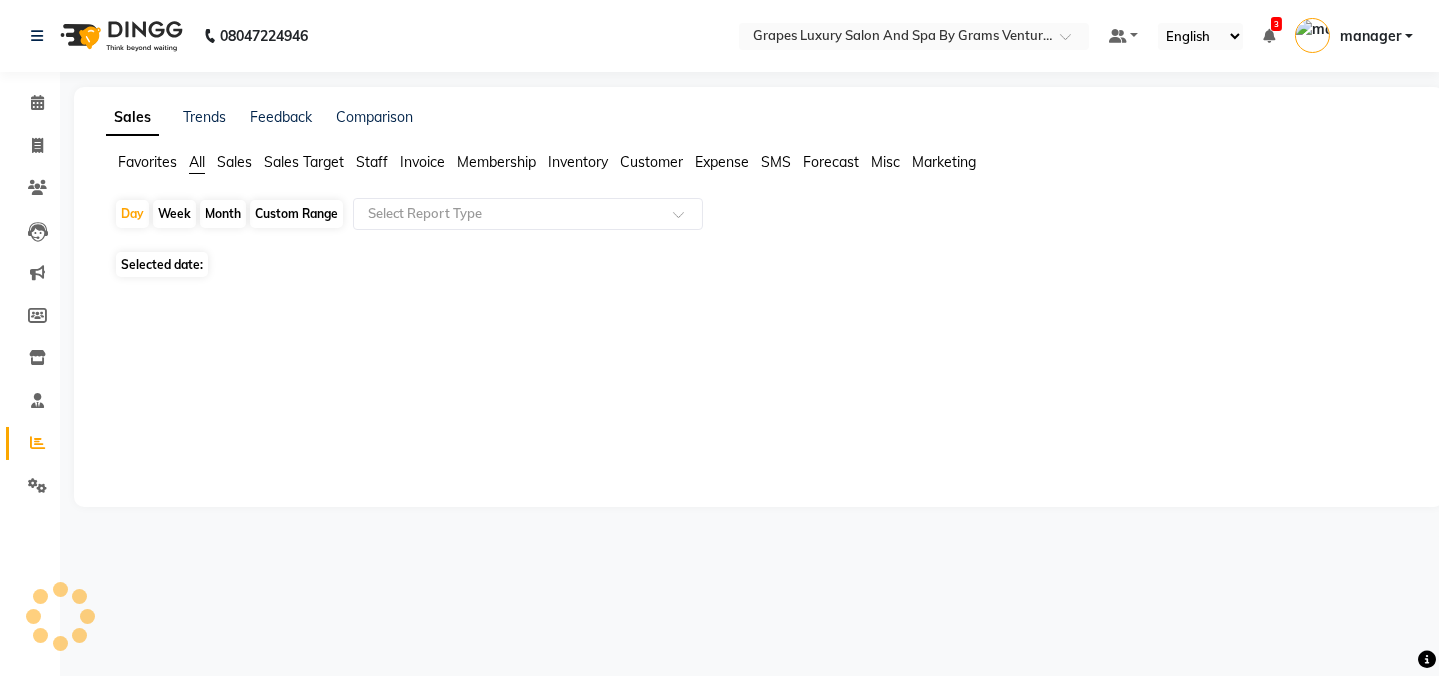 scroll, scrollTop: 0, scrollLeft: 0, axis: both 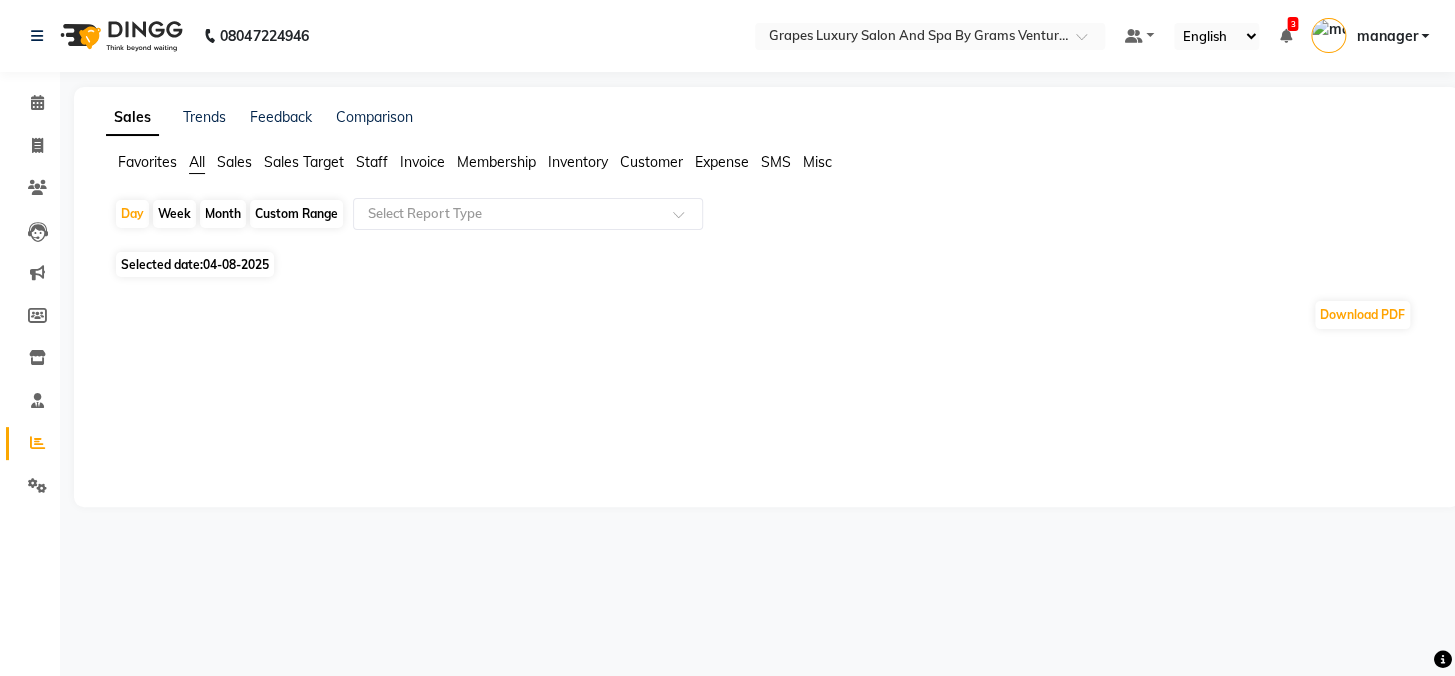 click on "Month" 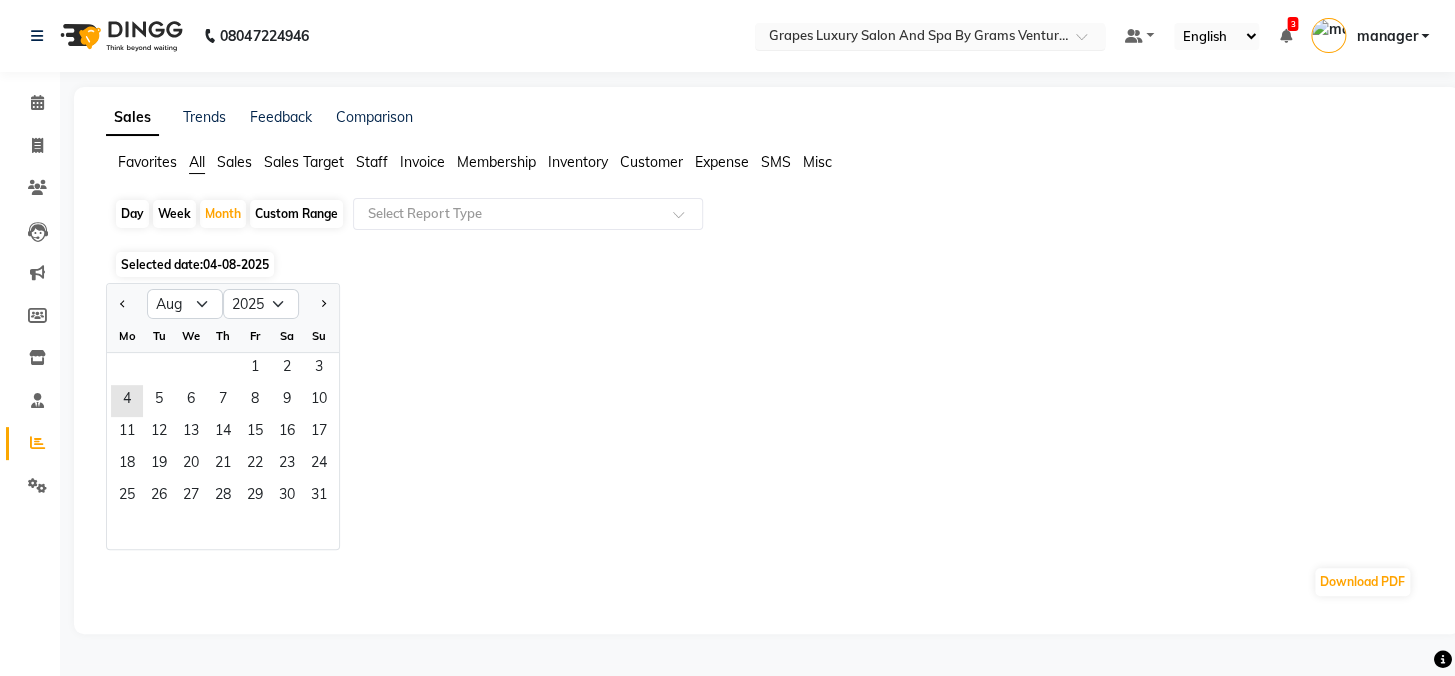 click at bounding box center (910, 38) 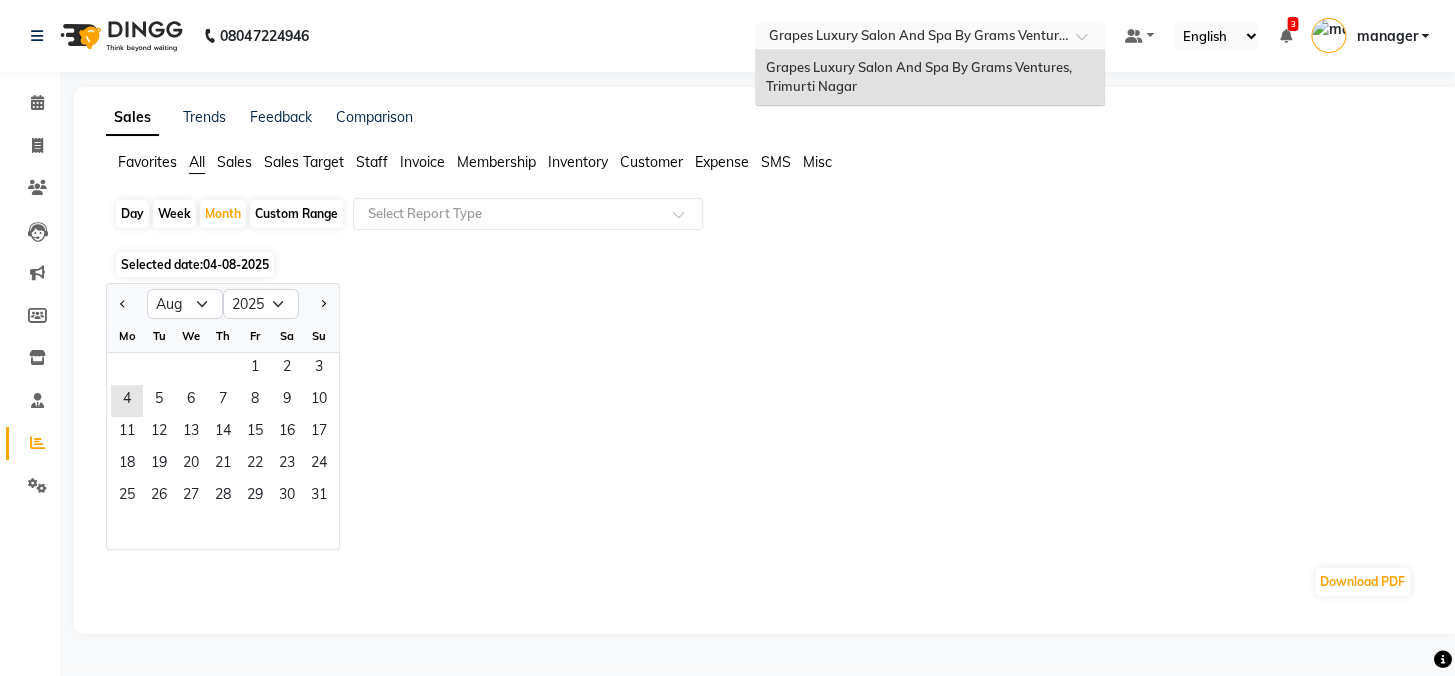 click on "Select Location × Grapes Luxury Salon And Spa By Grams Ventures, Trimurti Nagar Grapes Luxury Salon And Spa By Grams Ventures, Trimurti Nagar Default Panel My Panel English ENGLISH Español العربية मराठी हिंदी ગુજરાતી தமிழ் 中文 3 Notifications nothing to show manager Manage Profile Change Password Sign out  Version:3.16.0" 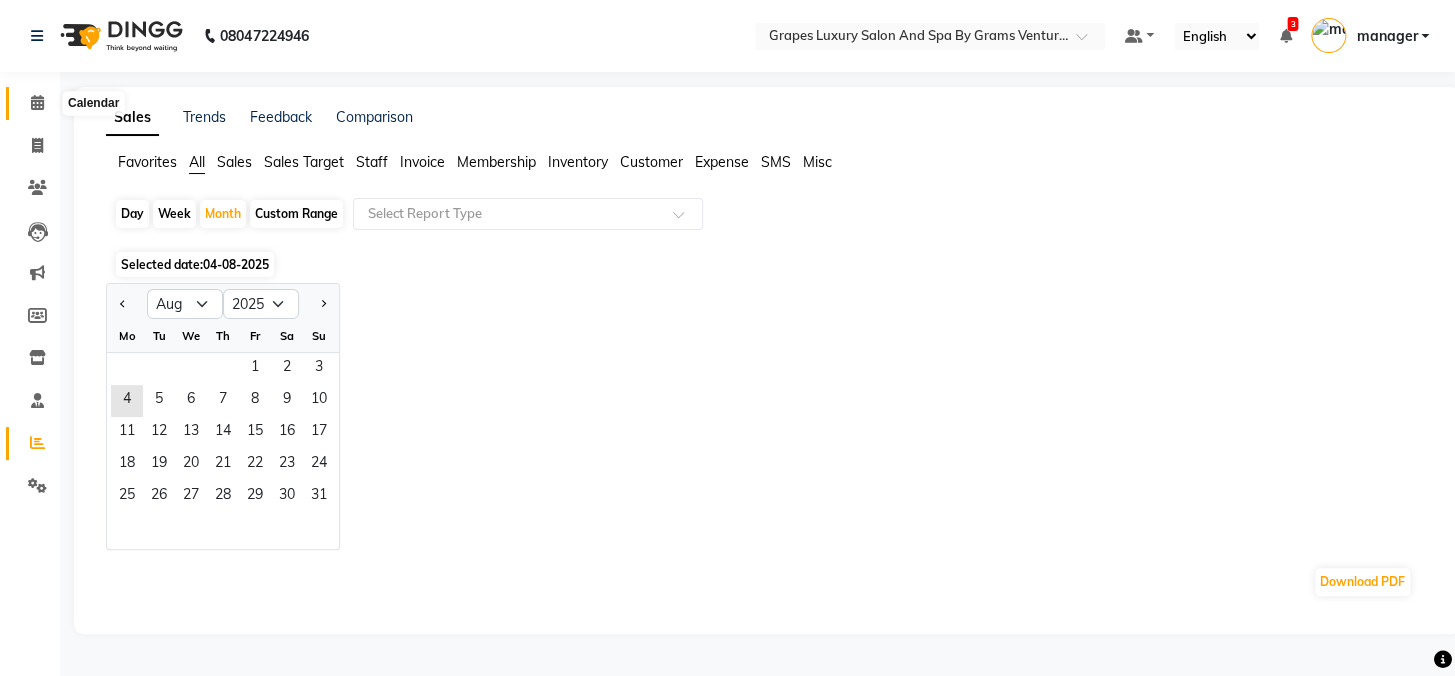 click 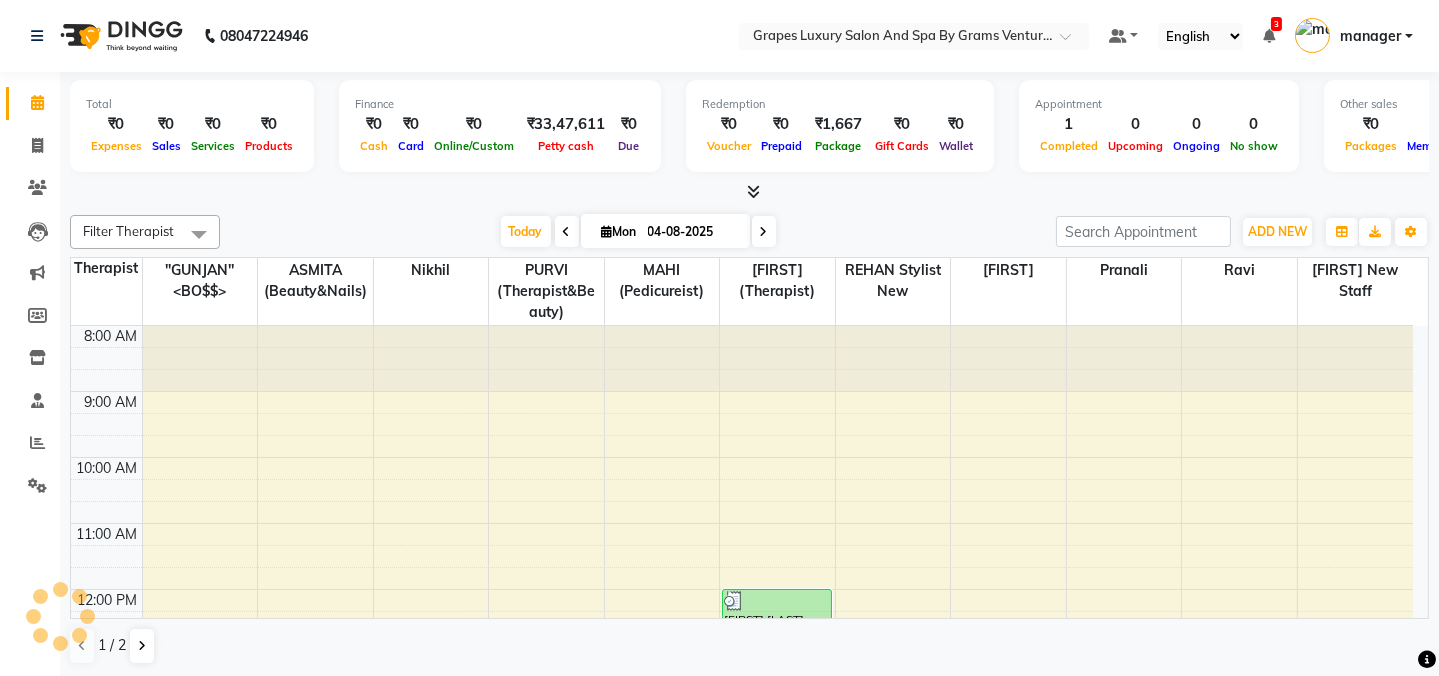 scroll, scrollTop: 263, scrollLeft: 0, axis: vertical 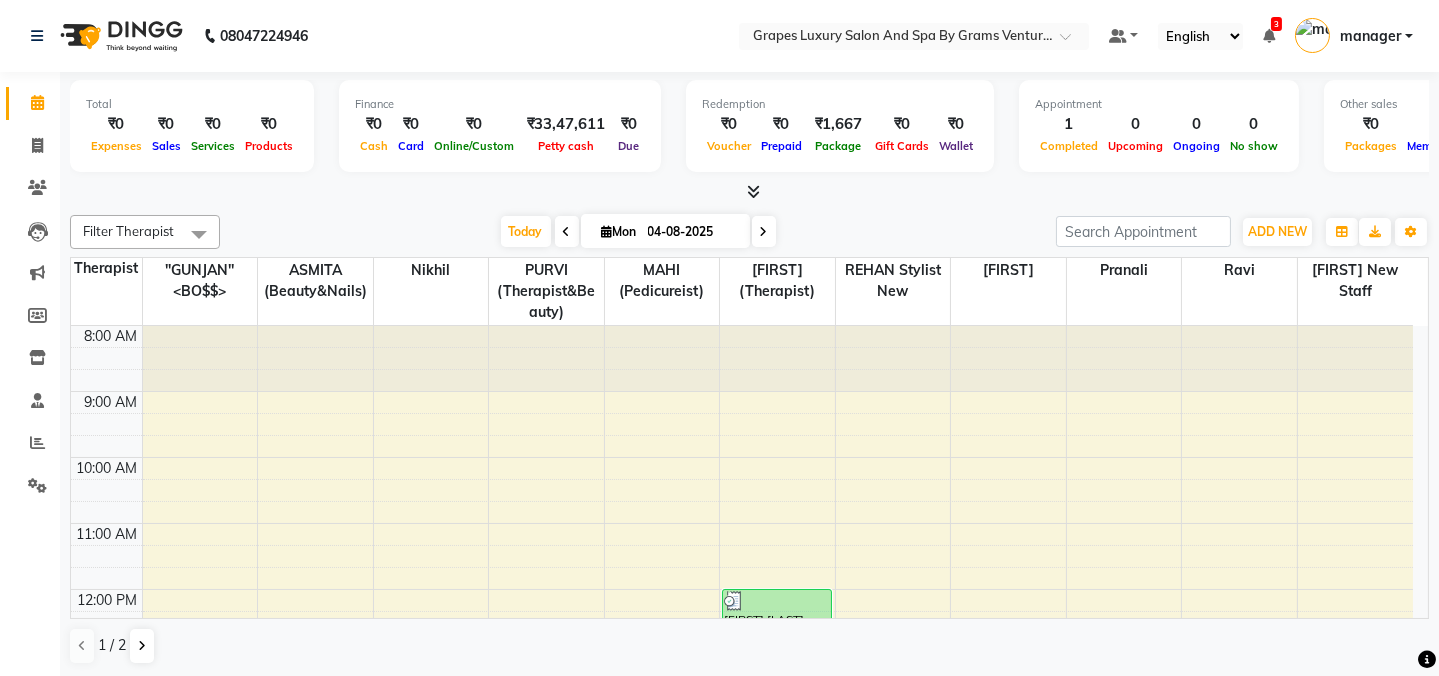 click at bounding box center (567, 232) 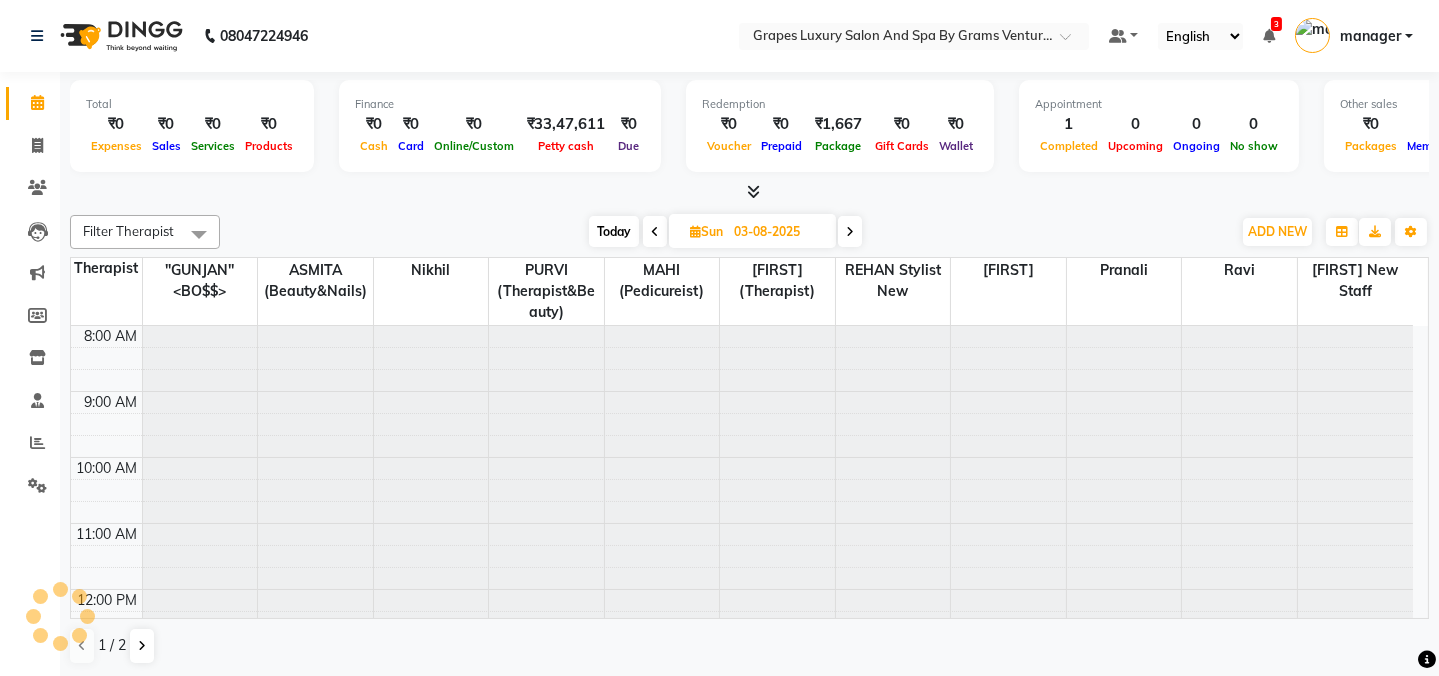 scroll, scrollTop: 330, scrollLeft: 0, axis: vertical 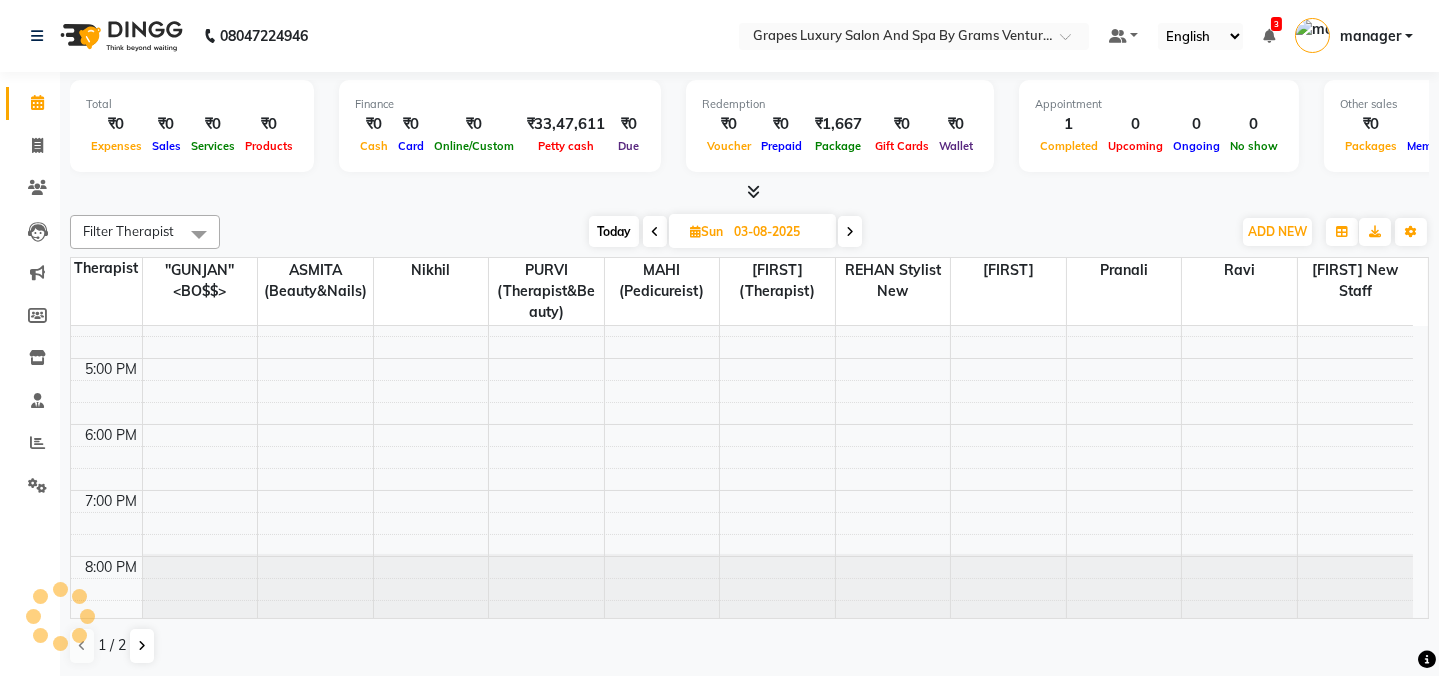 click at bounding box center [655, 232] 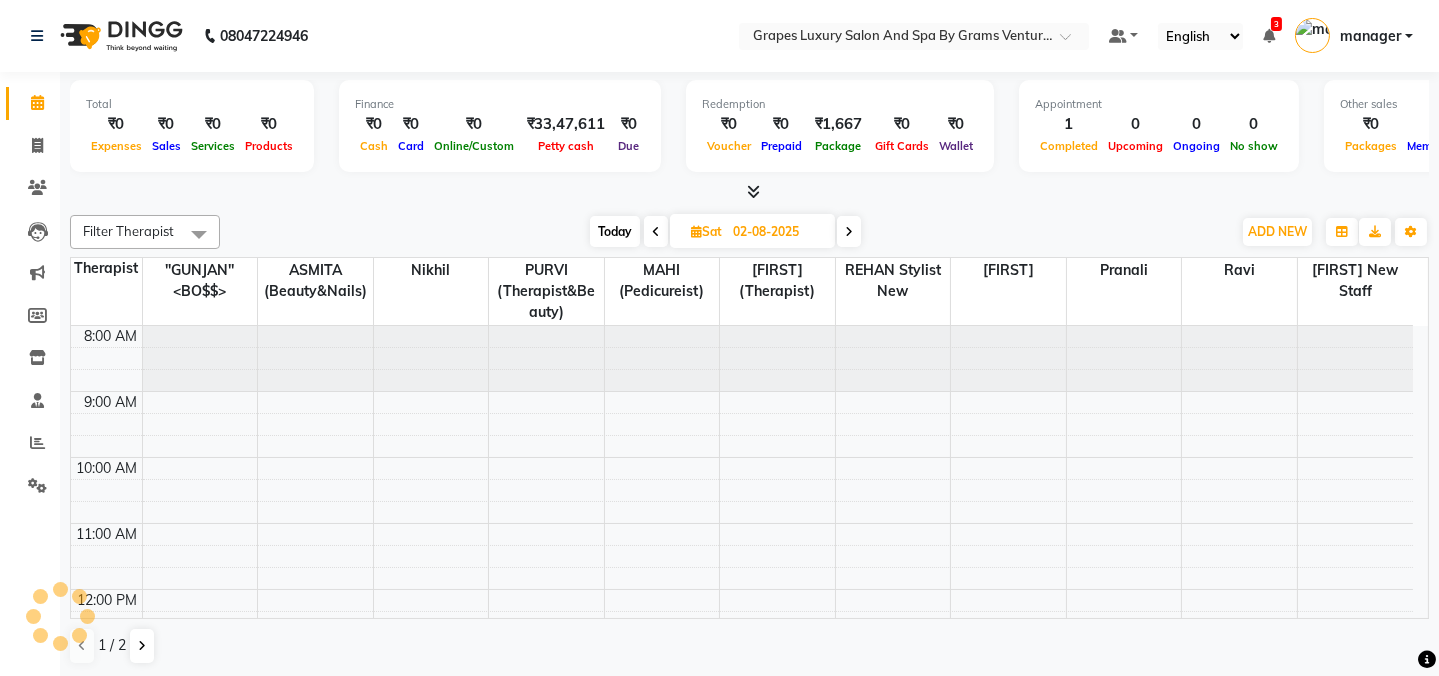scroll, scrollTop: 330, scrollLeft: 0, axis: vertical 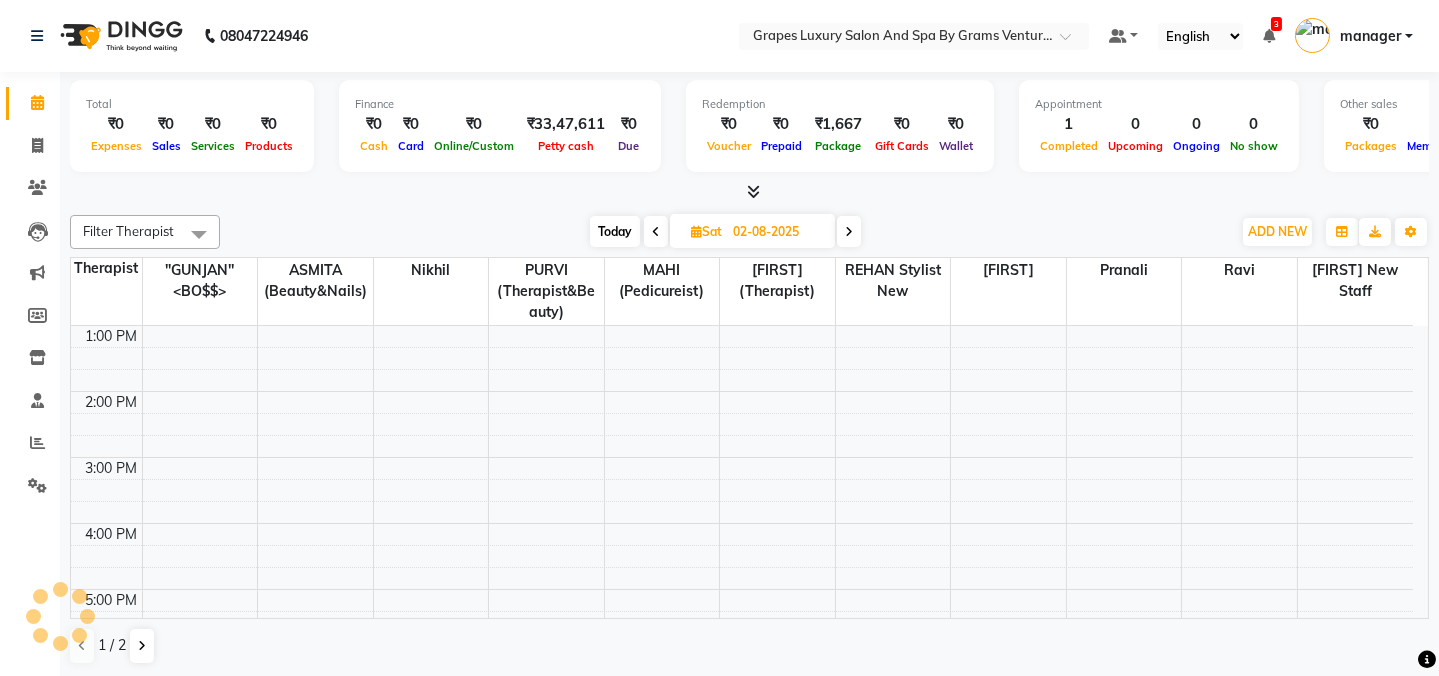 click at bounding box center [849, 232] 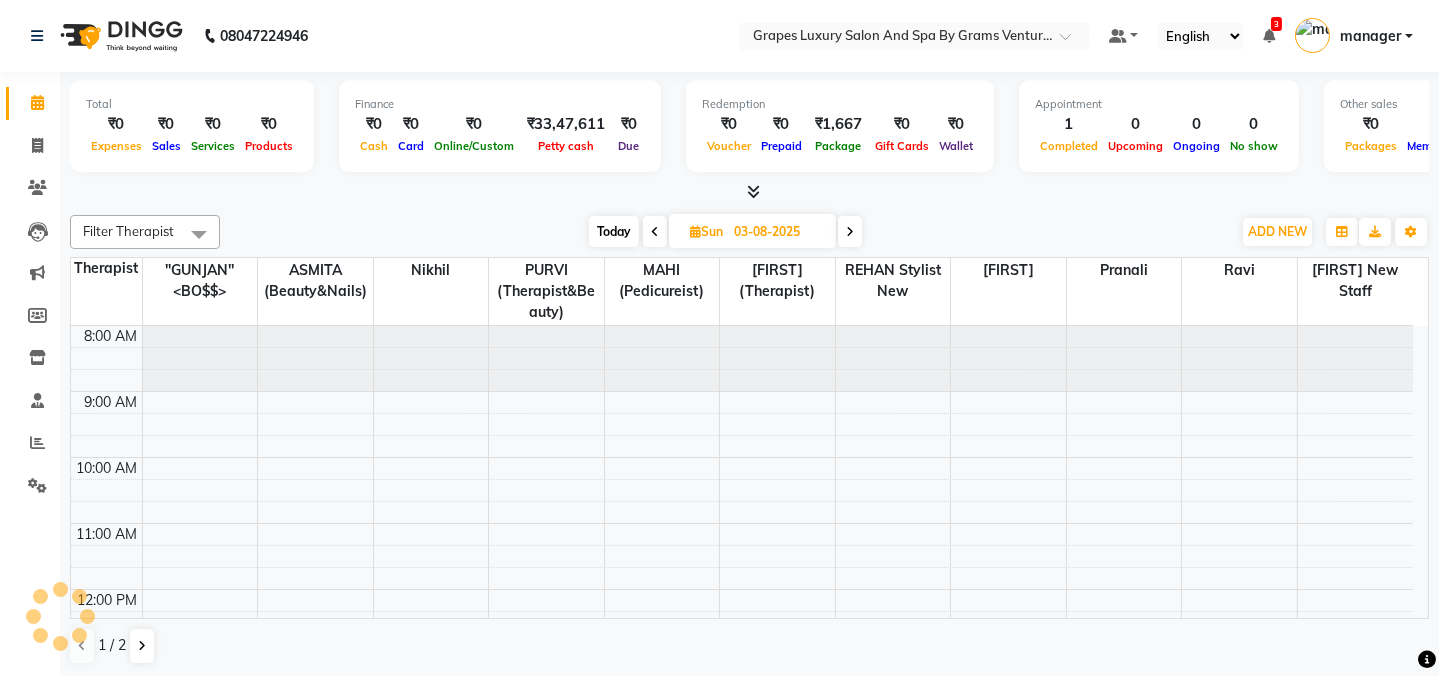 scroll, scrollTop: 330, scrollLeft: 0, axis: vertical 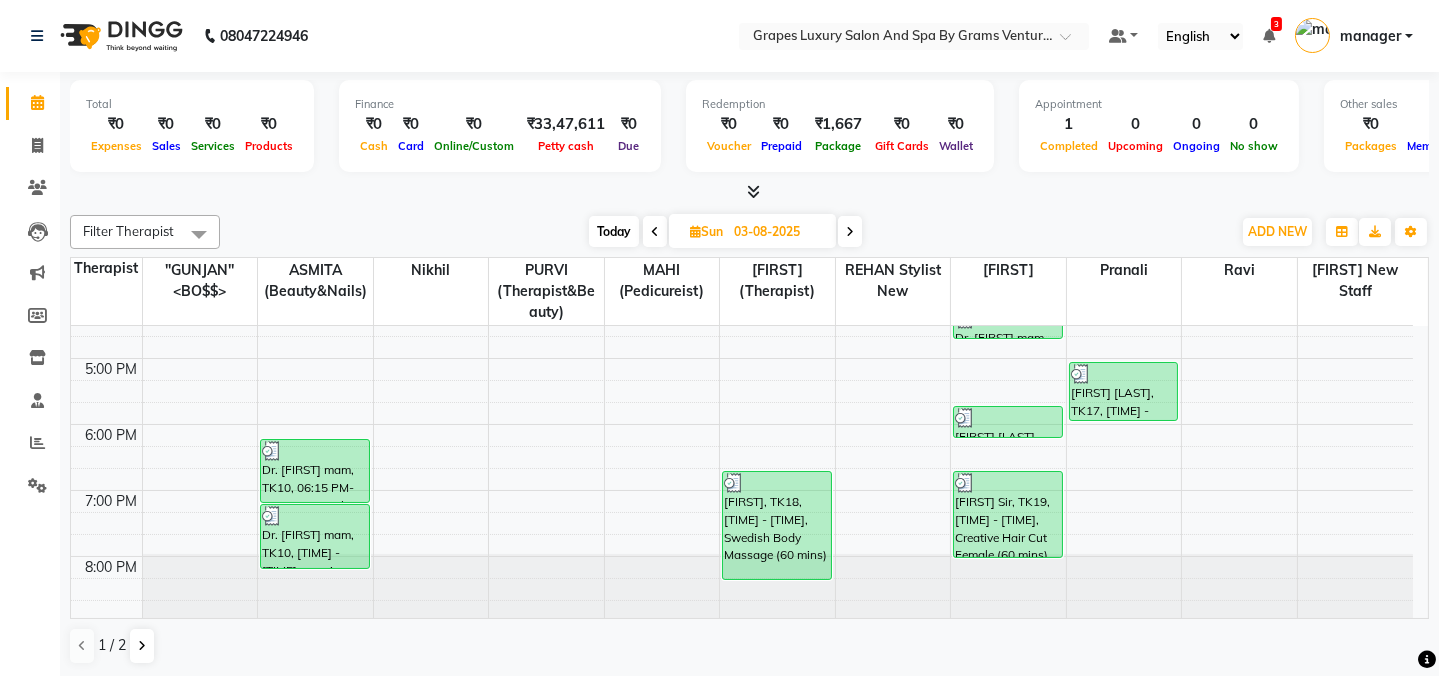 drag, startPoint x: 1428, startPoint y: 560, endPoint x: 1428, endPoint y: 390, distance: 170 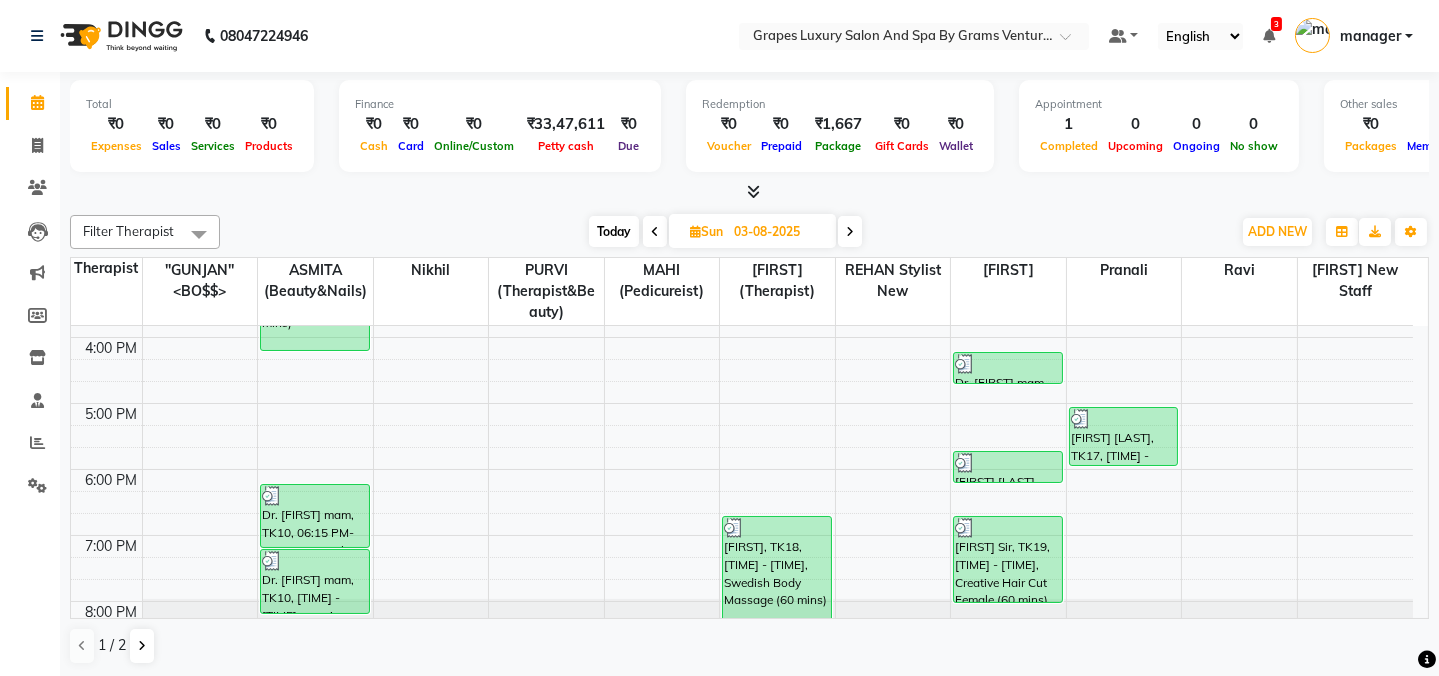 scroll, scrollTop: 561, scrollLeft: 0, axis: vertical 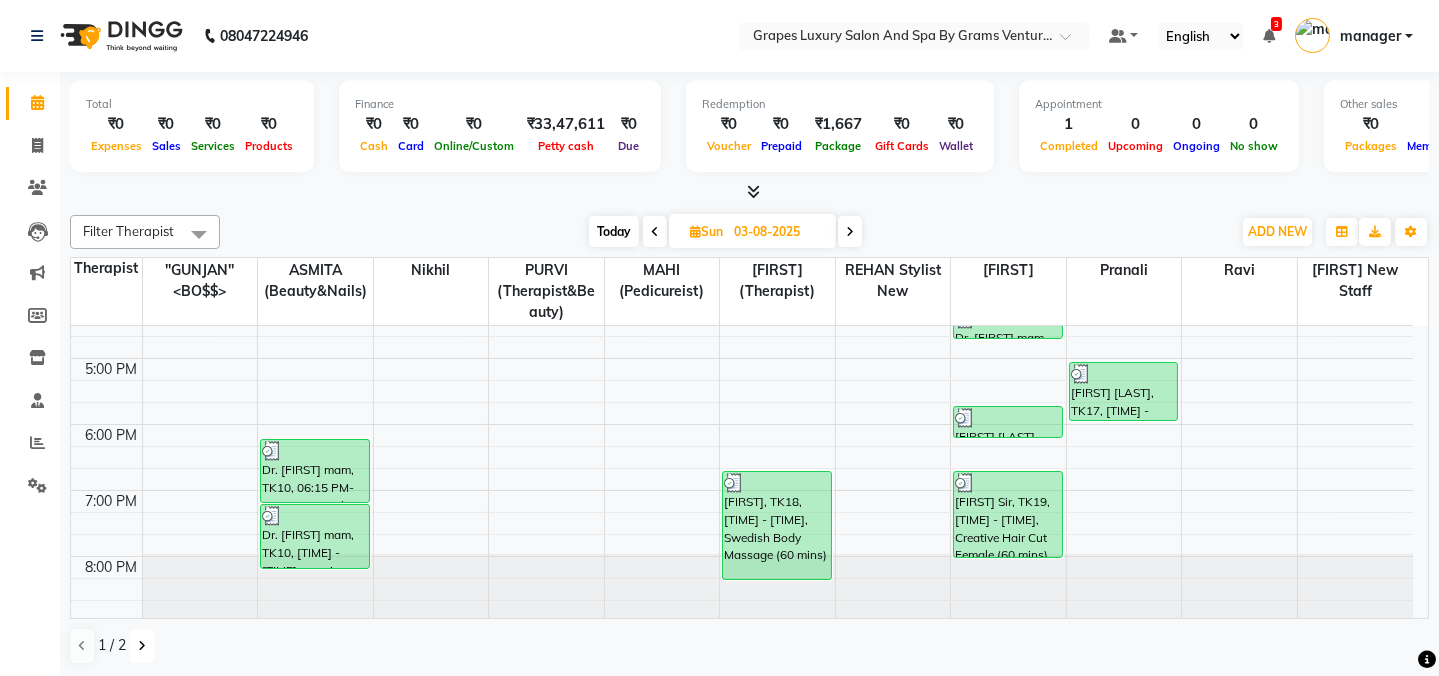 click at bounding box center [142, 646] 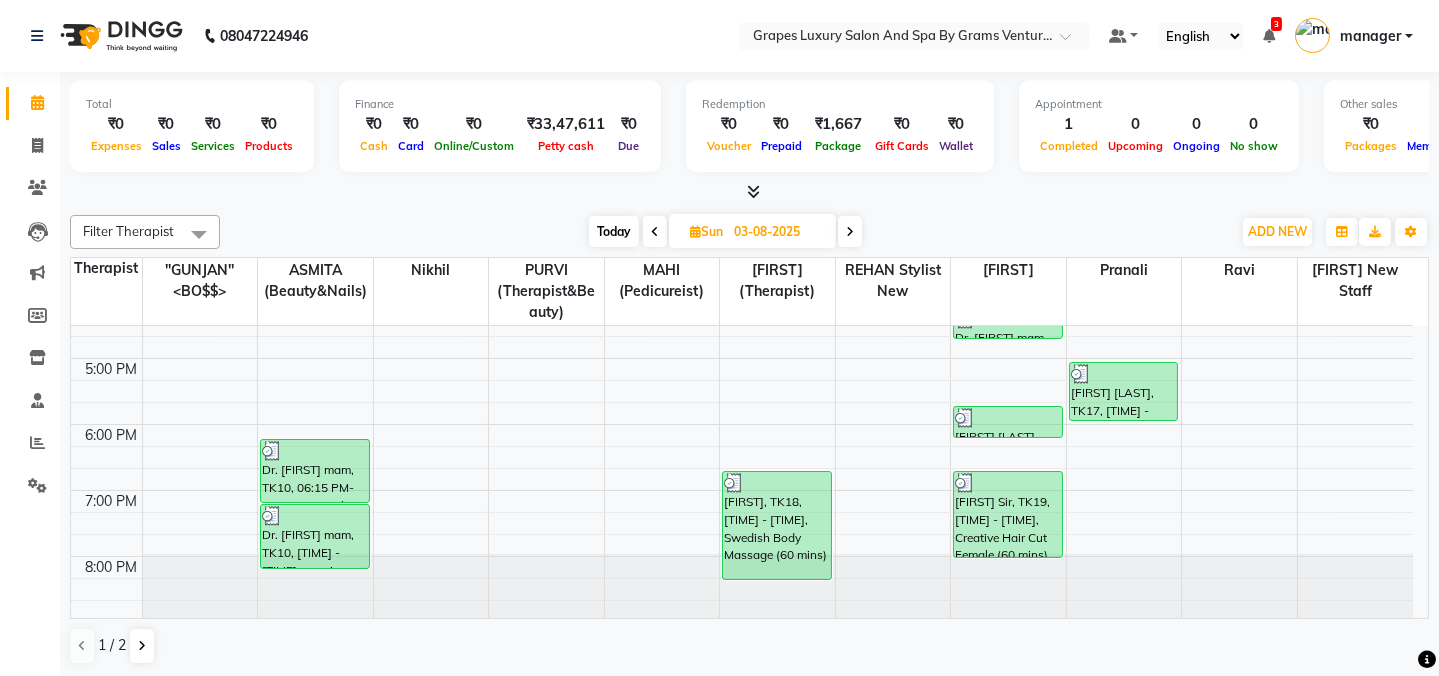 scroll, scrollTop: 519, scrollLeft: 0, axis: vertical 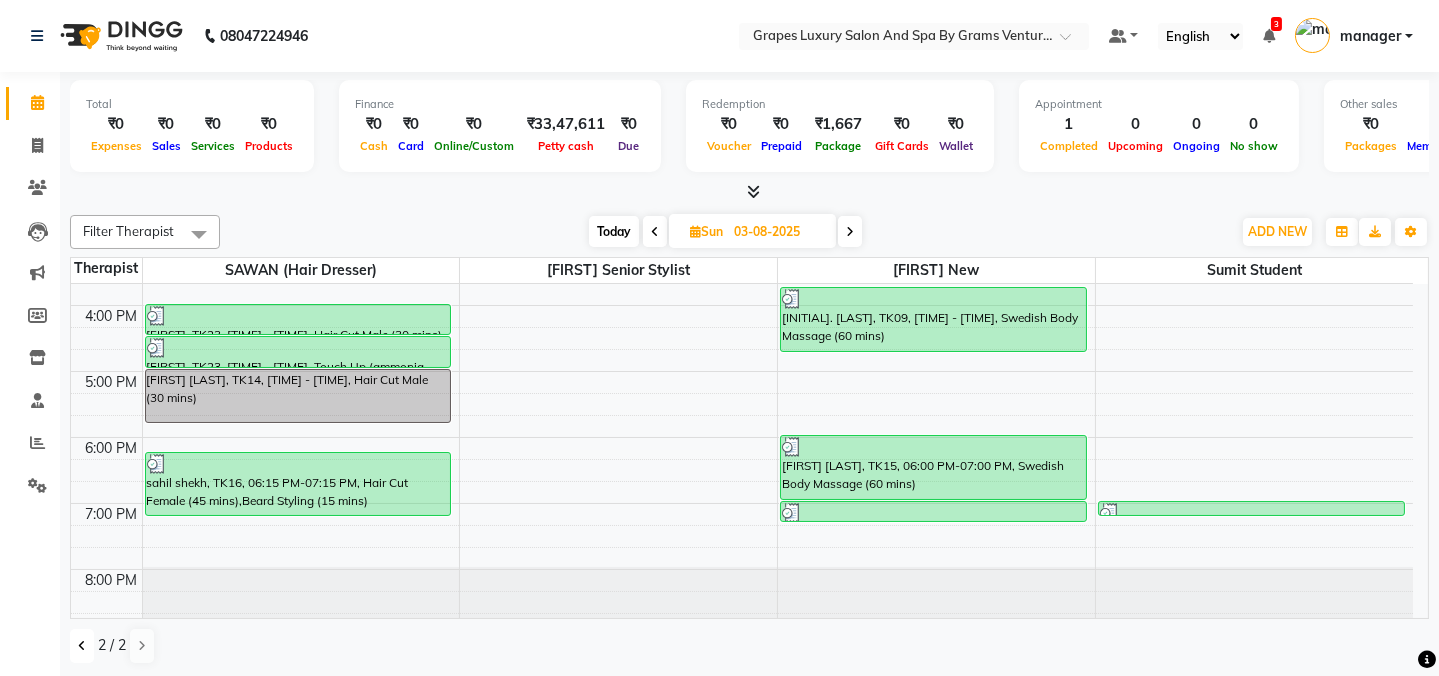 click at bounding box center [82, 646] 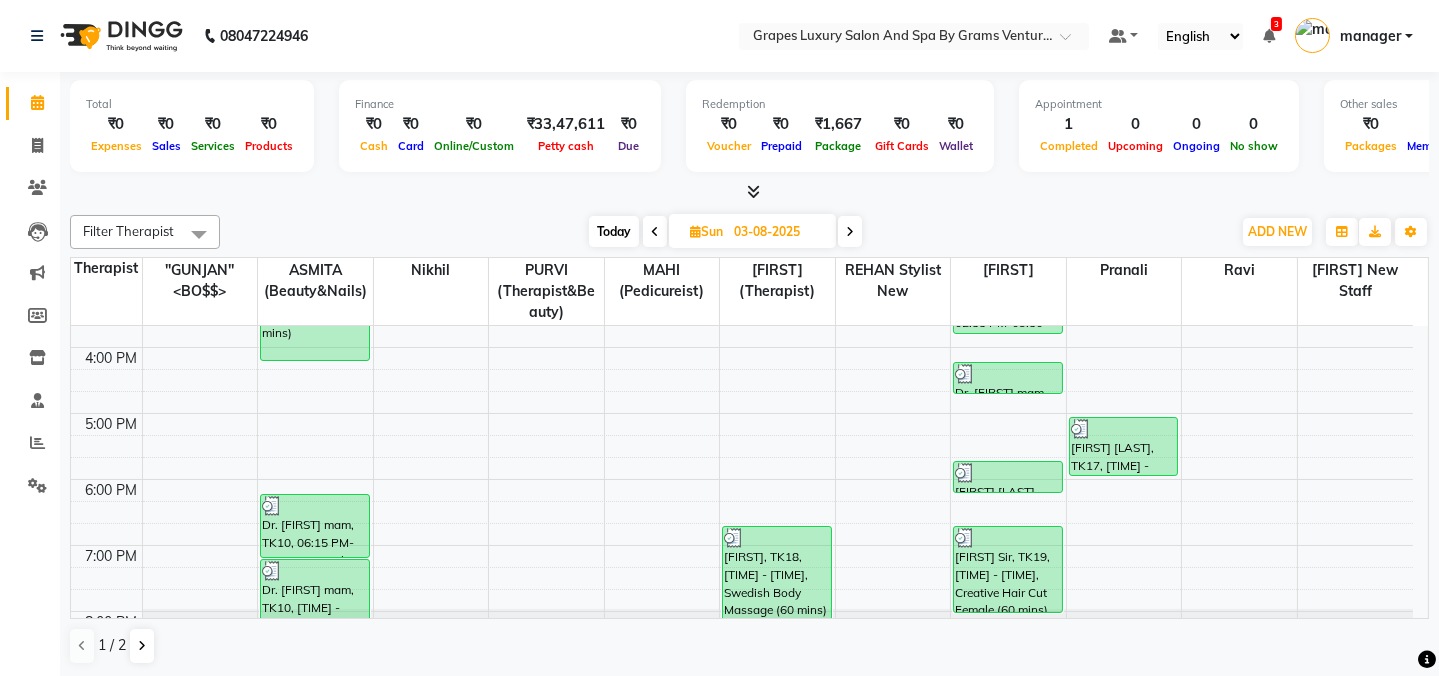 click at bounding box center [850, 232] 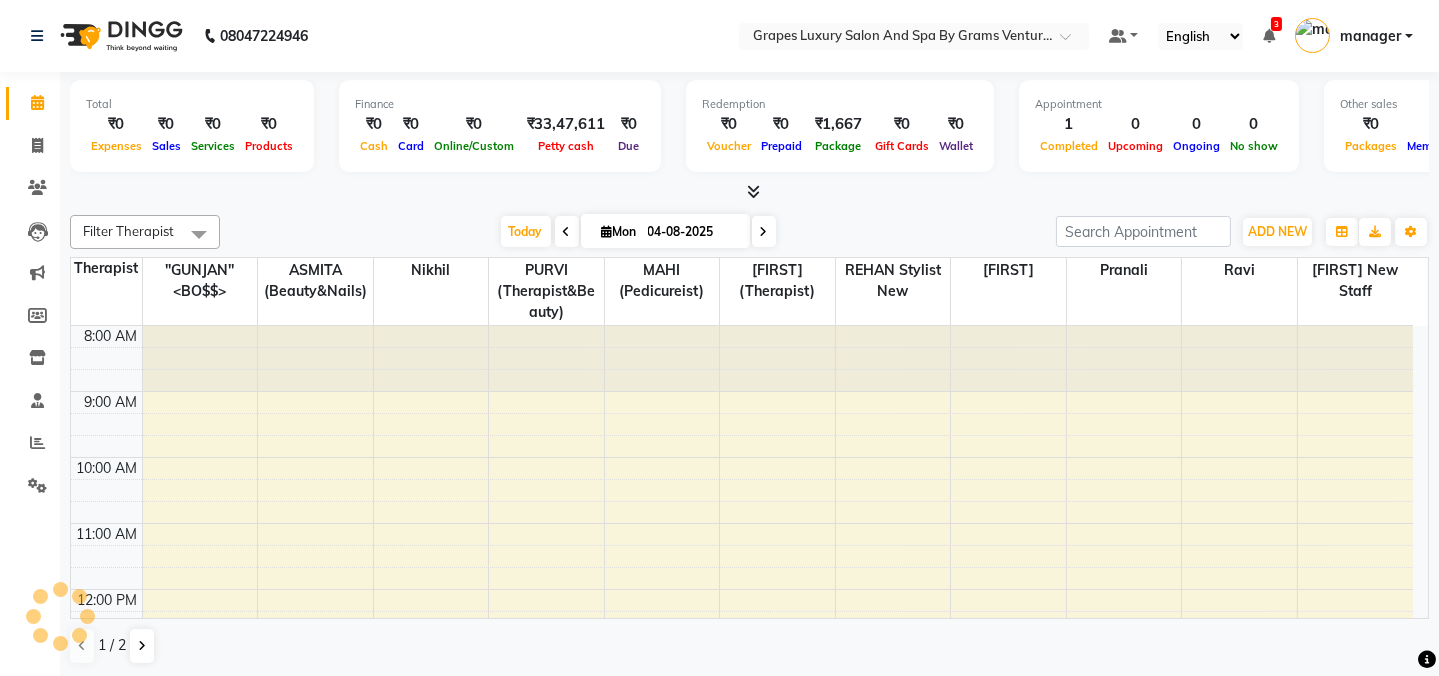 scroll, scrollTop: 330, scrollLeft: 0, axis: vertical 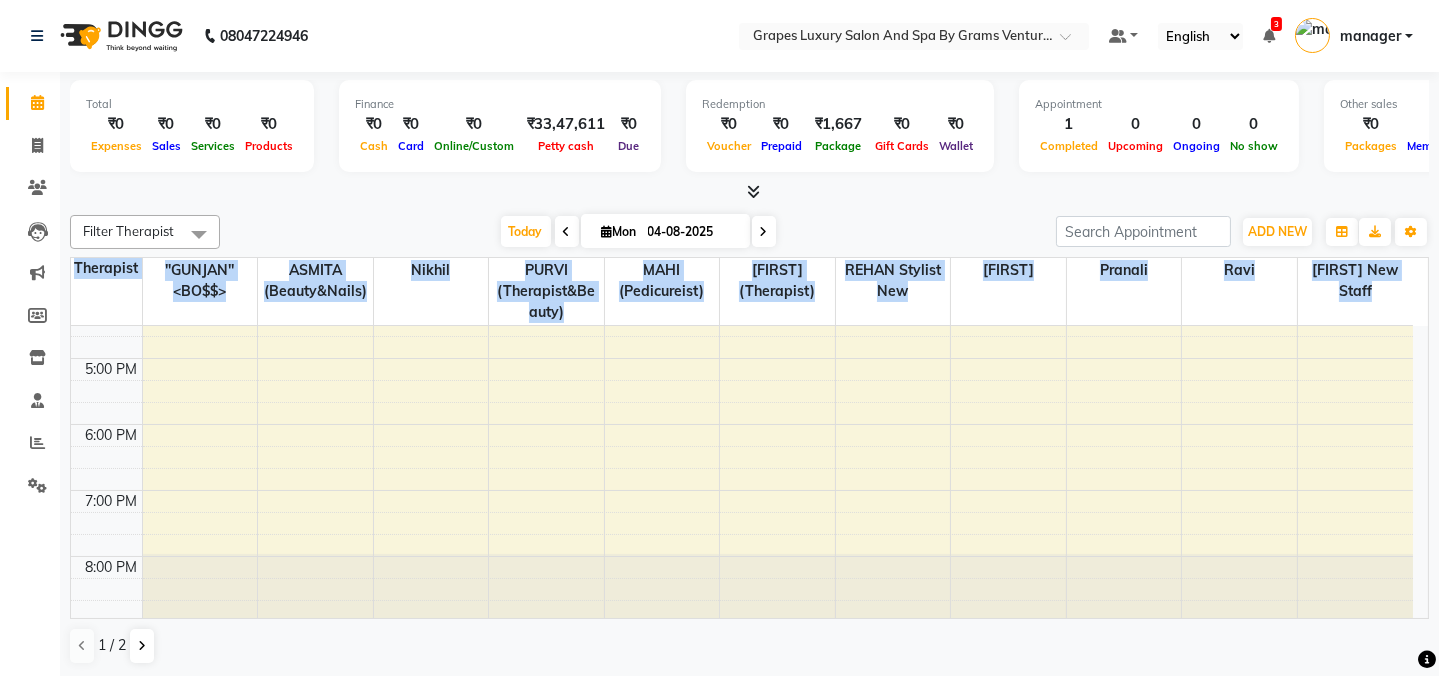 drag, startPoint x: 1429, startPoint y: 540, endPoint x: 1411, endPoint y: 429, distance: 112.44999 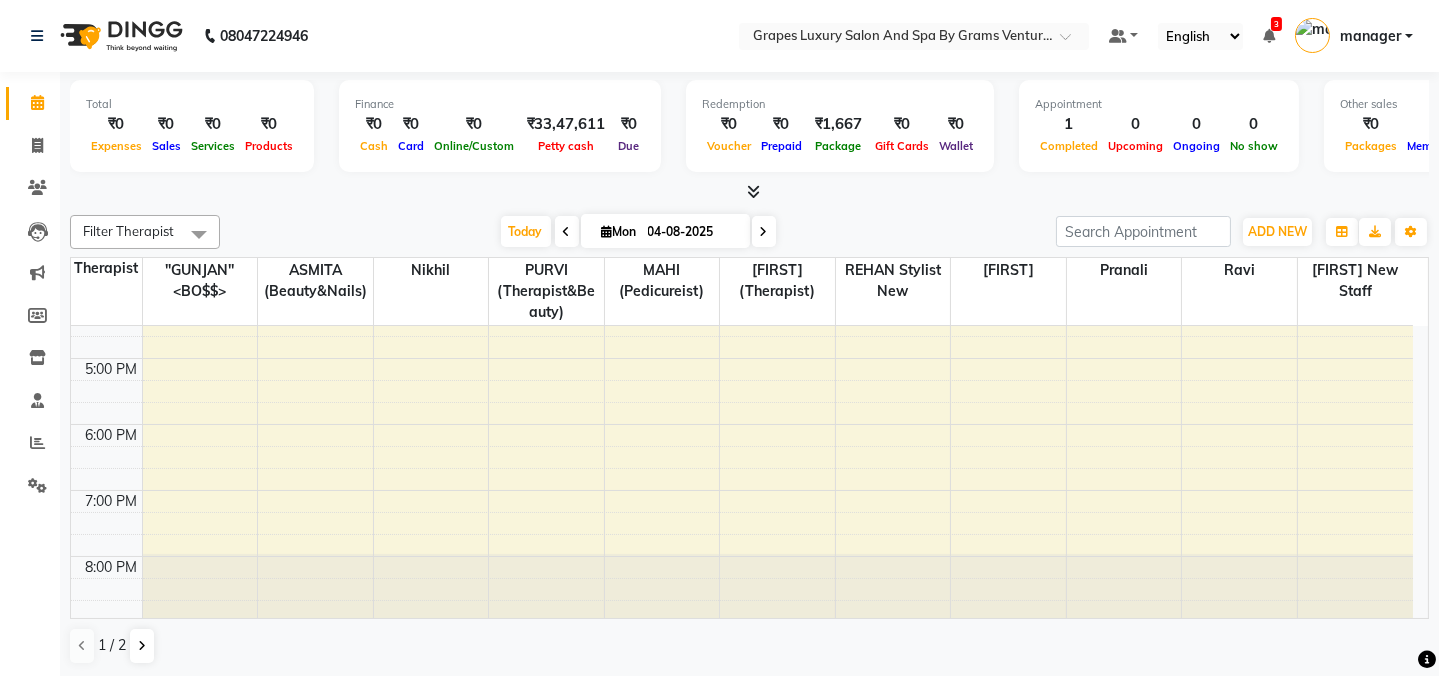 click on "Today  Mon 04-08-2025" at bounding box center [638, 232] 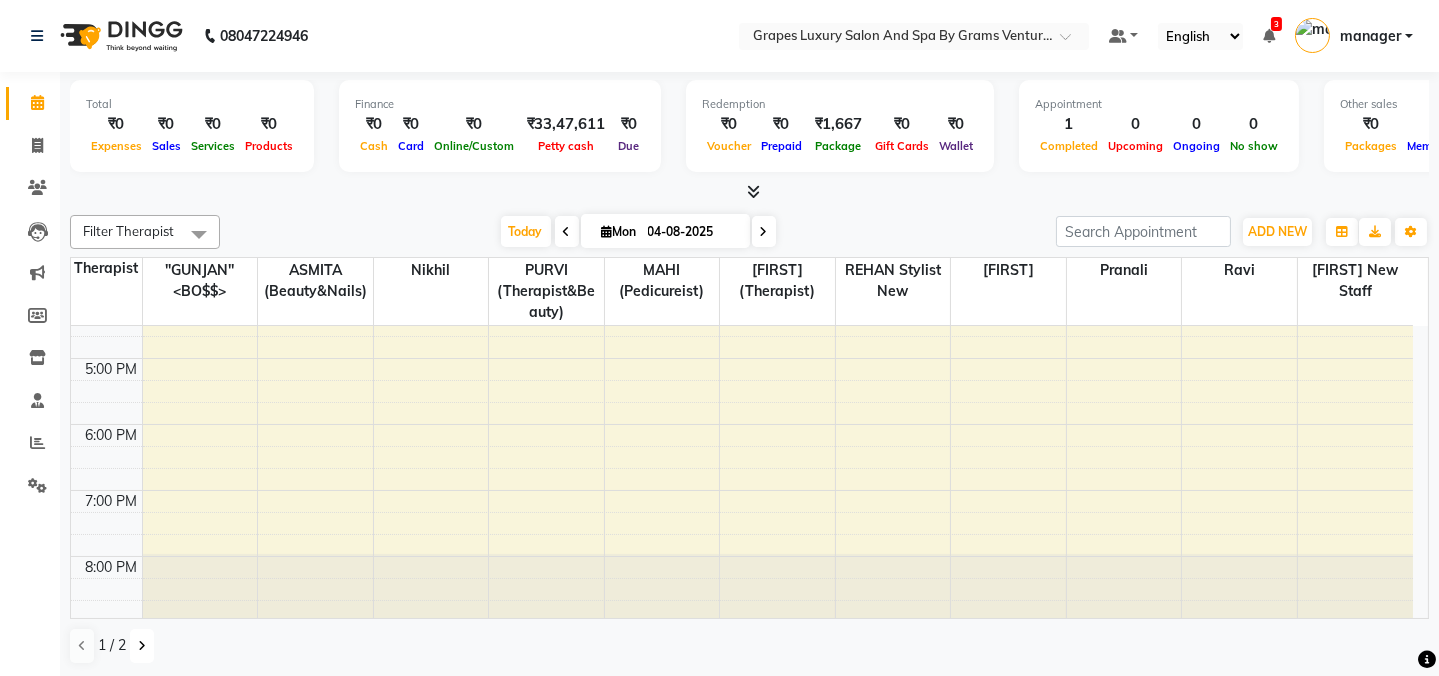 click at bounding box center (142, 646) 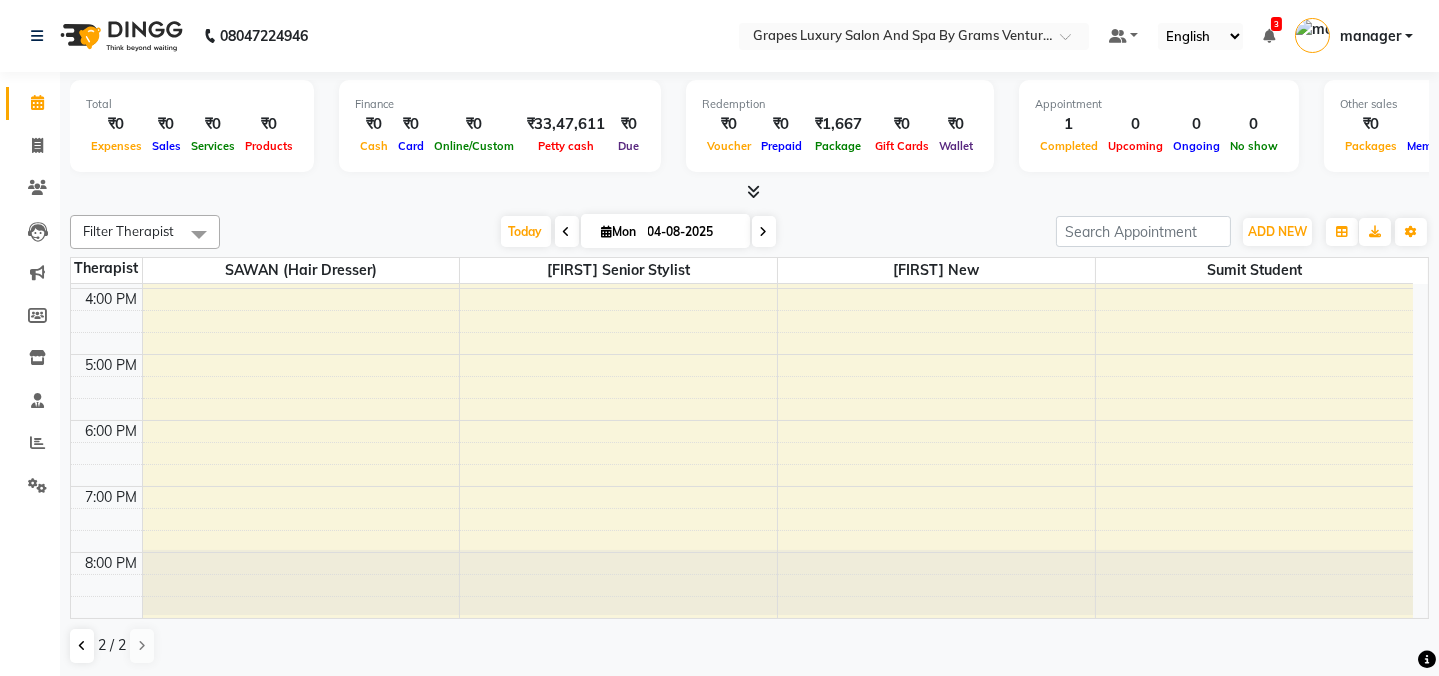 scroll, scrollTop: 519, scrollLeft: 0, axis: vertical 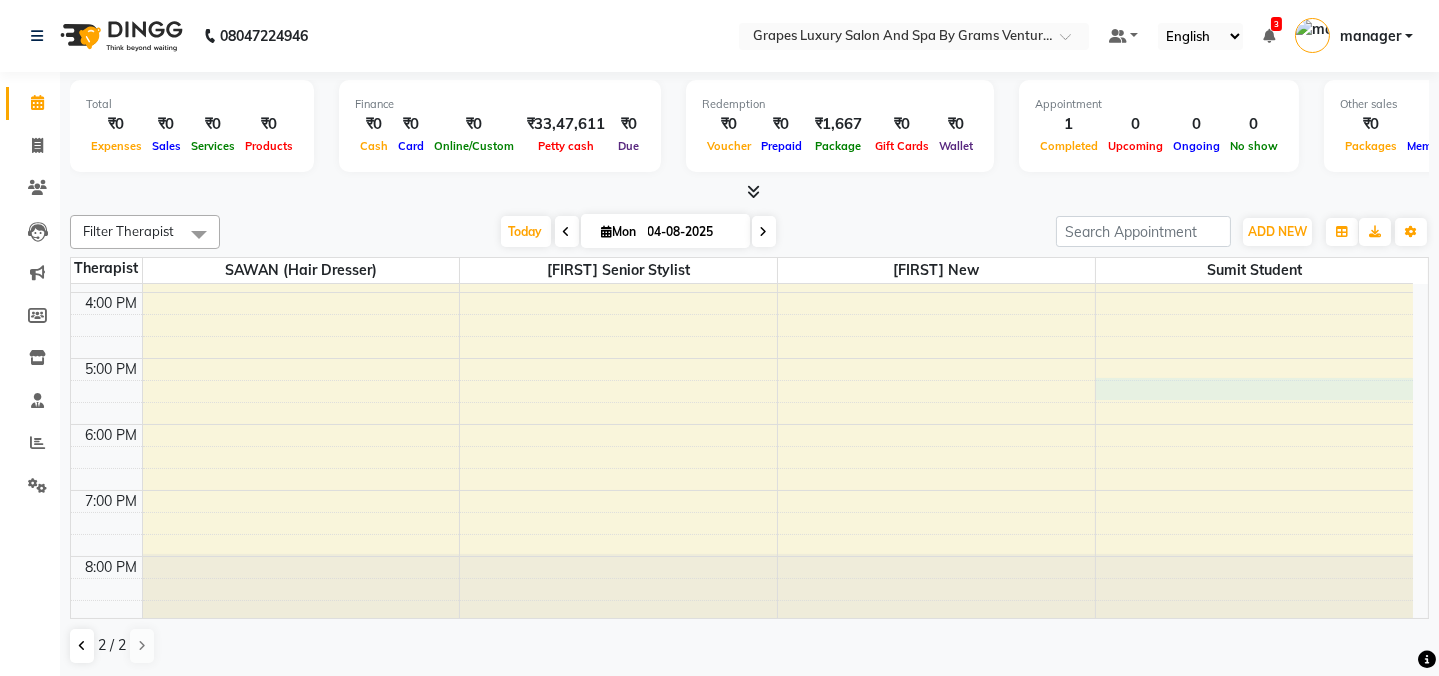click on "8:00 AM 9:00 AM 10:00 AM 11:00 AM 12:00 PM 1:00 PM 2:00 PM 3:00 PM 4:00 PM 5:00 PM 6:00 PM 7:00 PM 8:00 PM" at bounding box center (742, 193) 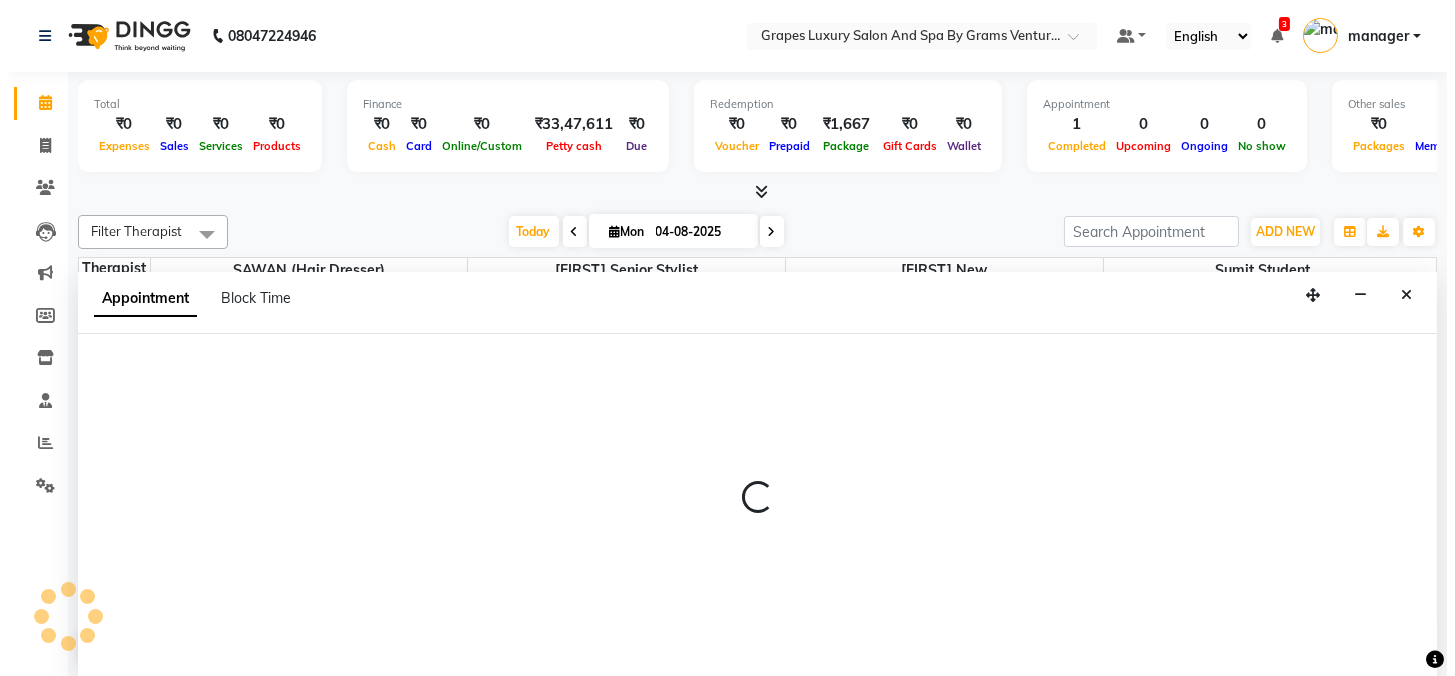 scroll, scrollTop: 0, scrollLeft: 0, axis: both 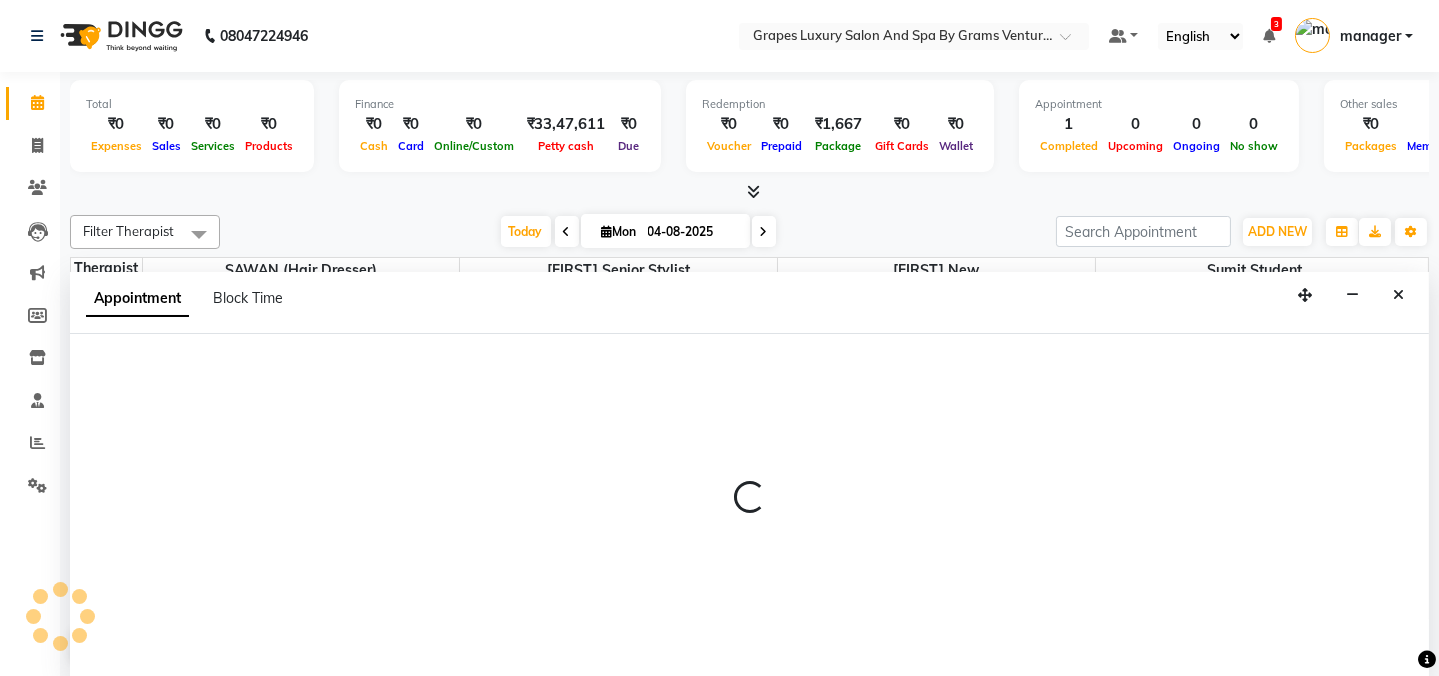 select on "79261" 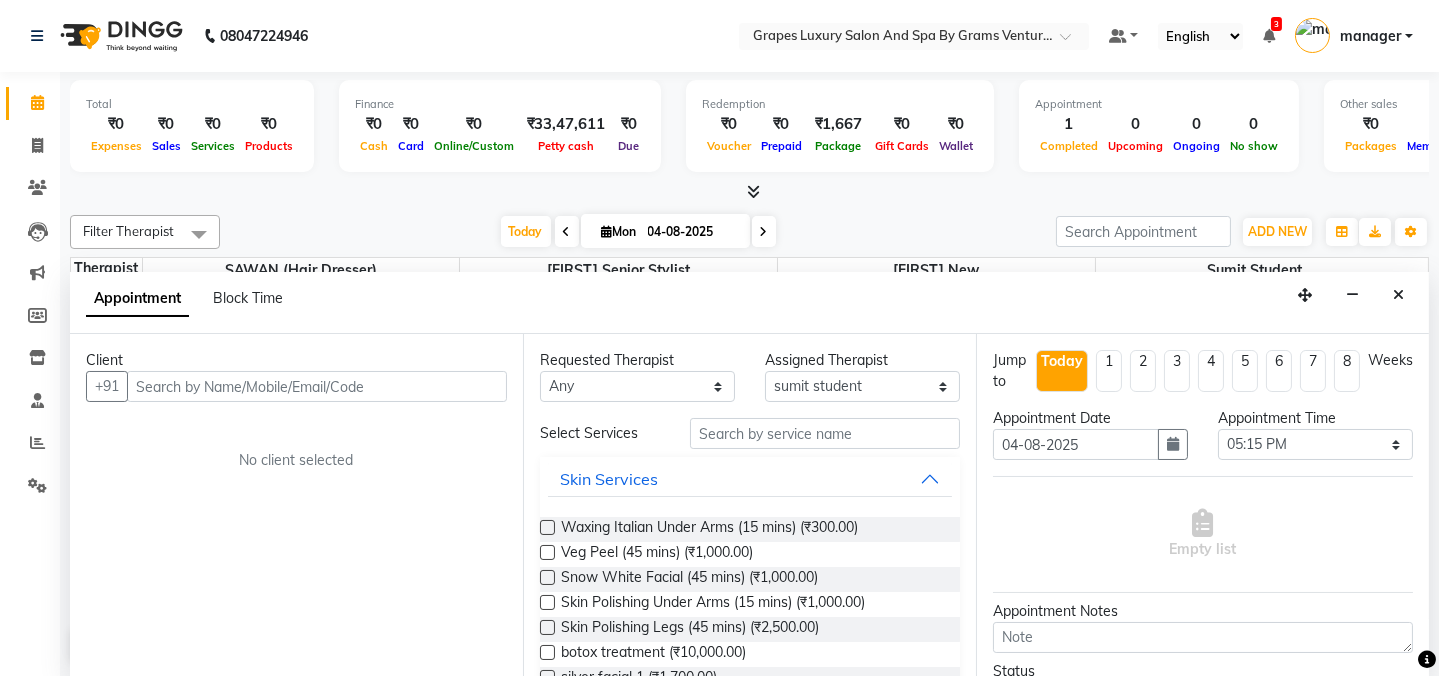 click at bounding box center [317, 386] 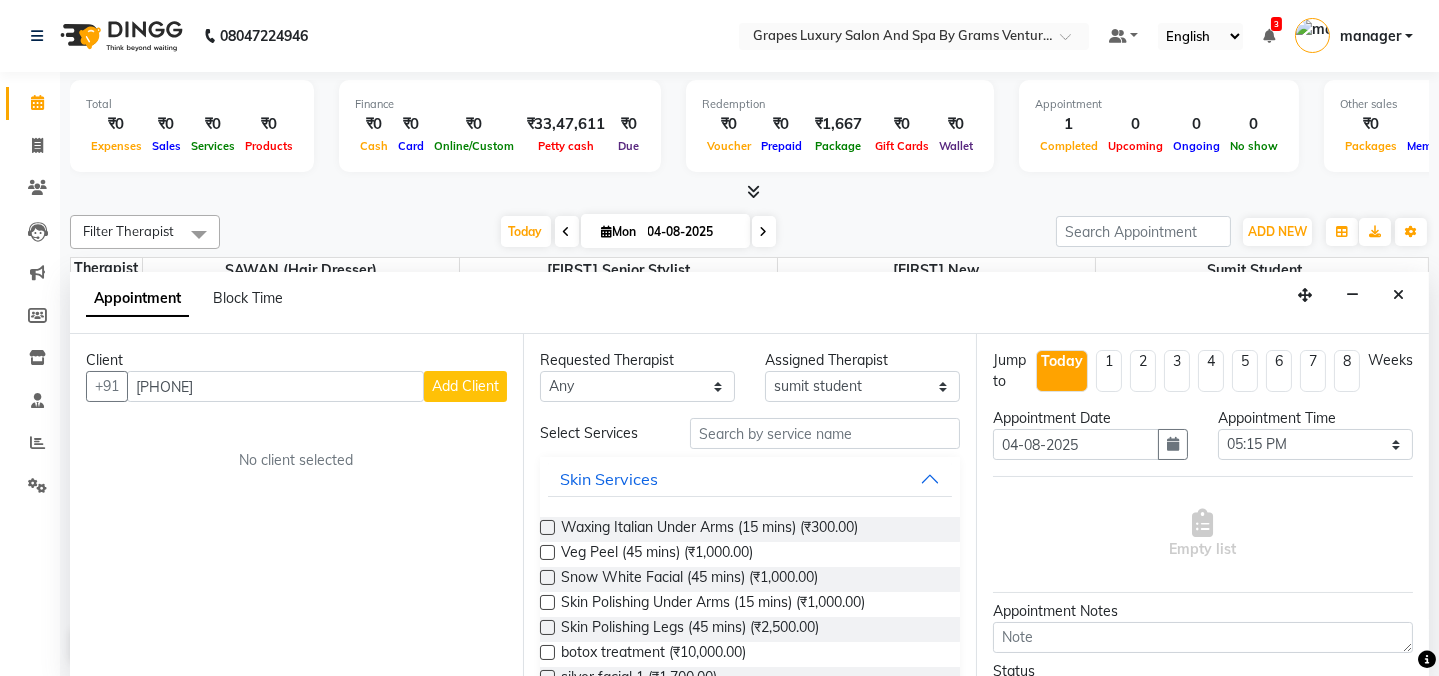 type on "[PHONE]" 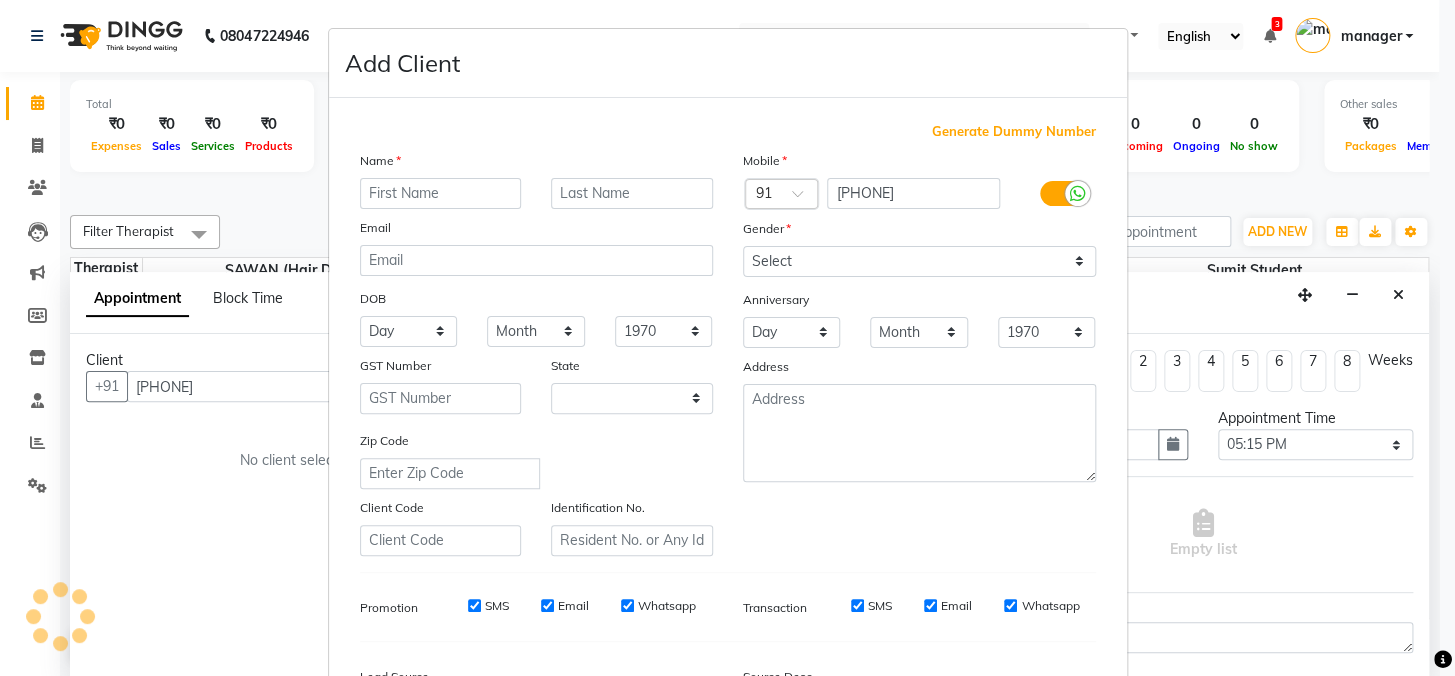 select on "22" 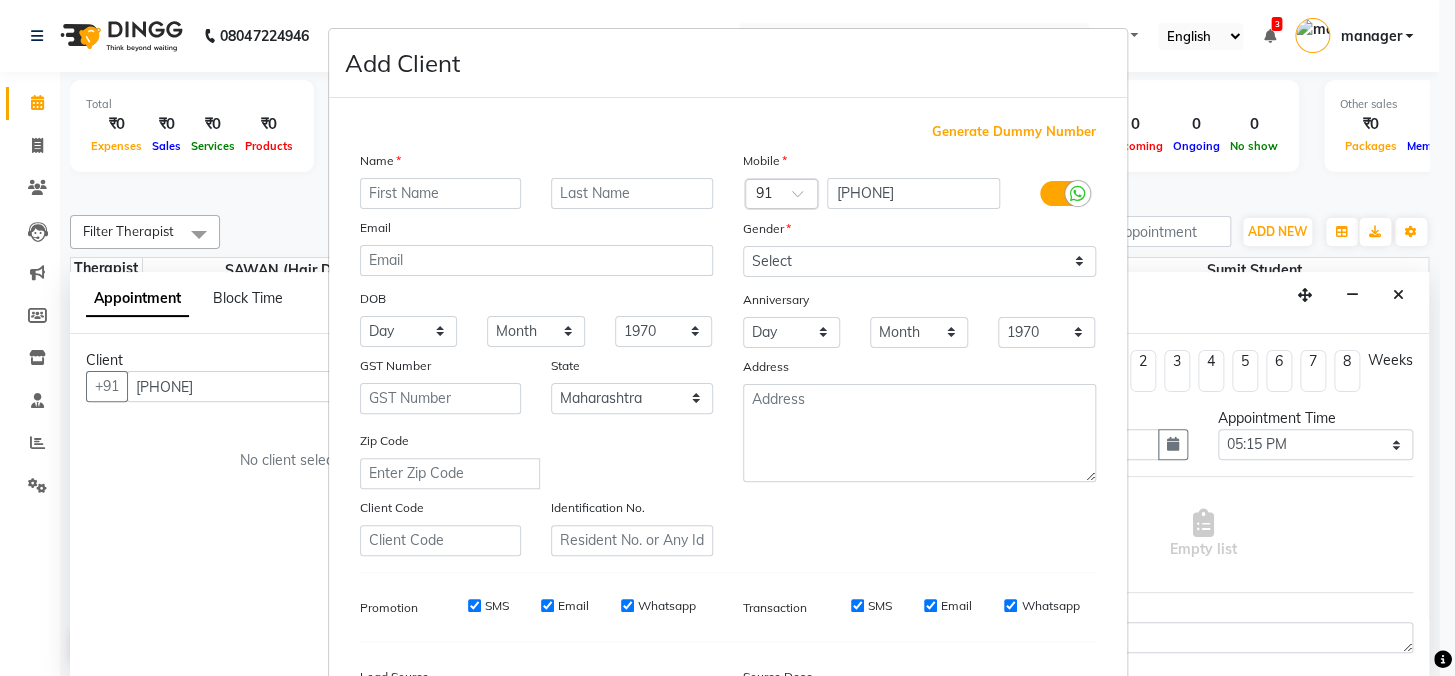 click at bounding box center [441, 193] 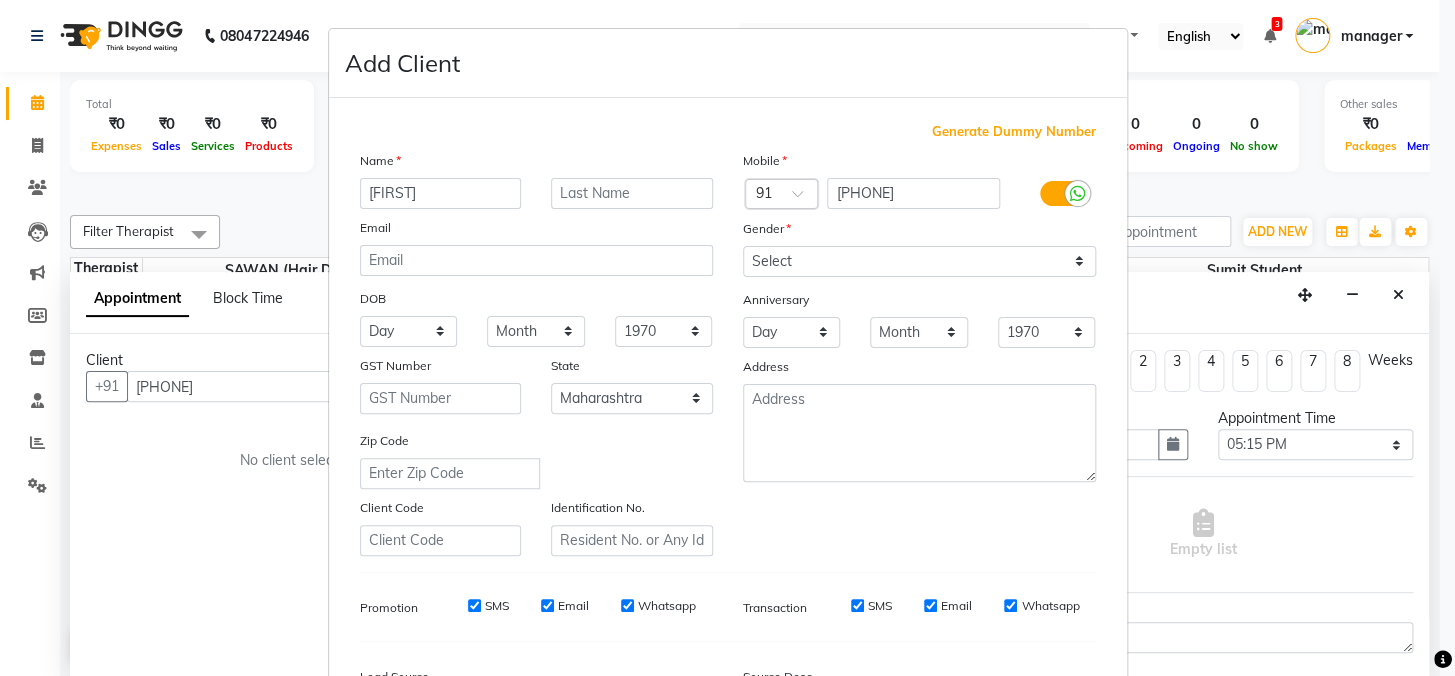 type on "[FIRST]" 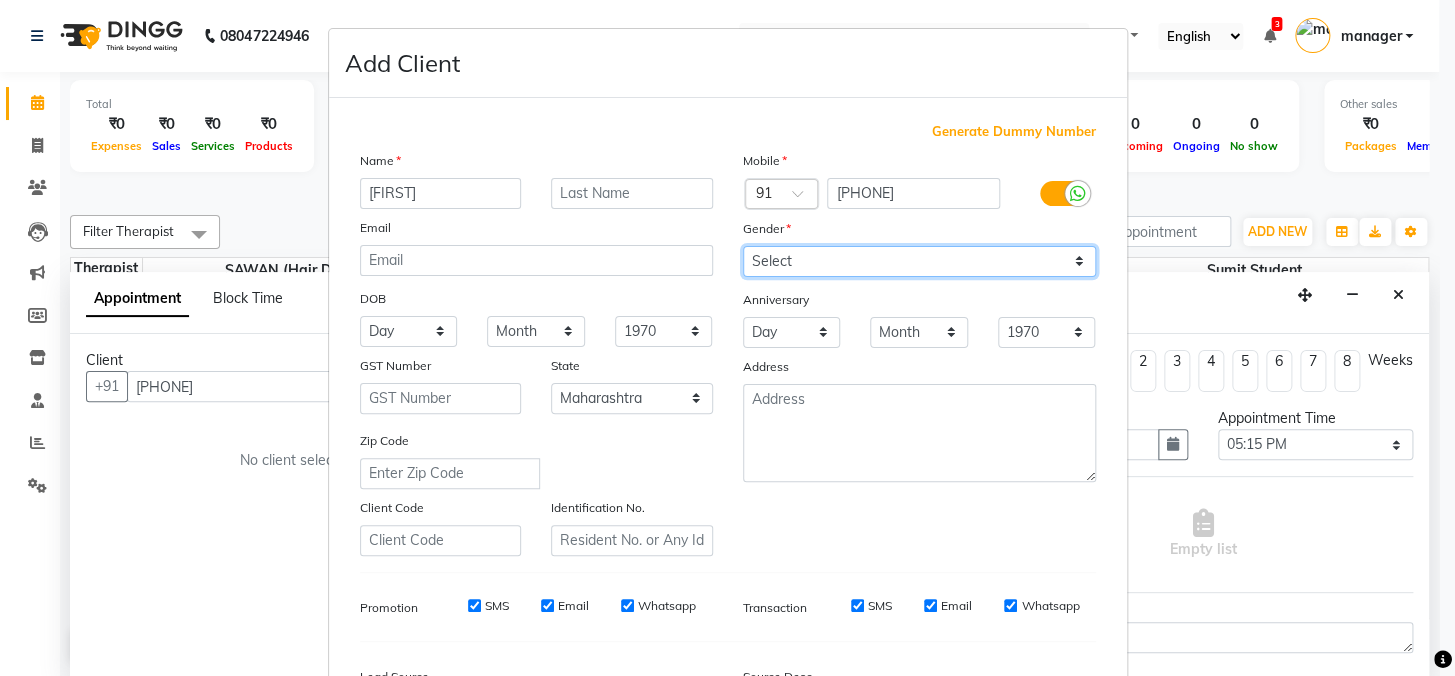 click on "Select Male Female Other Prefer Not To Say" at bounding box center [919, 261] 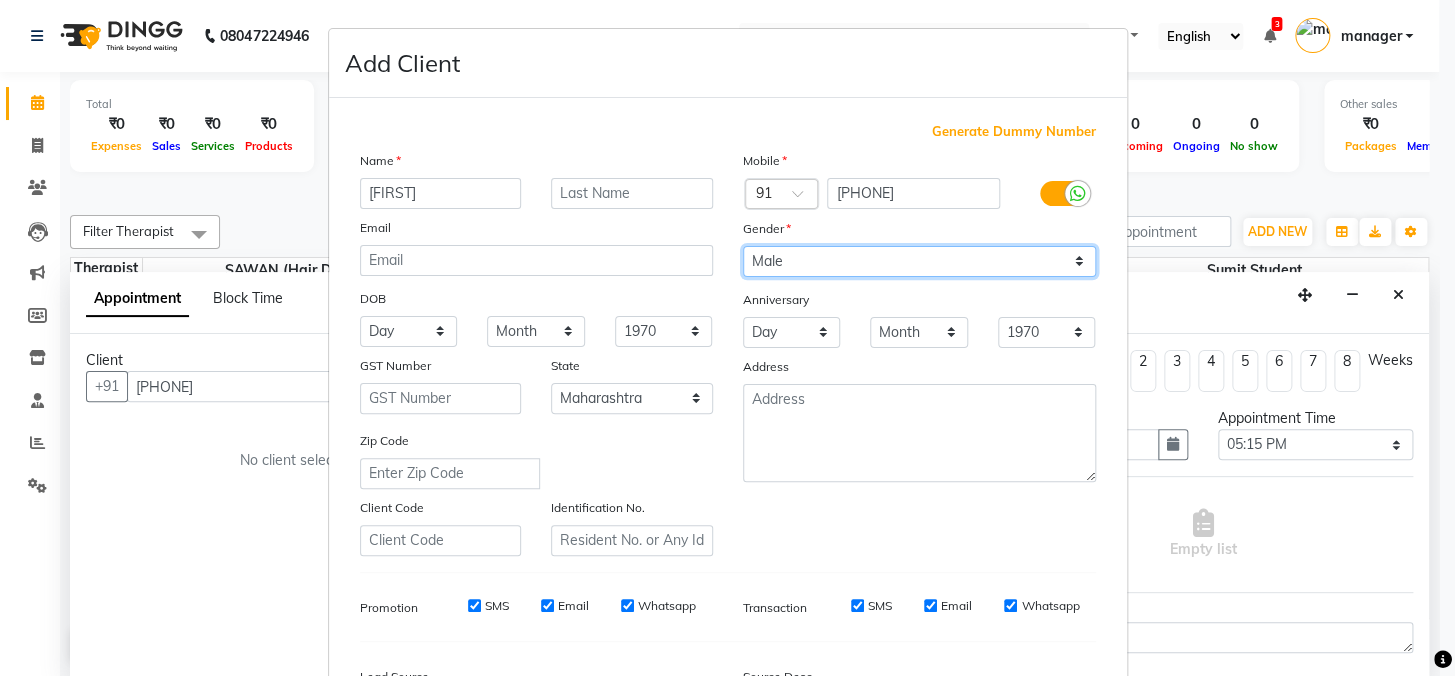 click on "Select Male Female Other Prefer Not To Say" at bounding box center (919, 261) 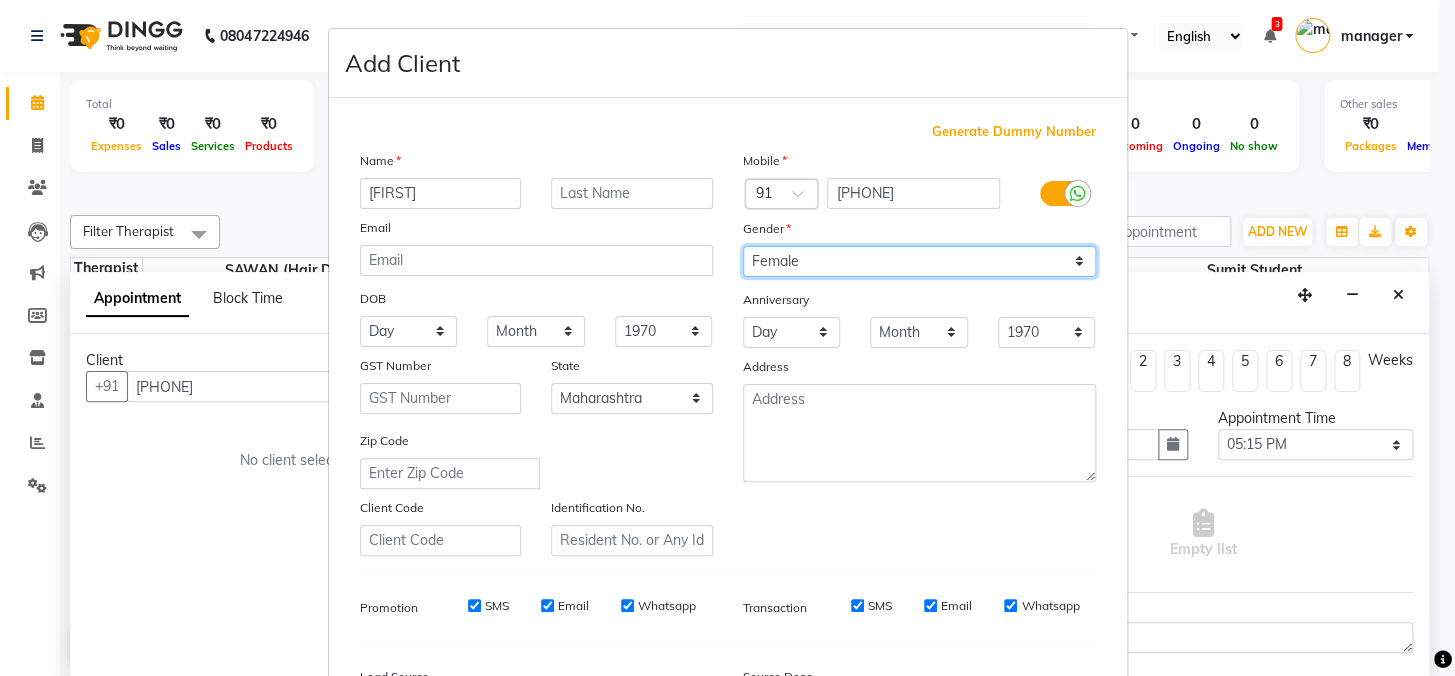 click on "Select Male Female Other Prefer Not To Say" at bounding box center (919, 261) 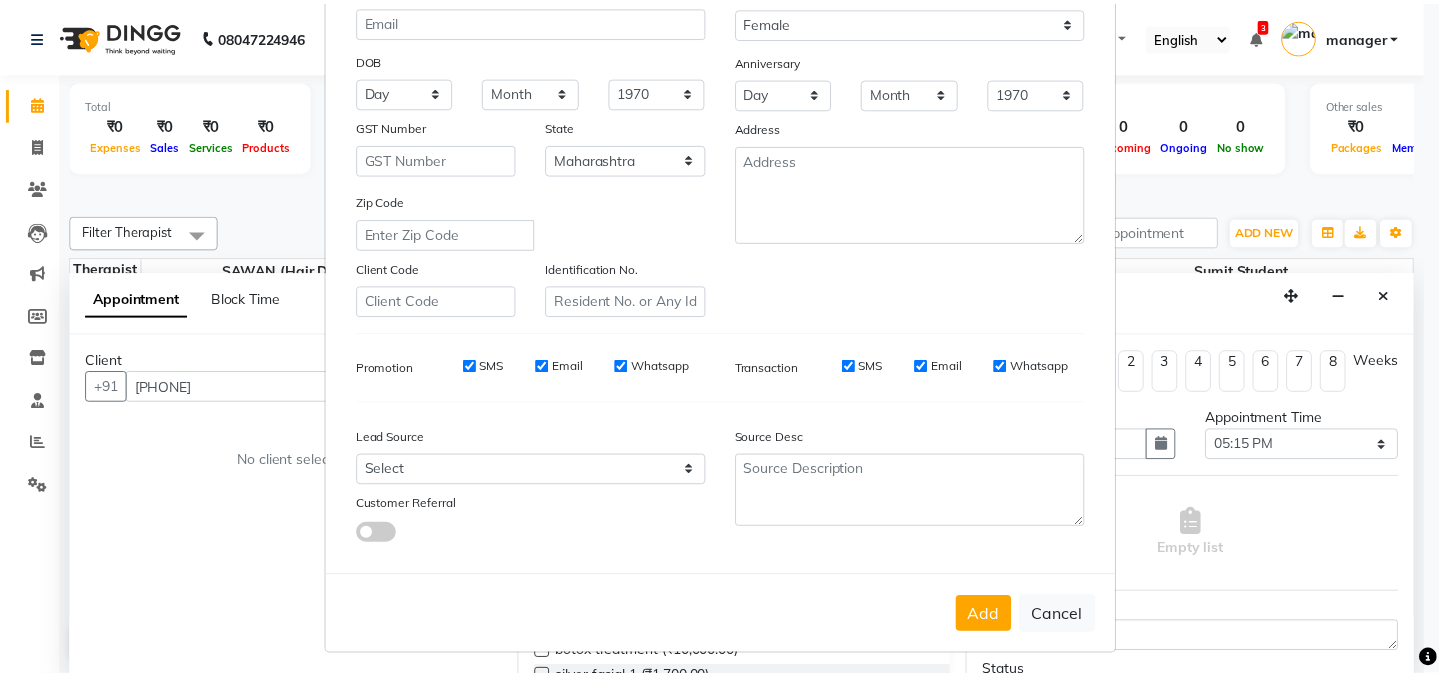 scroll, scrollTop: 252, scrollLeft: 0, axis: vertical 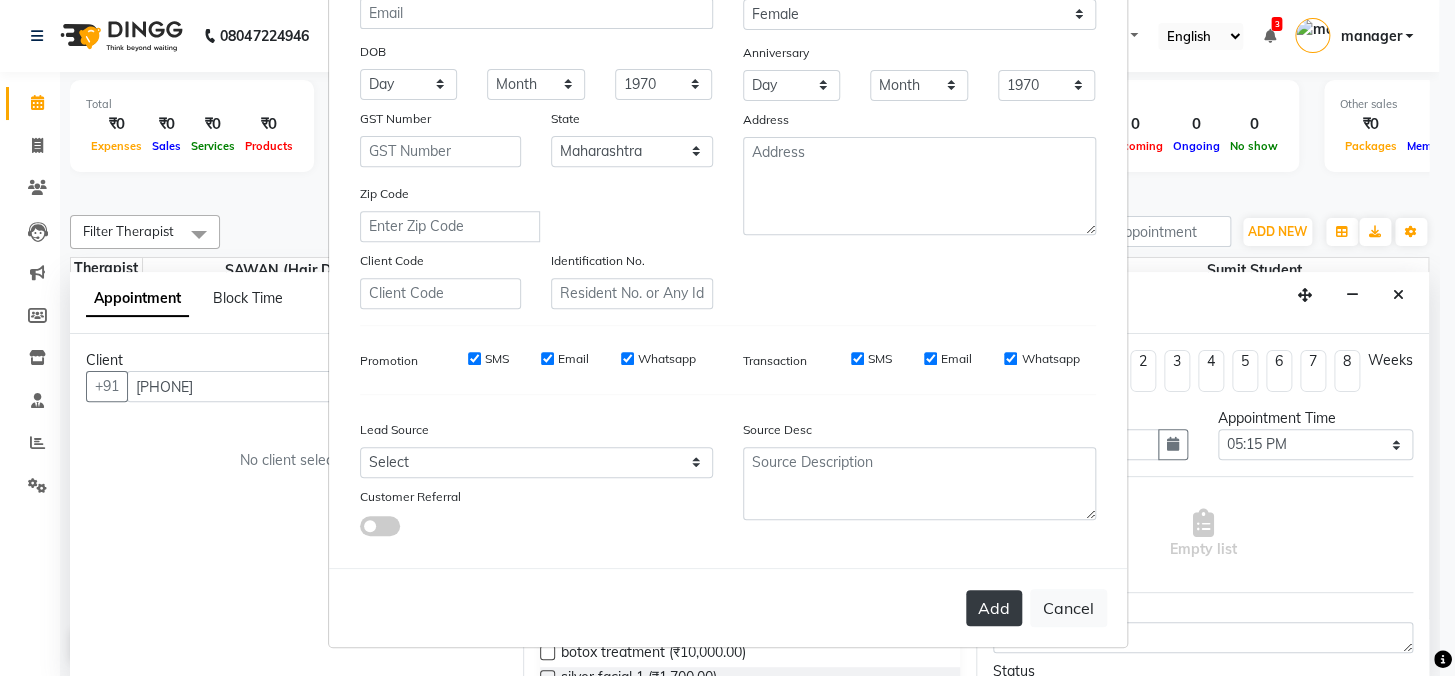 click on "Add" at bounding box center (994, 608) 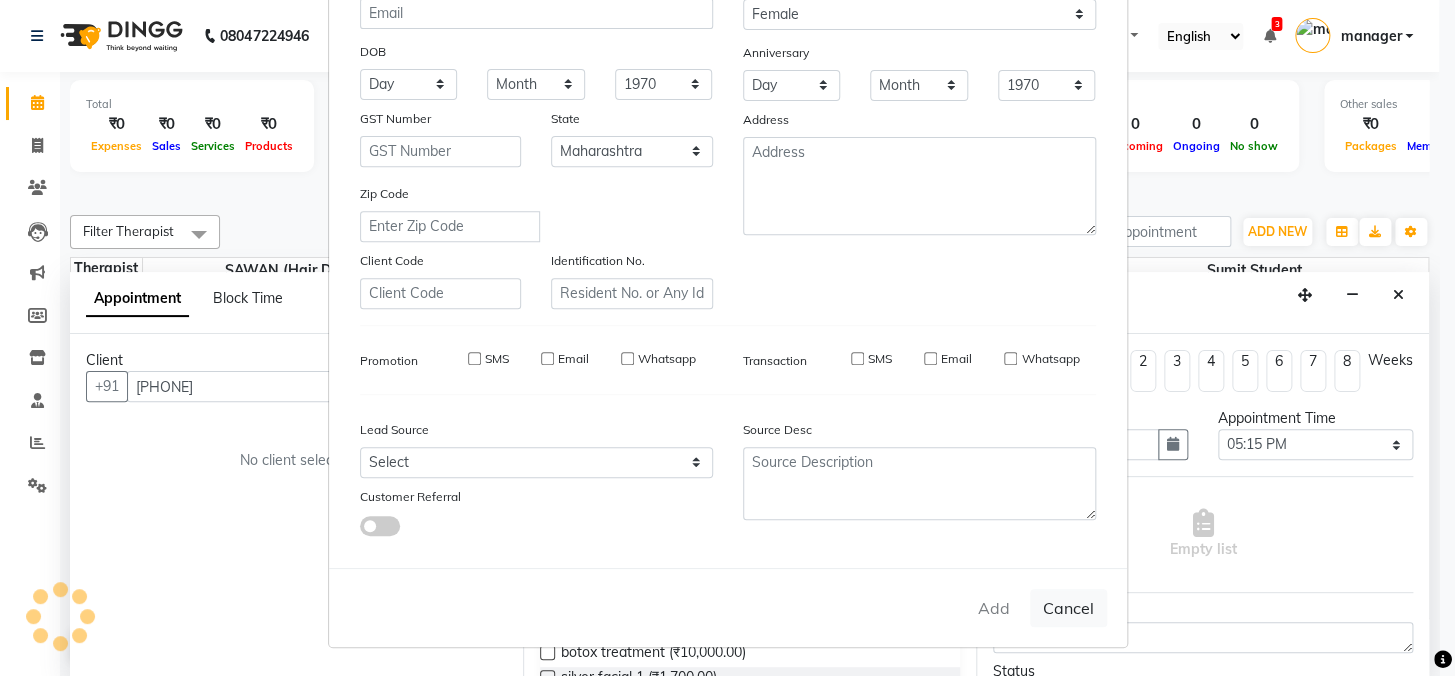 type 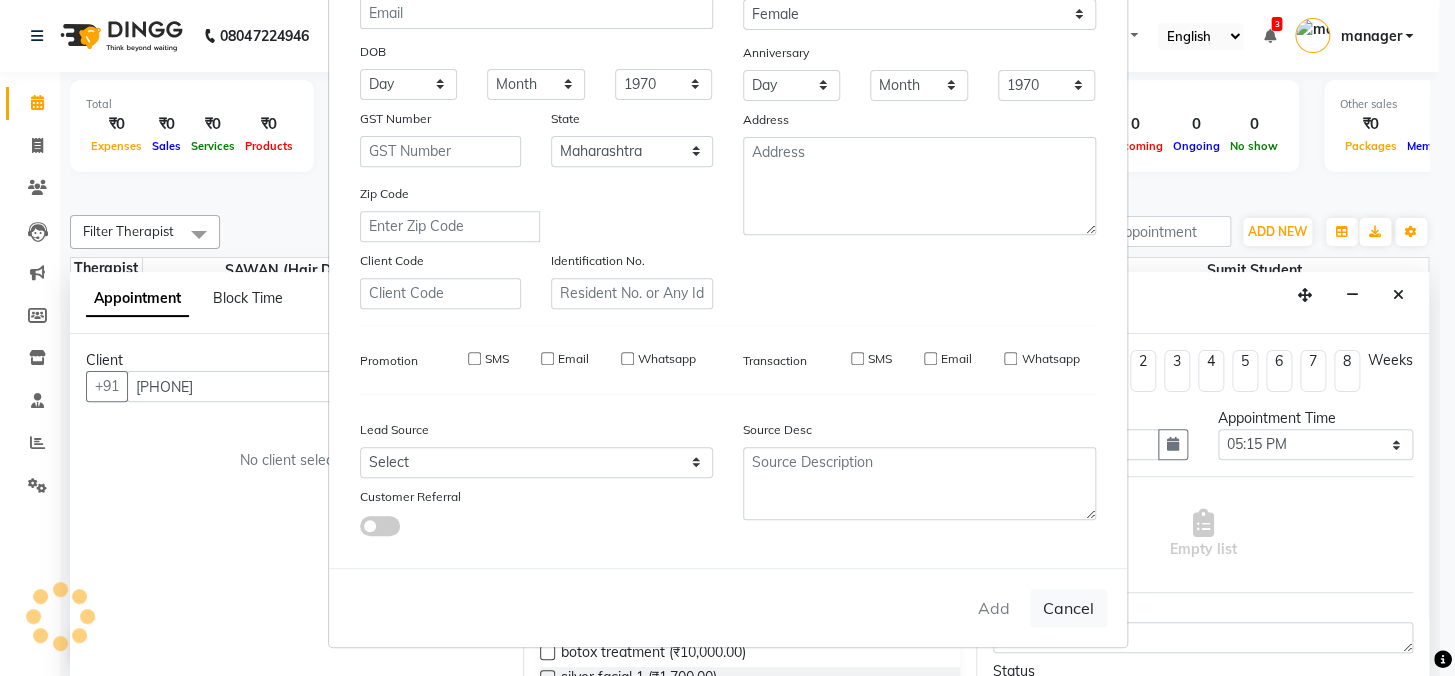 select 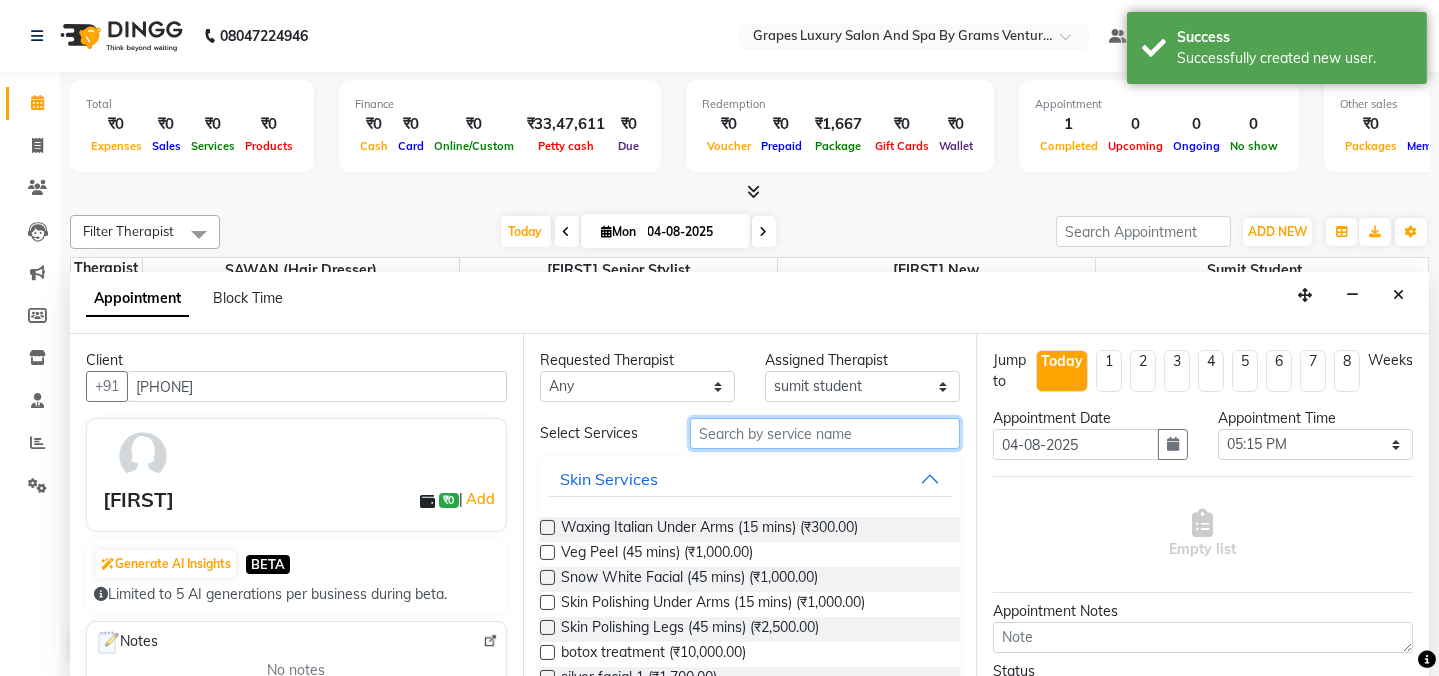 click at bounding box center [825, 433] 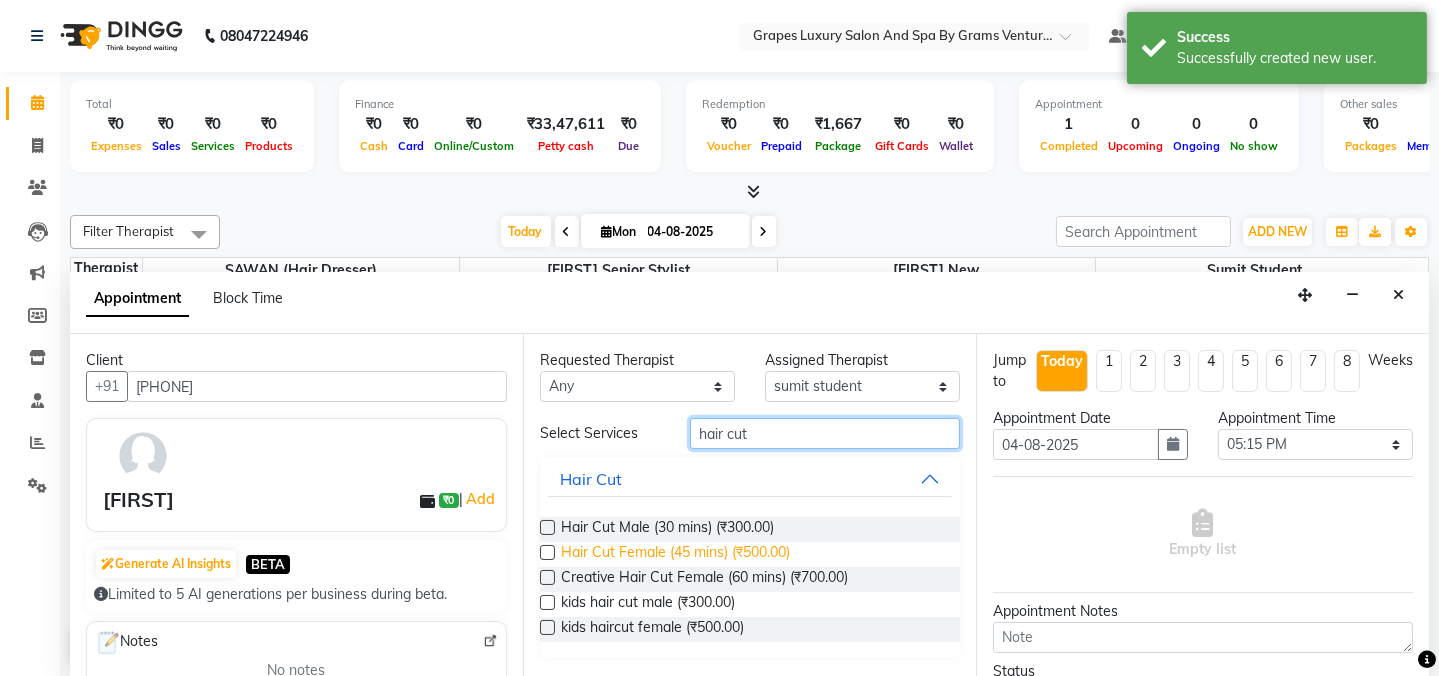type on "hair cut" 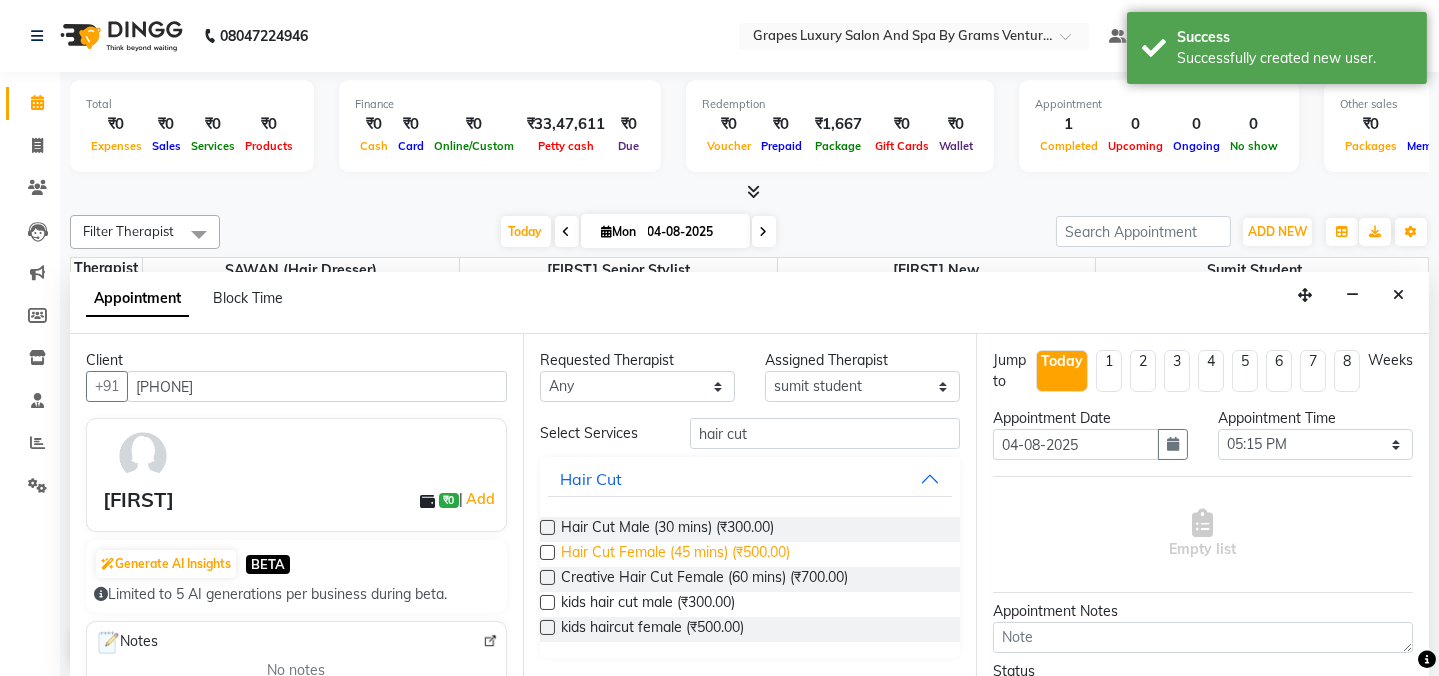 click on "Hair Cut Female (45 mins) (₹500.00)" at bounding box center [675, 554] 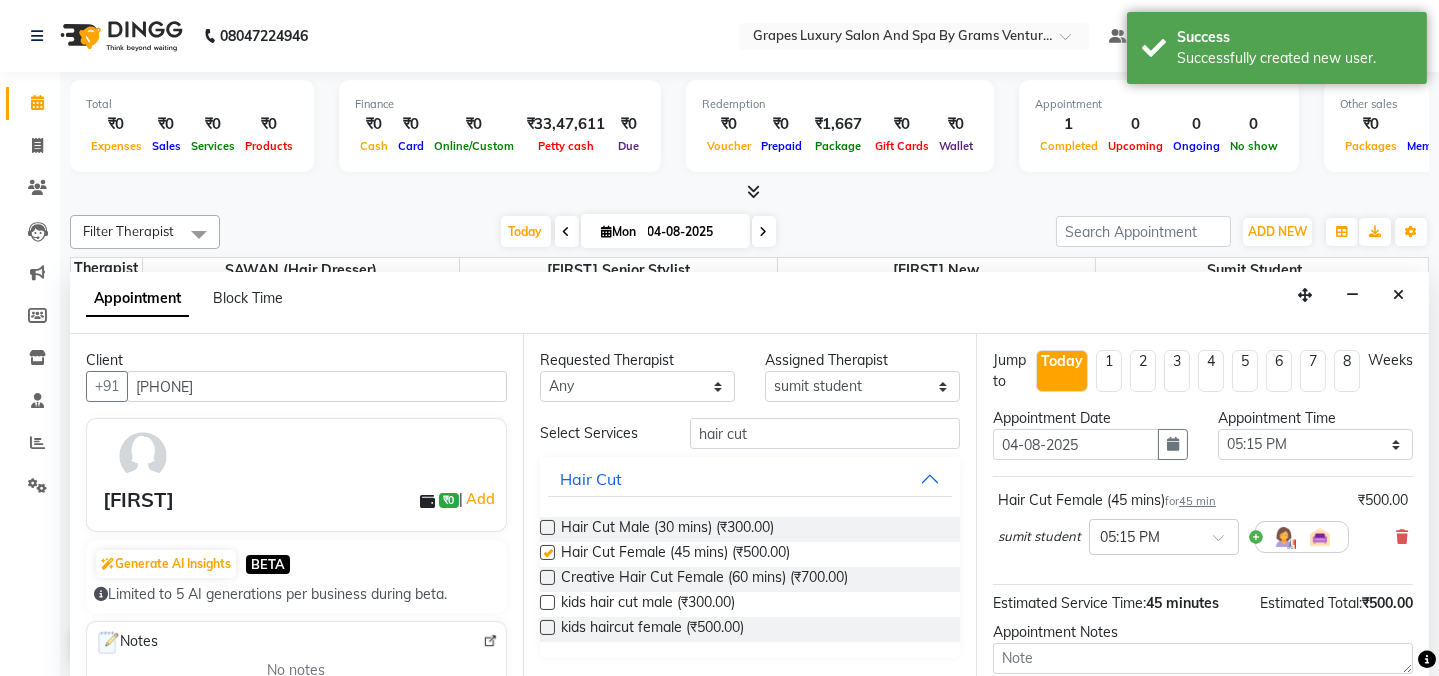checkbox on "false" 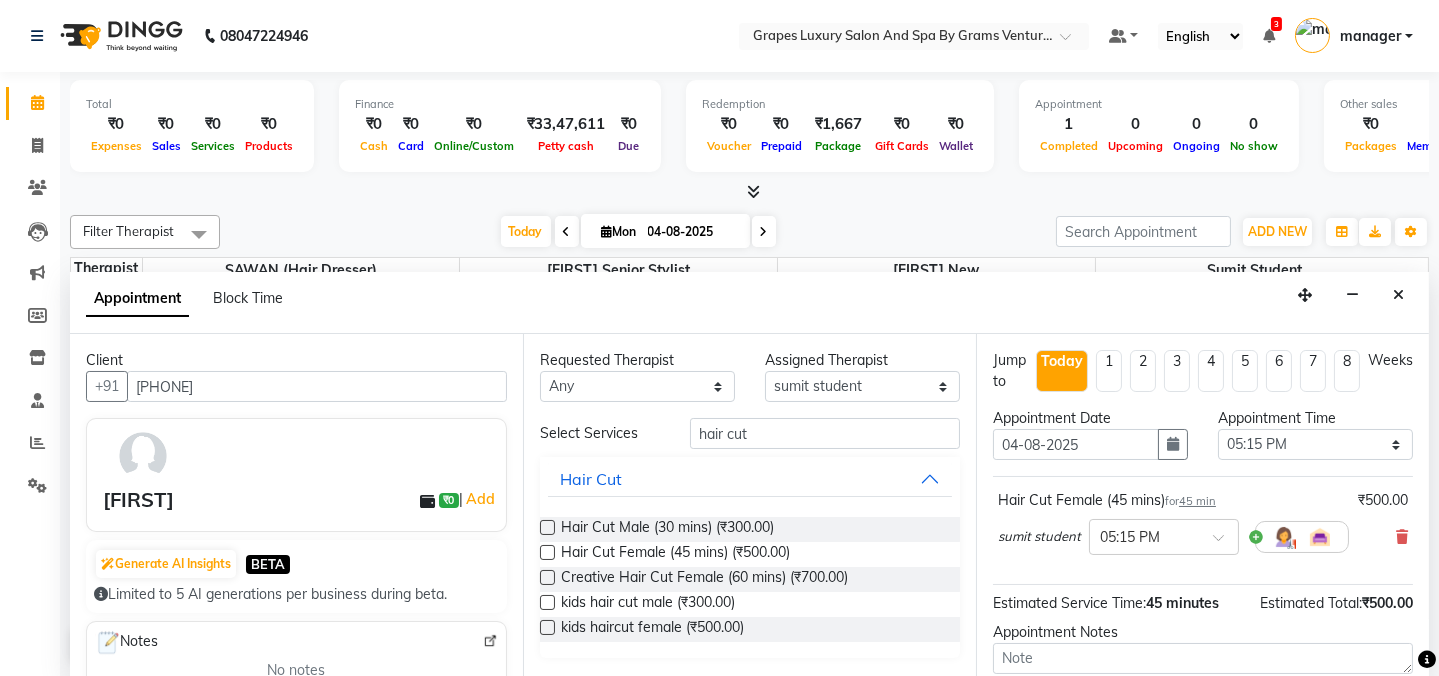 click on "Appointment Notes" at bounding box center [1203, 648] 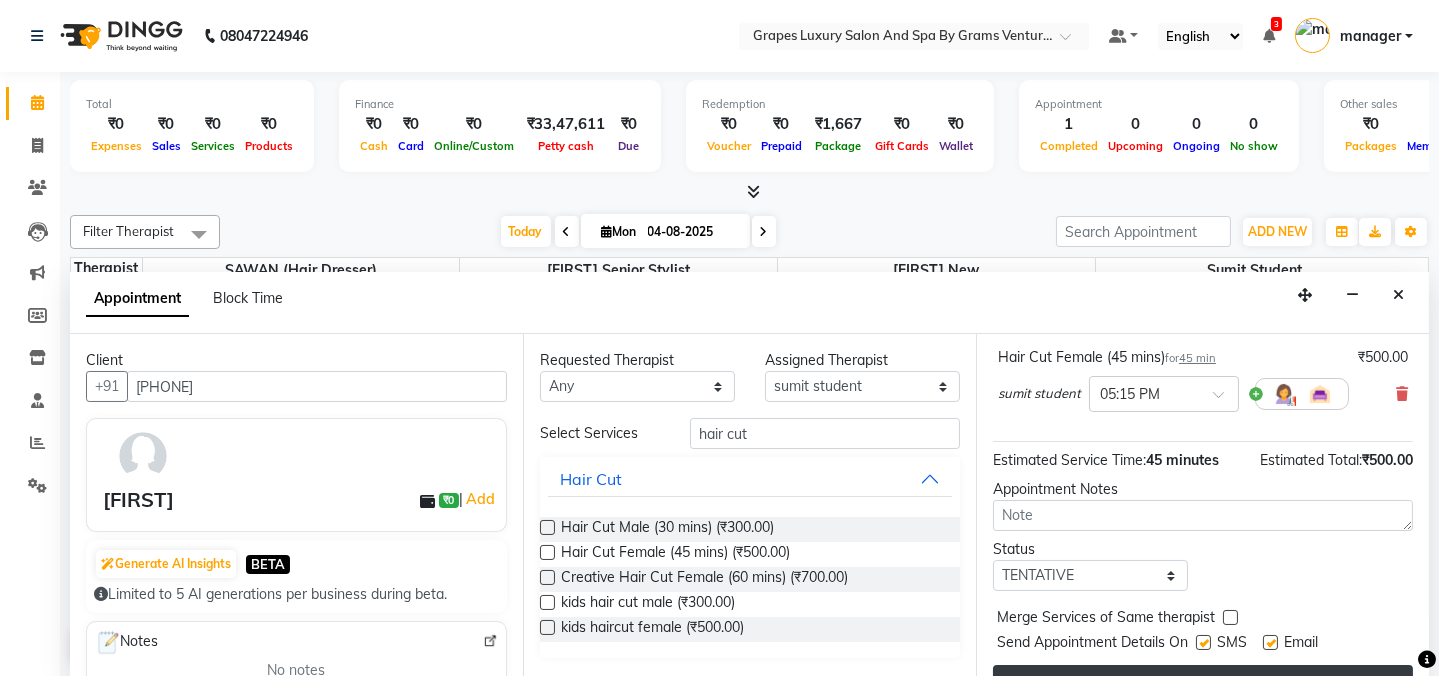 scroll, scrollTop: 181, scrollLeft: 0, axis: vertical 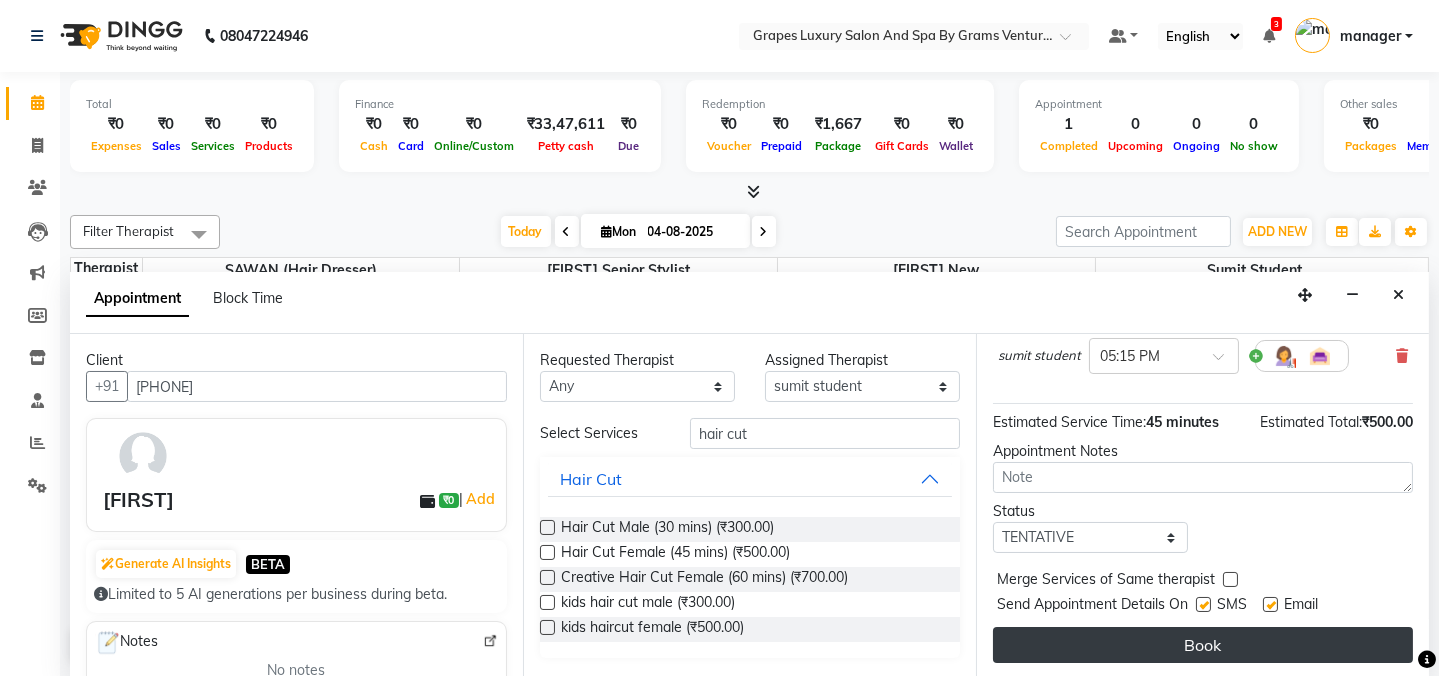 click on "Book" at bounding box center [1203, 645] 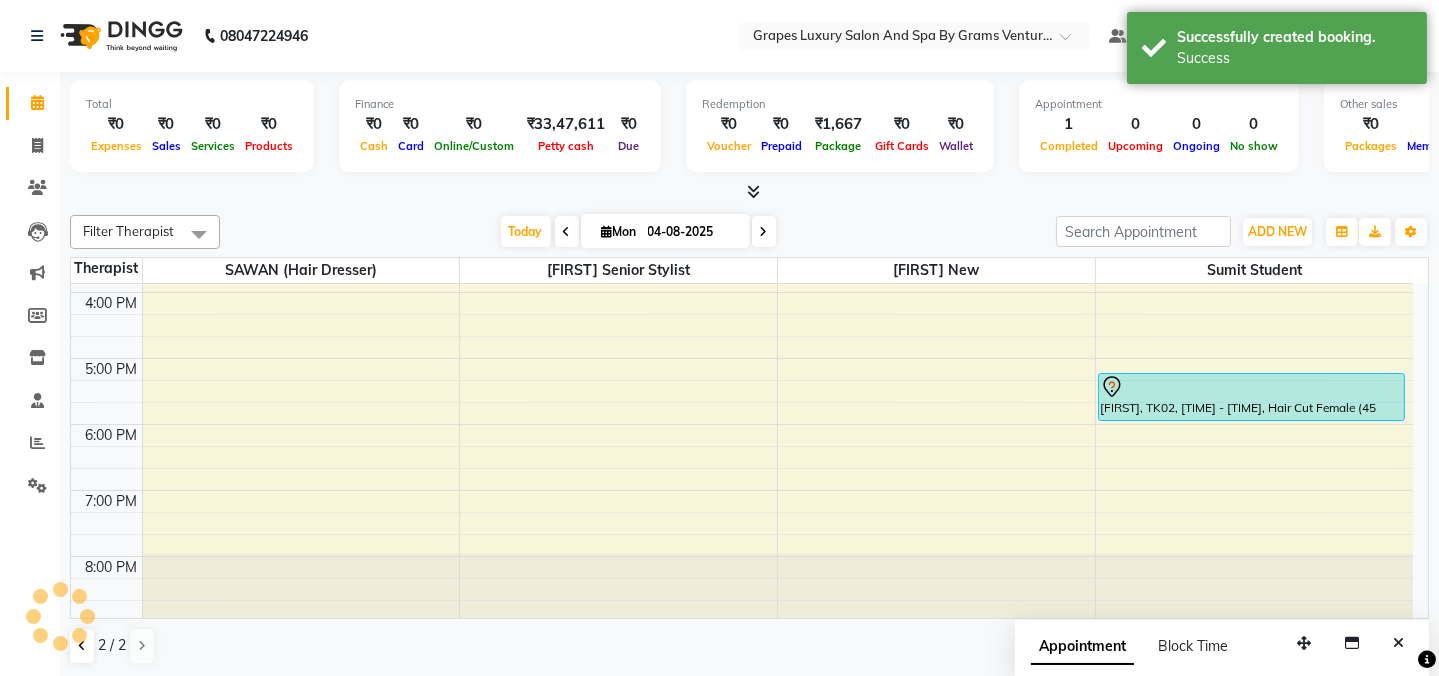 scroll, scrollTop: 0, scrollLeft: 0, axis: both 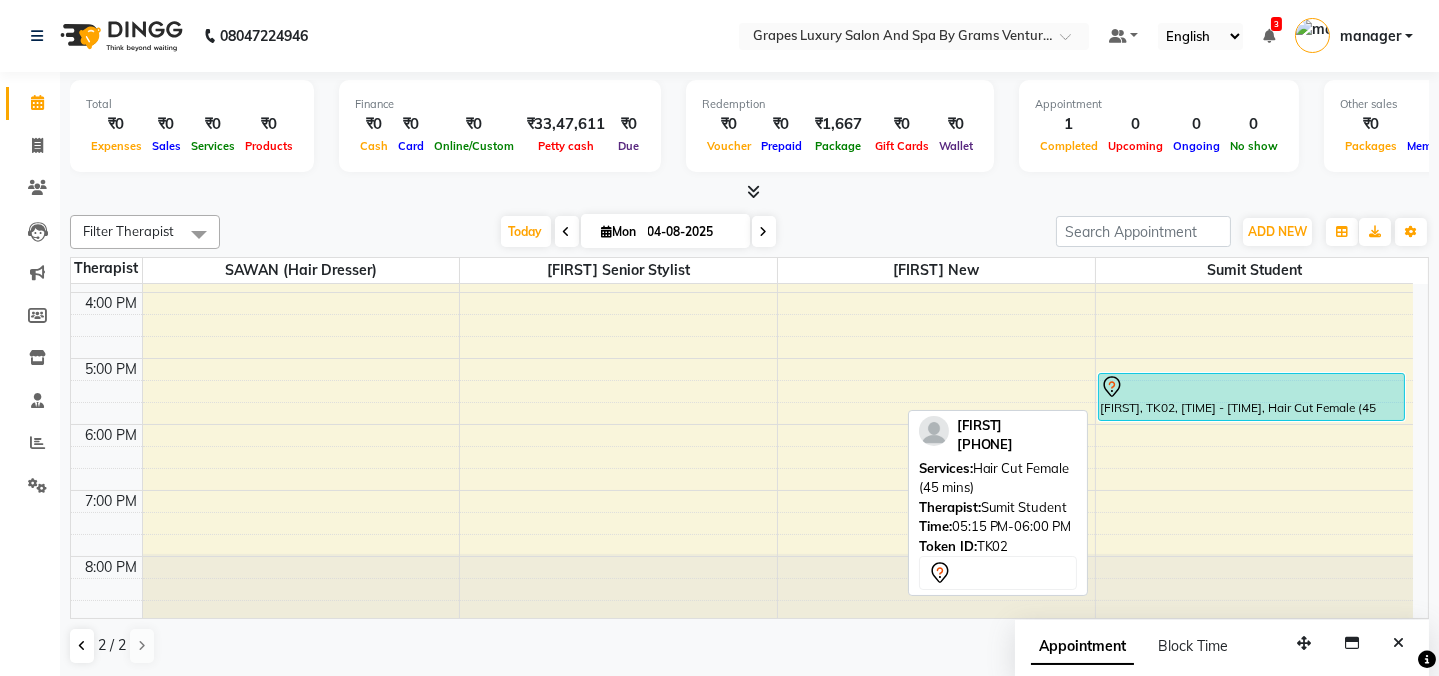 click on "[FIRST], TK02, [TIME] - [TIME], Hair Cut Female (45 mins)" at bounding box center [1251, 397] 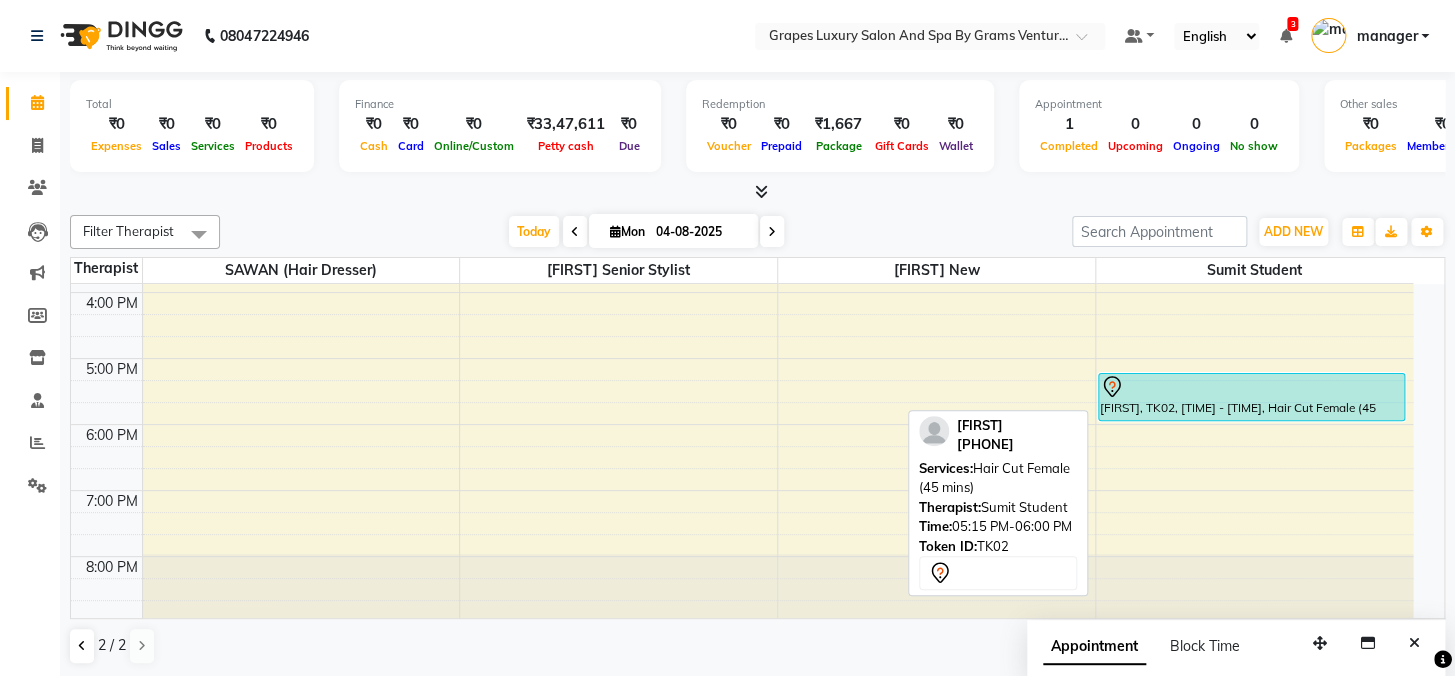 select on "7" 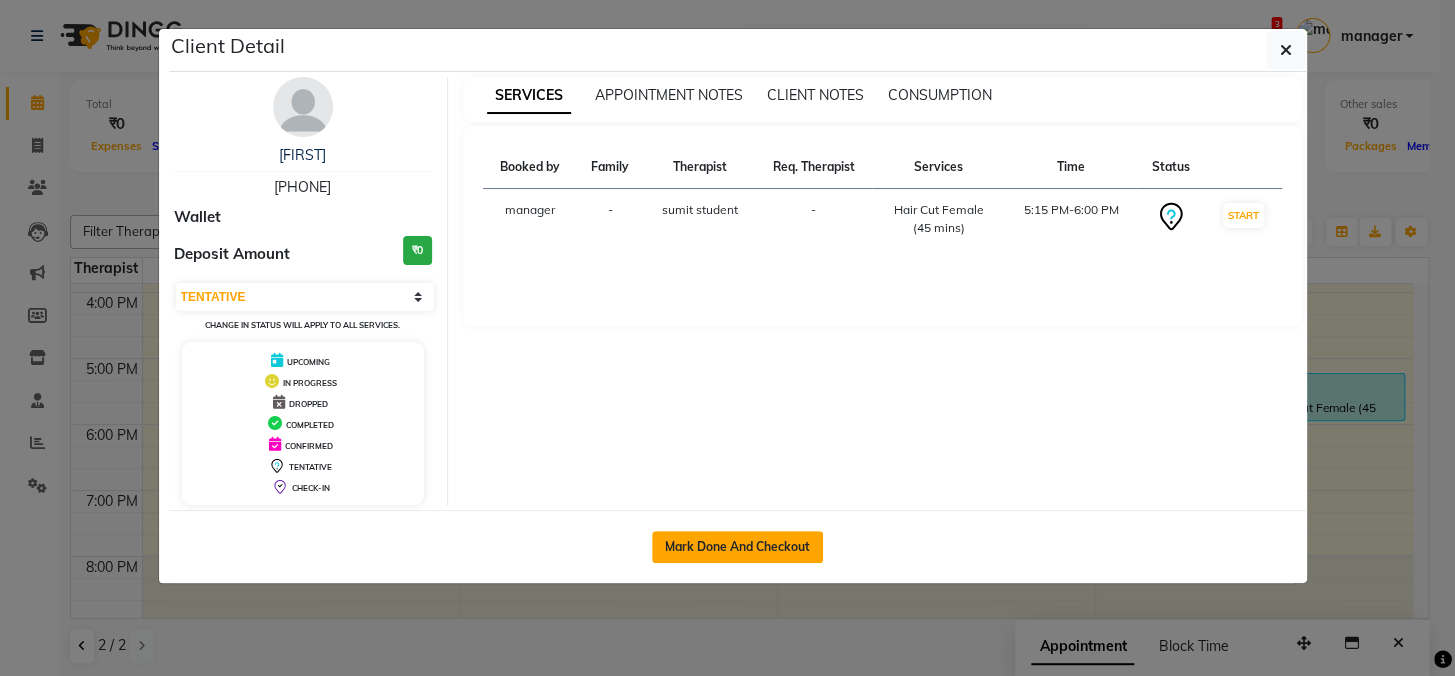 click on "Mark Done And Checkout" 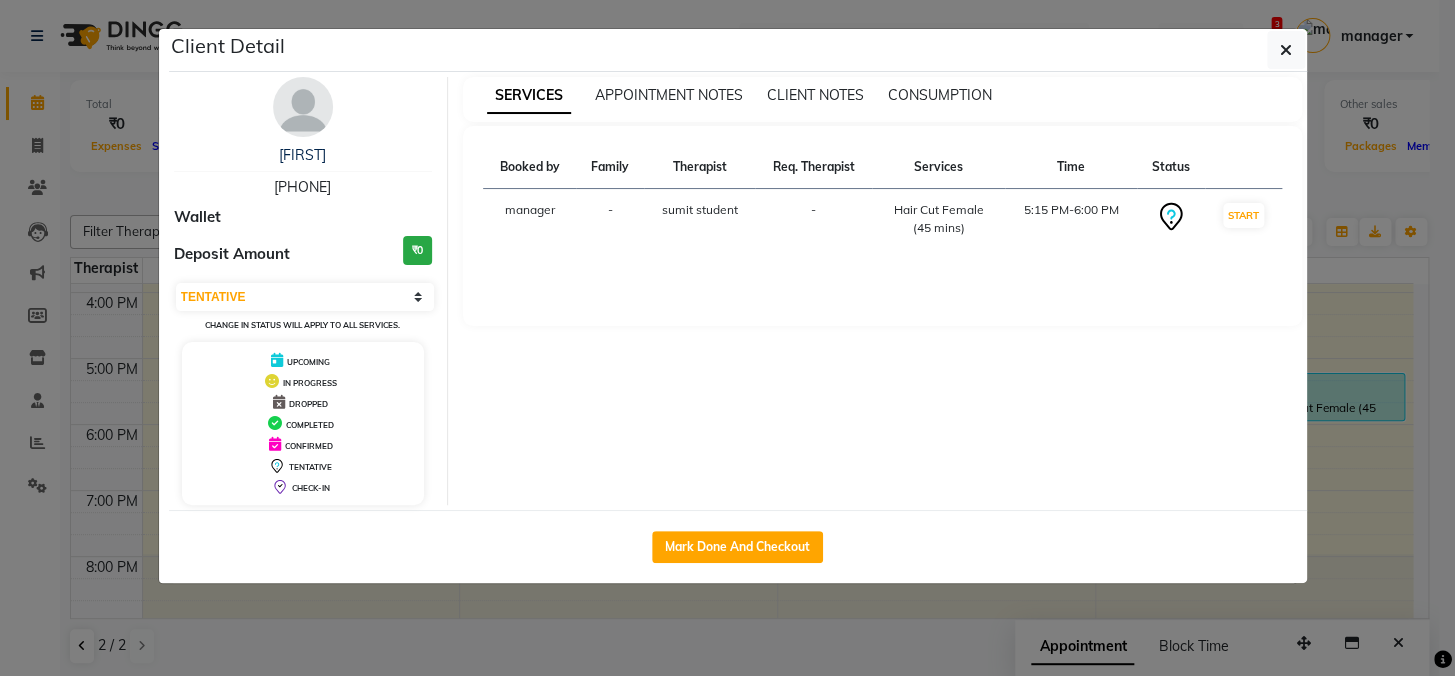 select on "service" 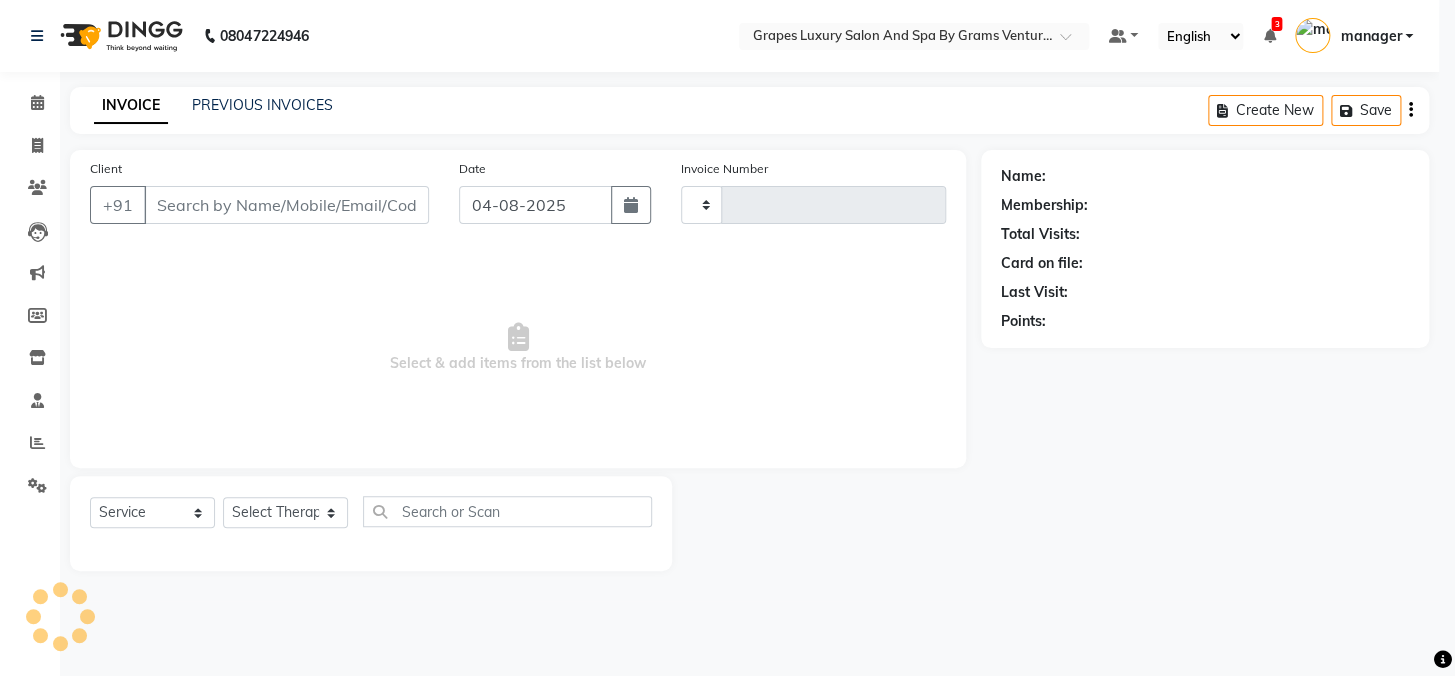 type on "1979" 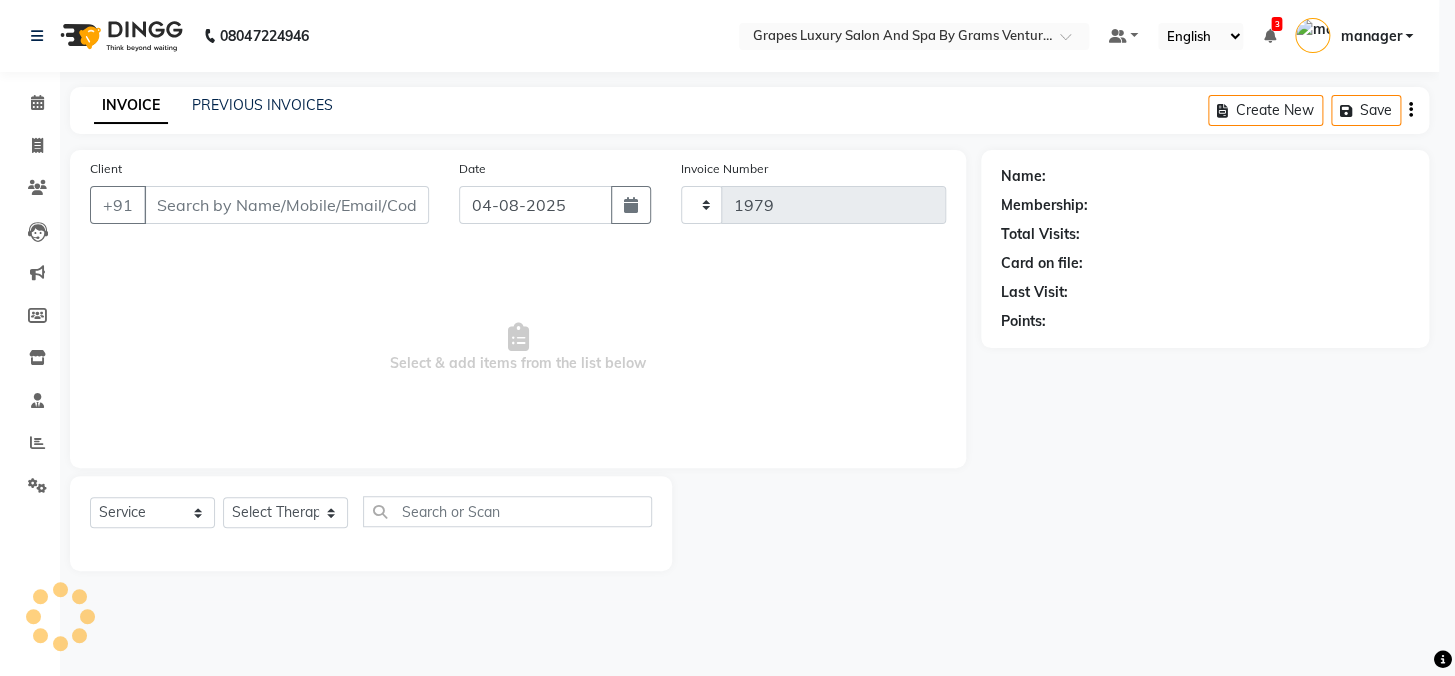 select on "3585" 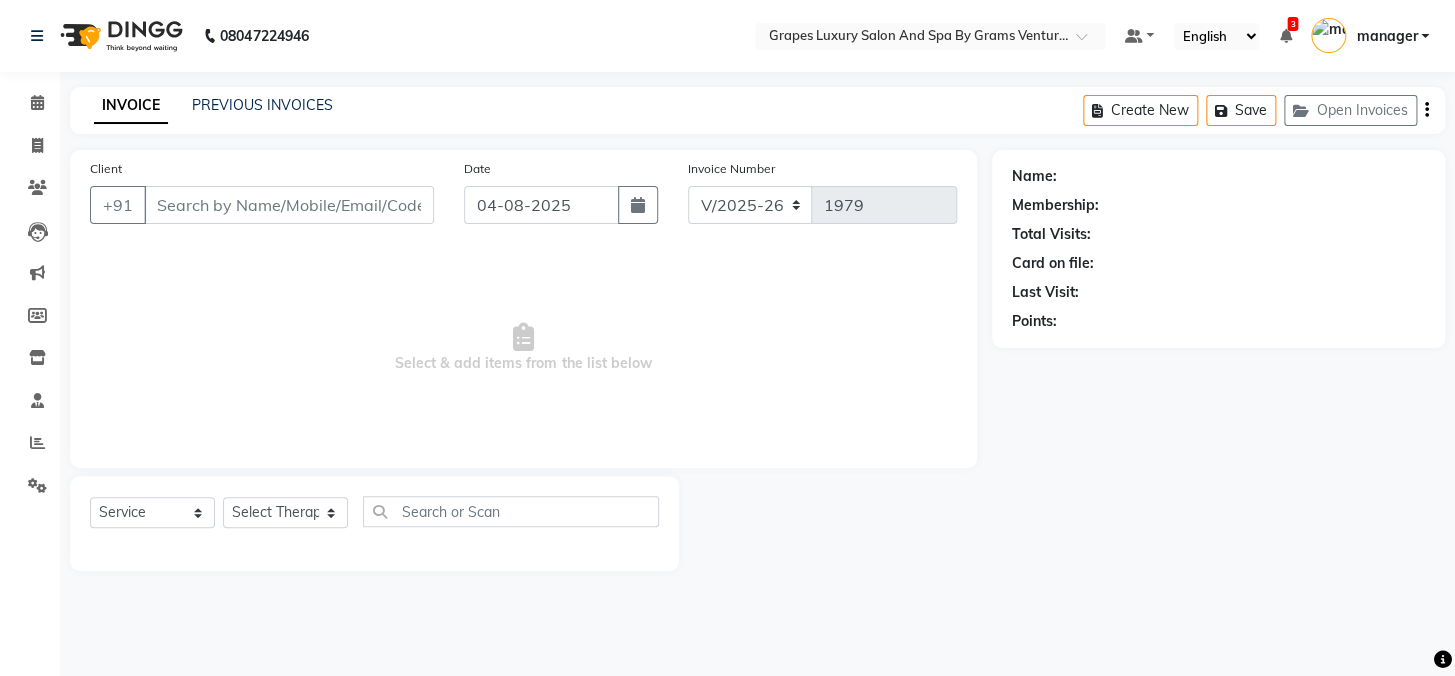 type on "[PHONE]" 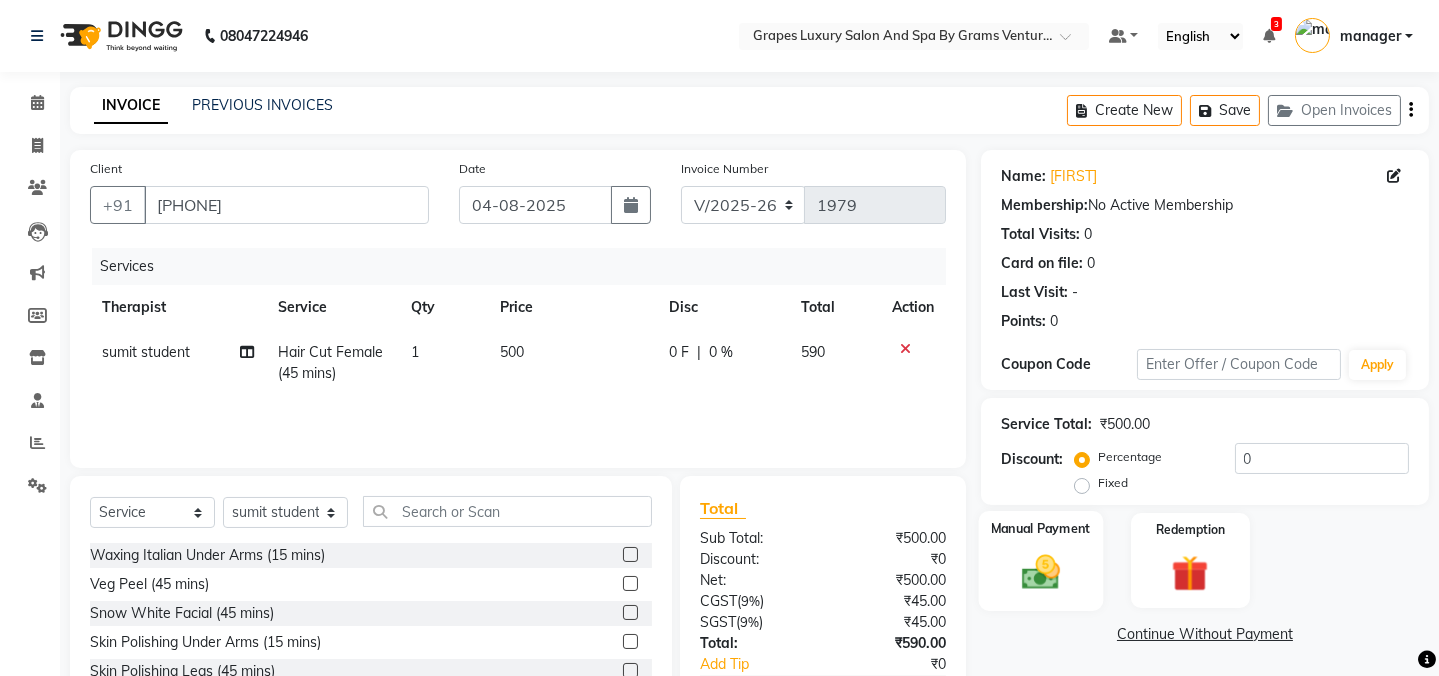 click 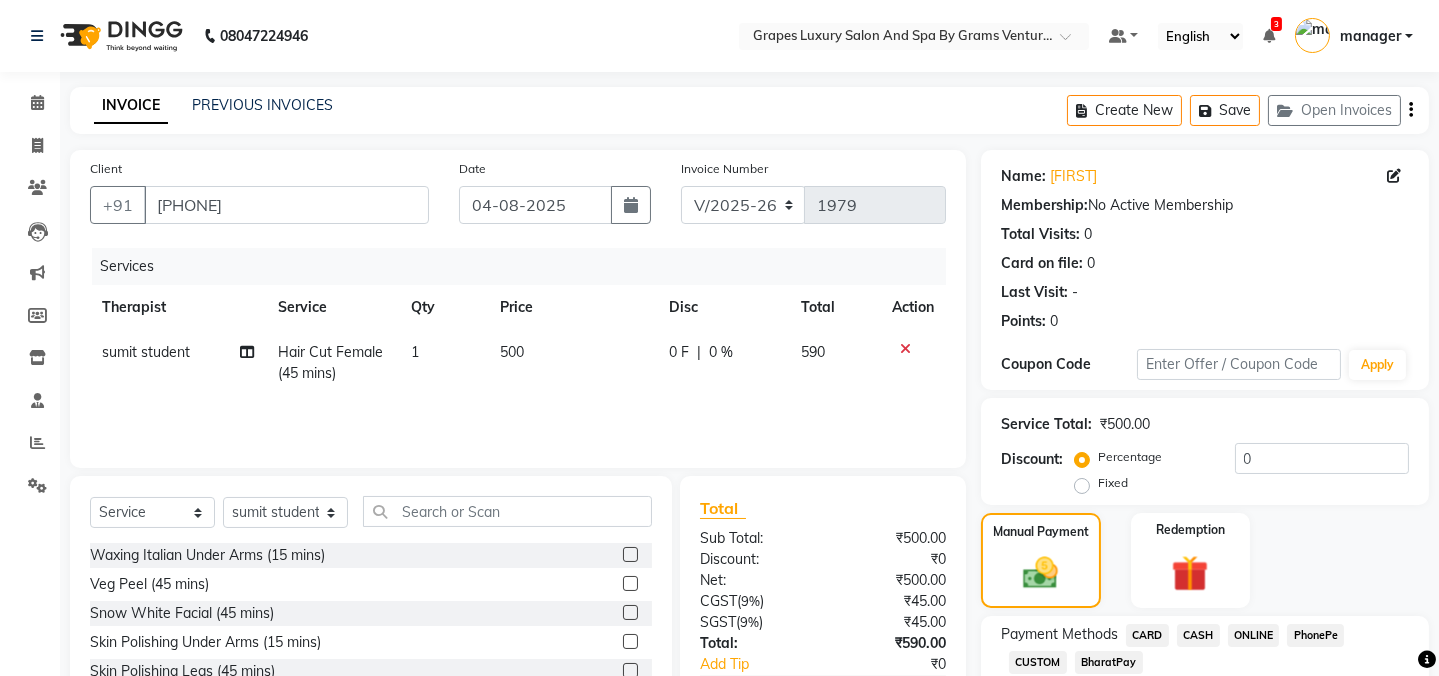 scroll, scrollTop: 125, scrollLeft: 0, axis: vertical 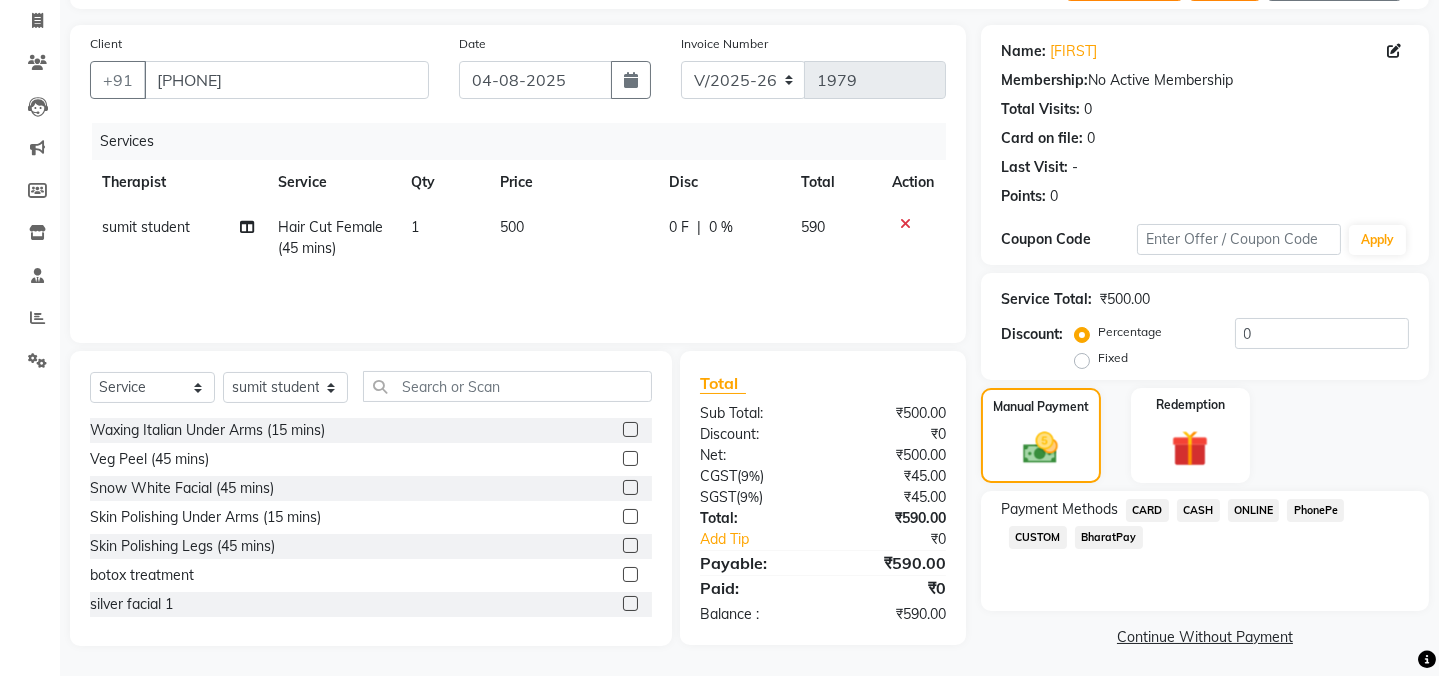 click on "ONLINE" 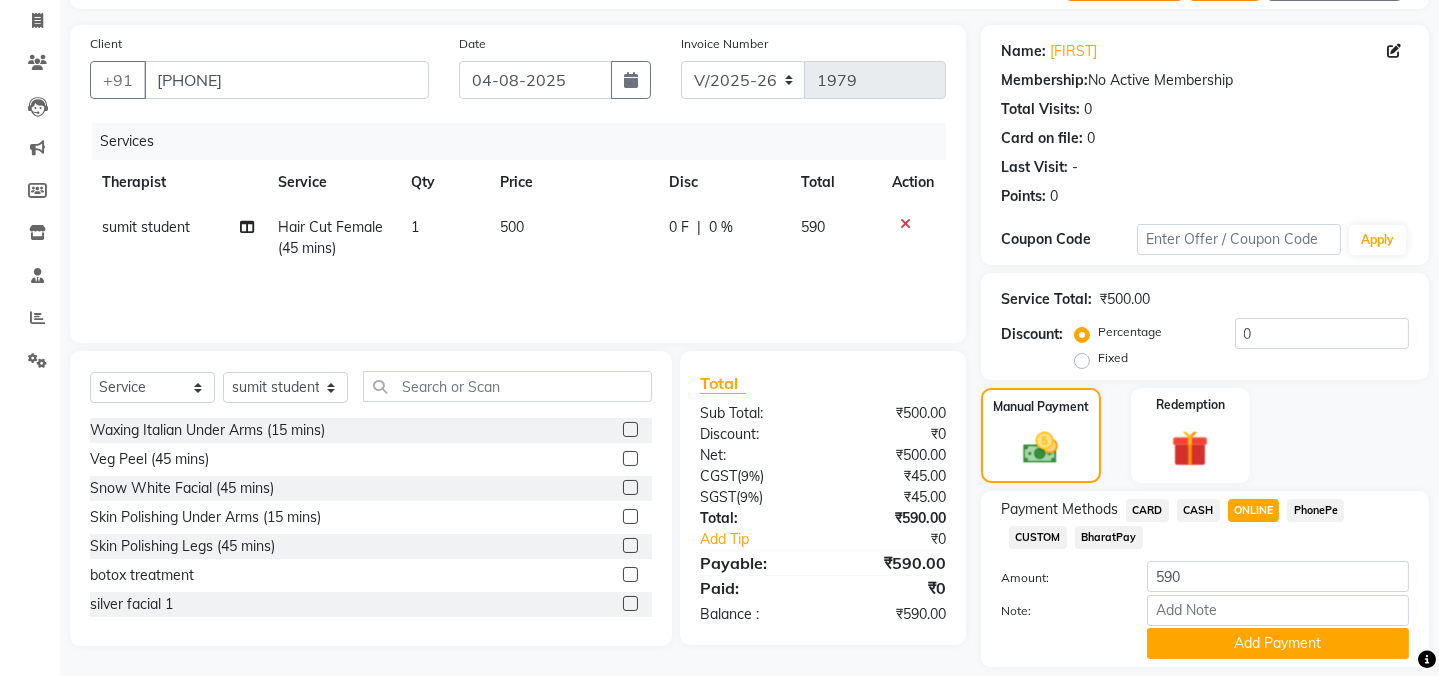 drag, startPoint x: 1275, startPoint y: 640, endPoint x: 1404, endPoint y: 591, distance: 137.99275 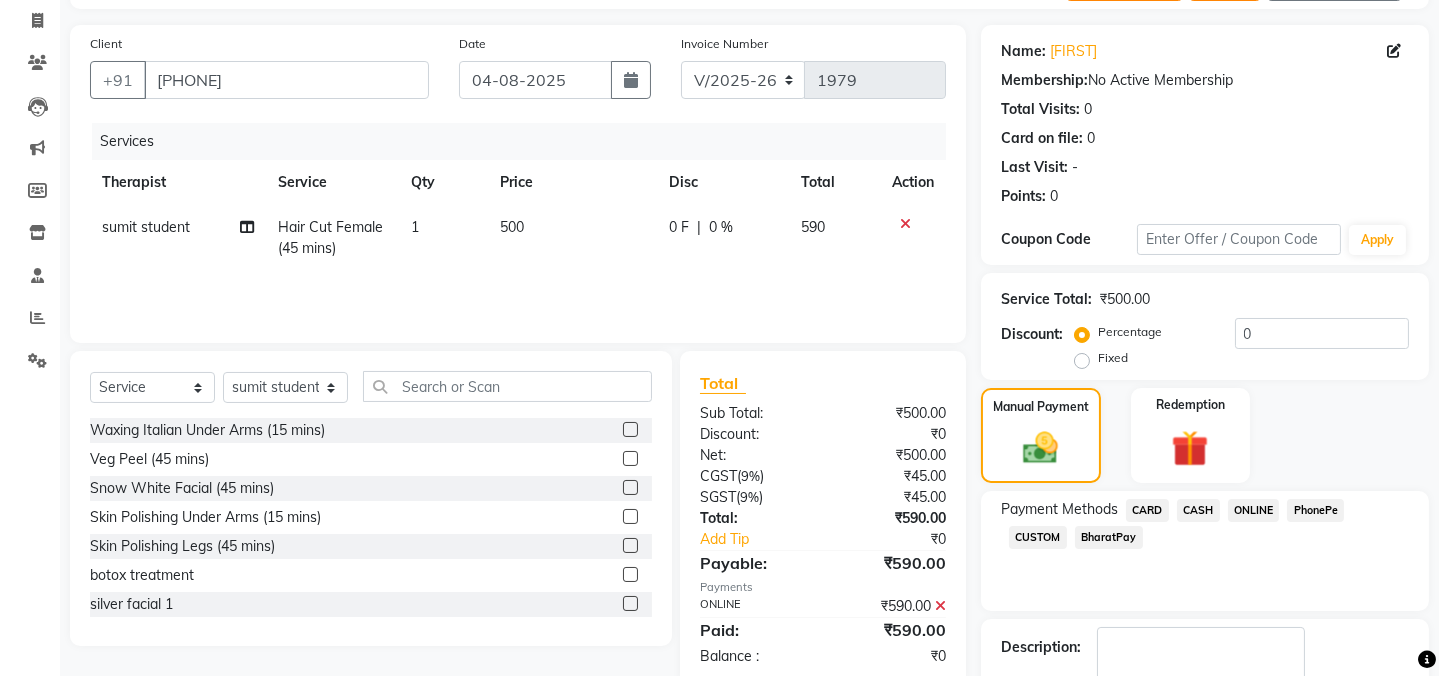 scroll, scrollTop: 242, scrollLeft: 0, axis: vertical 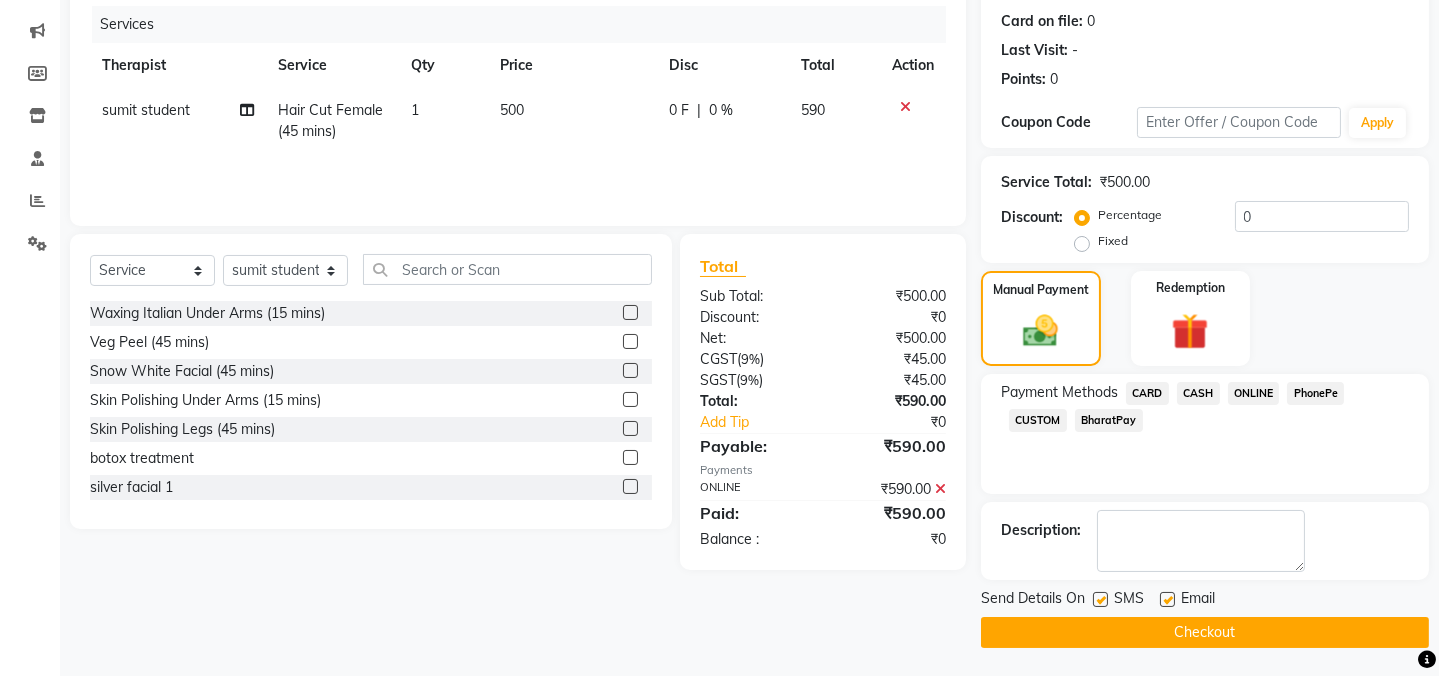 click 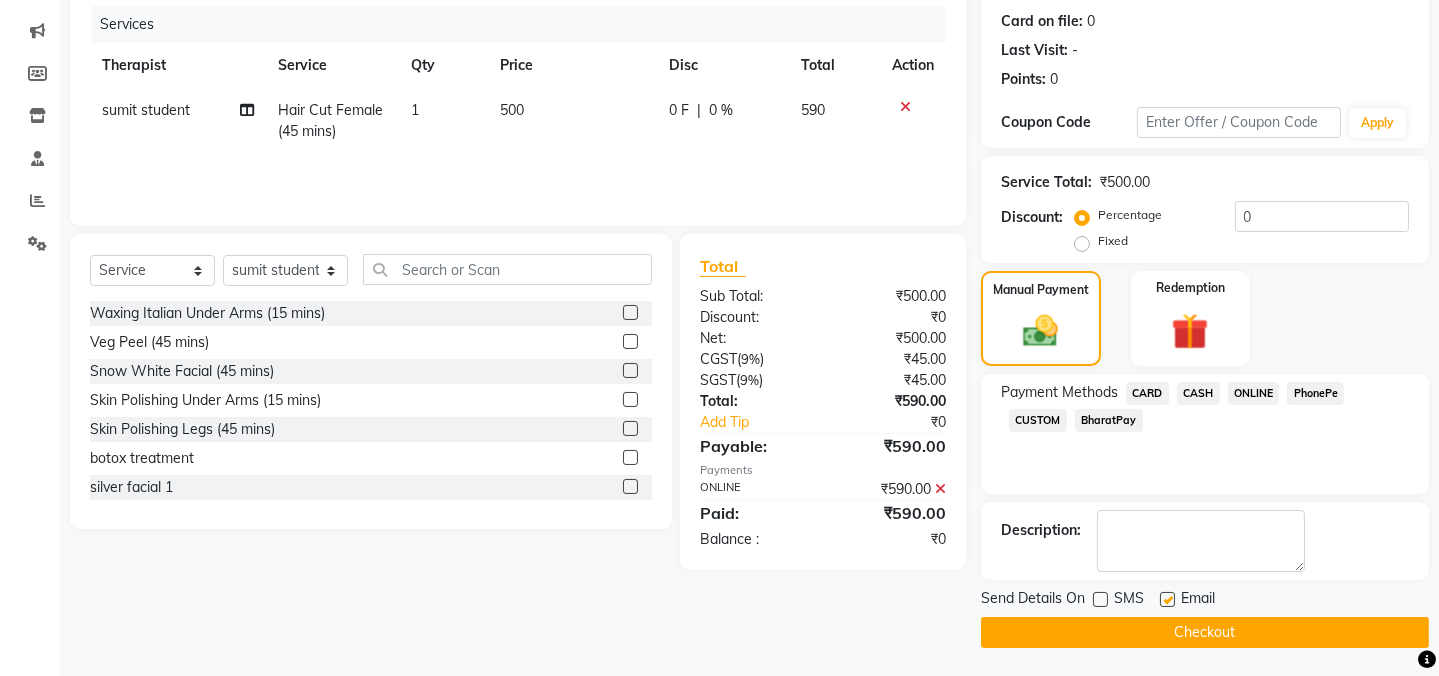 click on "Checkout" 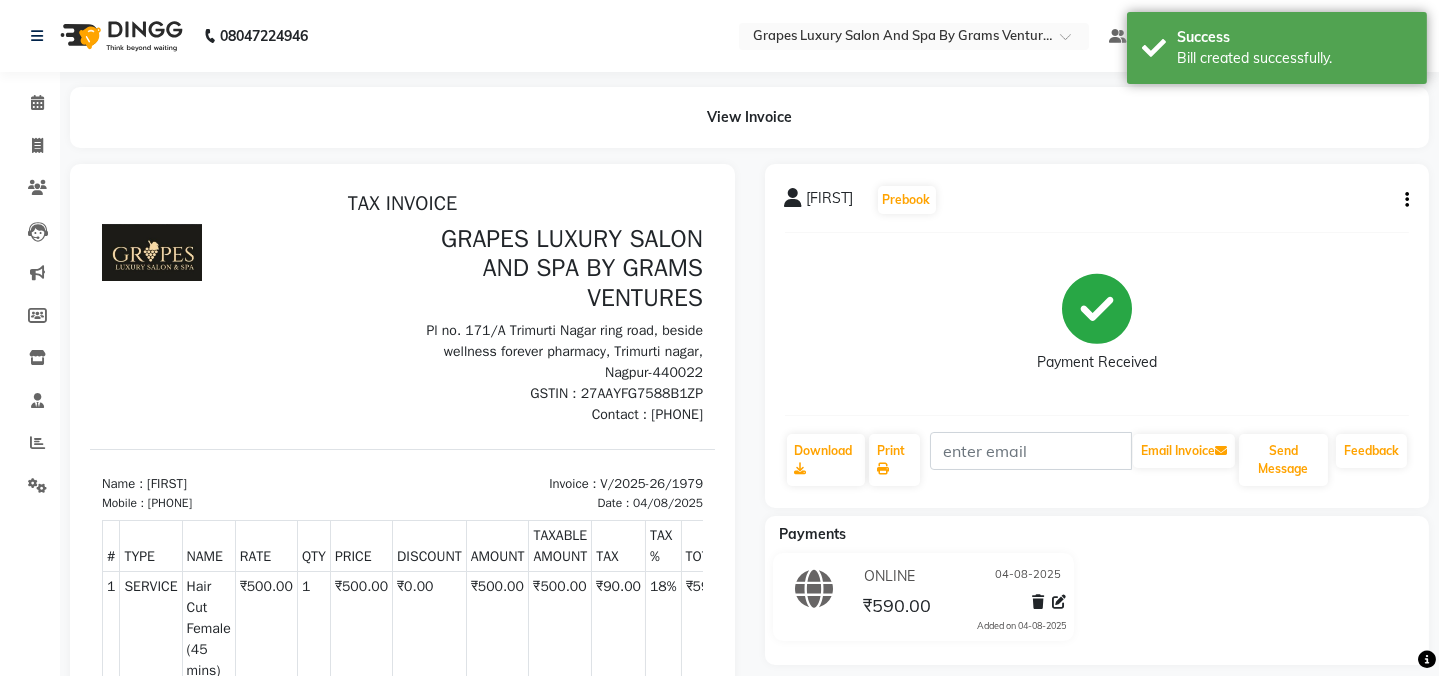 scroll, scrollTop: 0, scrollLeft: 0, axis: both 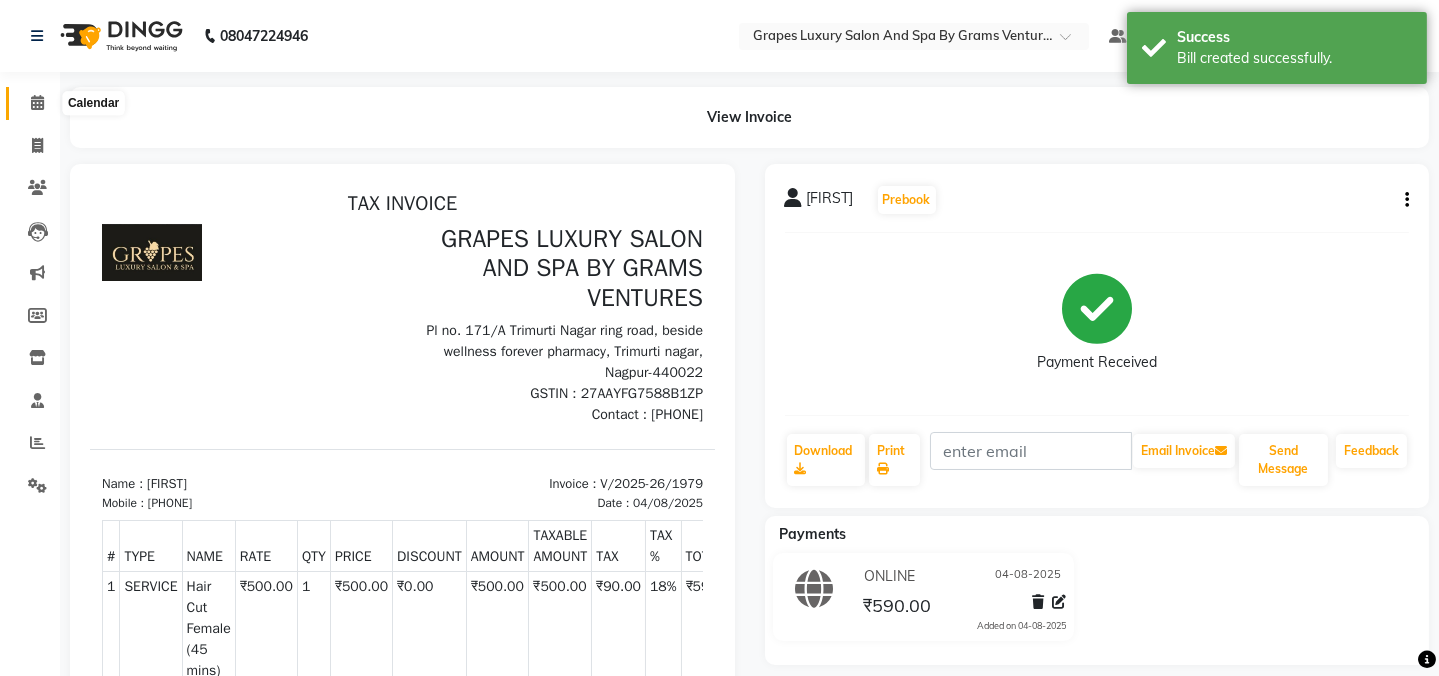 click 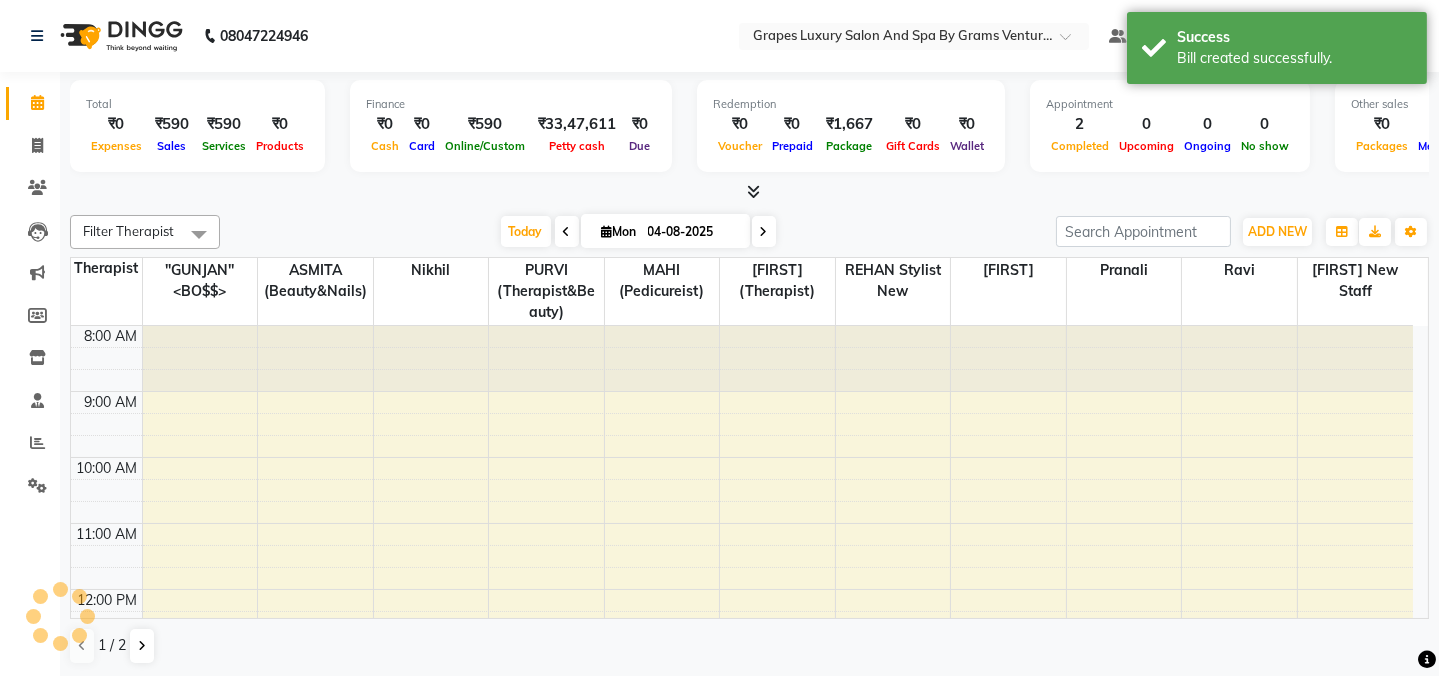 scroll, scrollTop: 0, scrollLeft: 0, axis: both 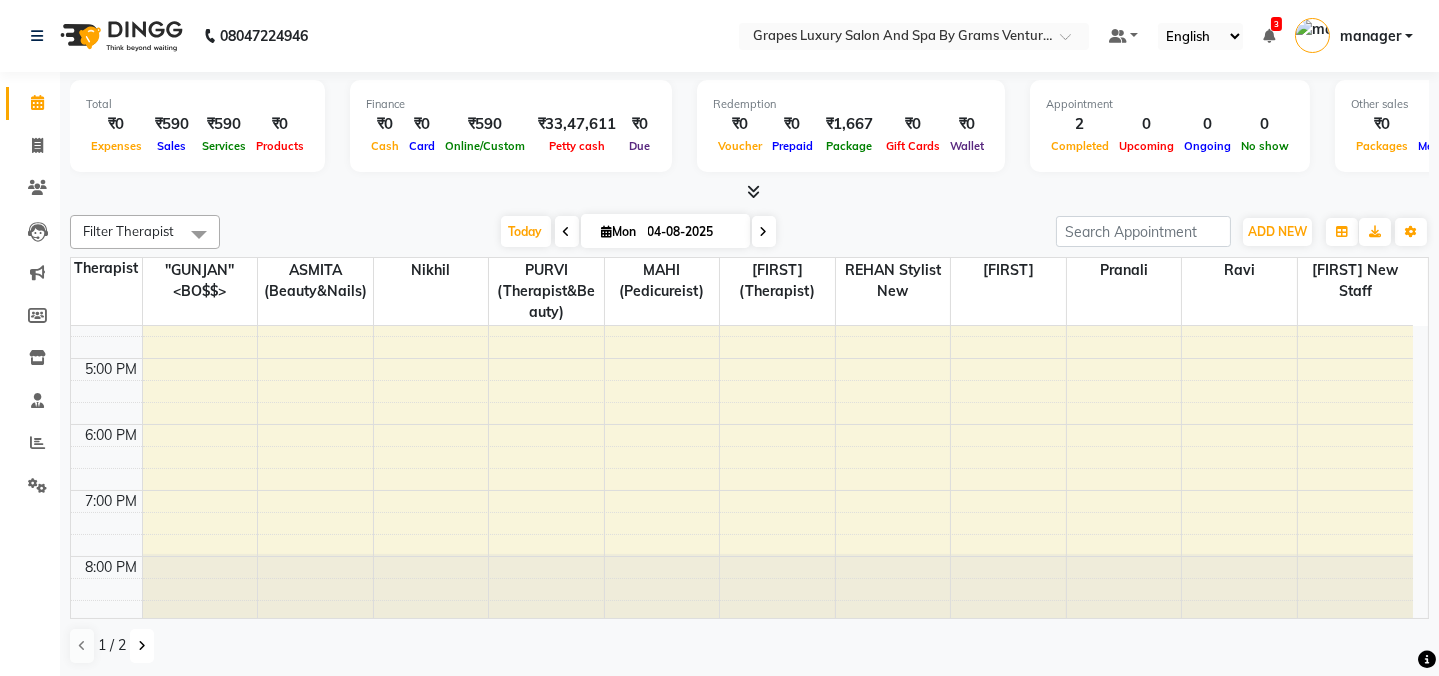 click at bounding box center [142, 646] 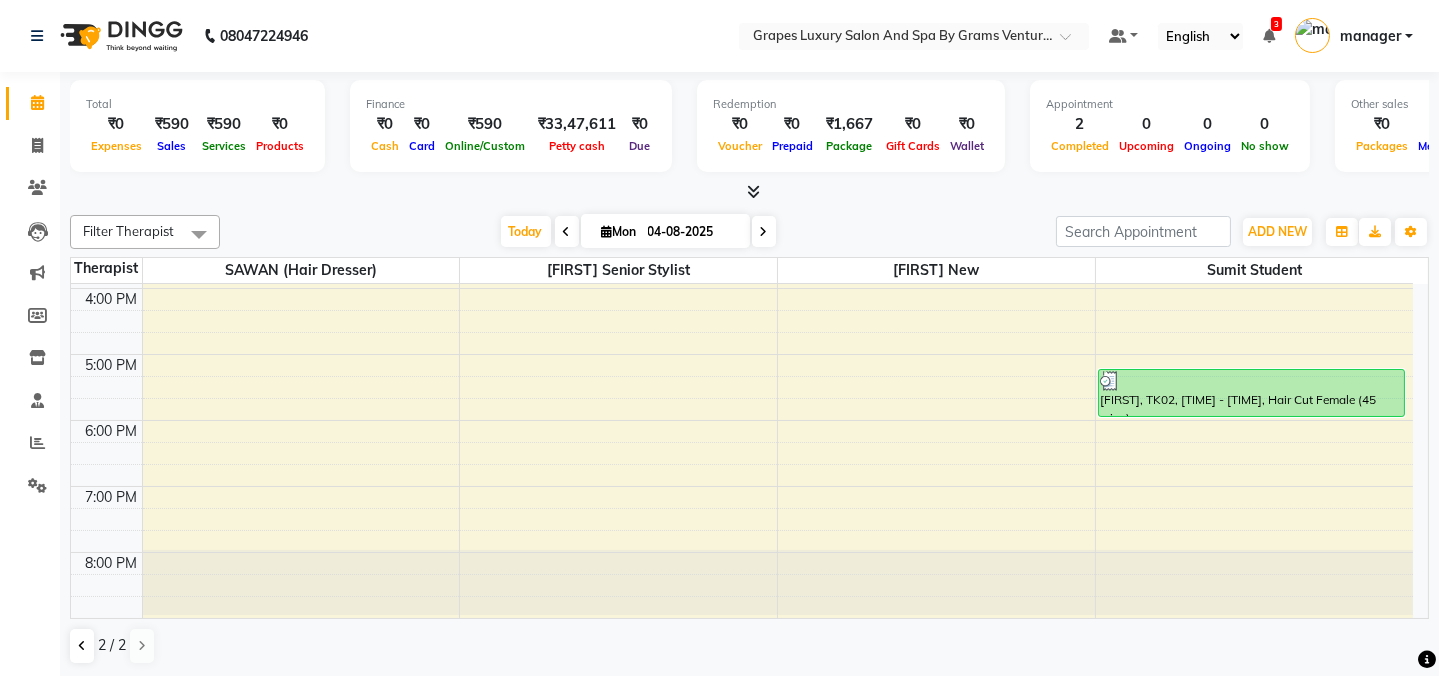 scroll, scrollTop: 519, scrollLeft: 0, axis: vertical 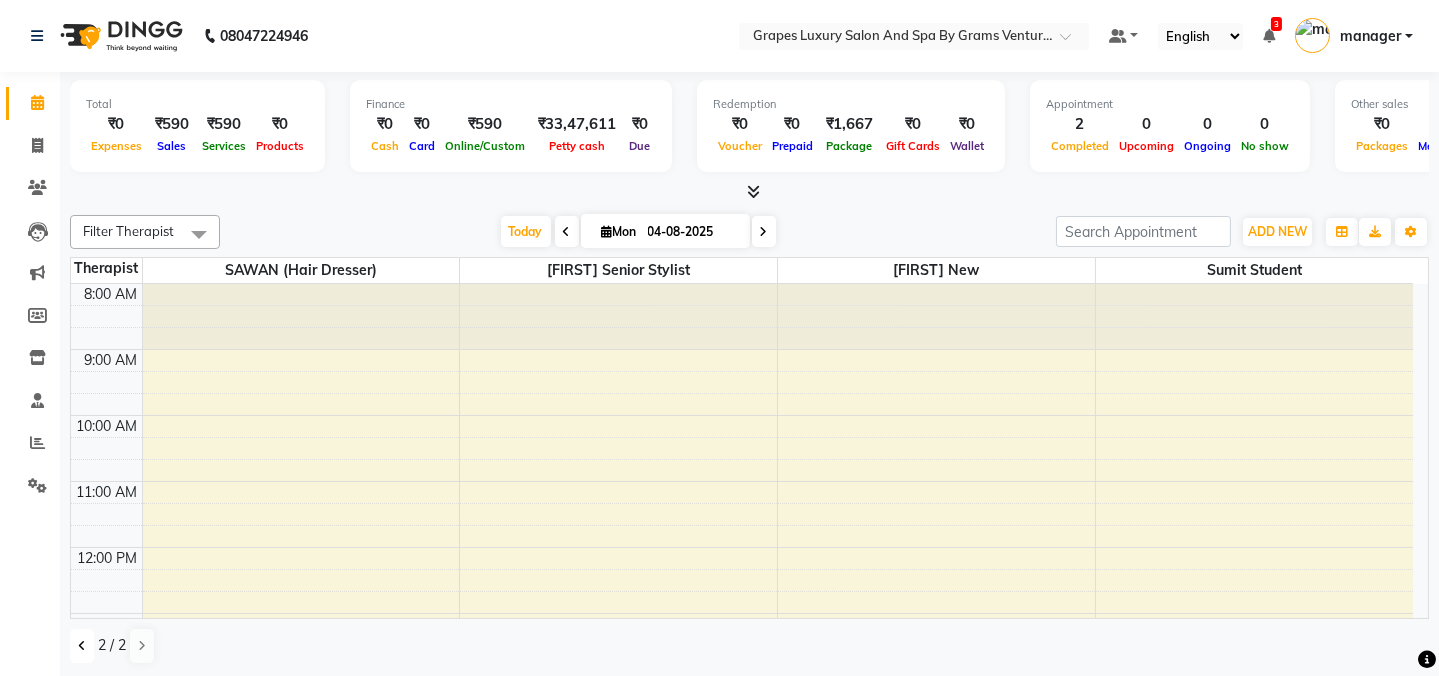 click at bounding box center (82, 646) 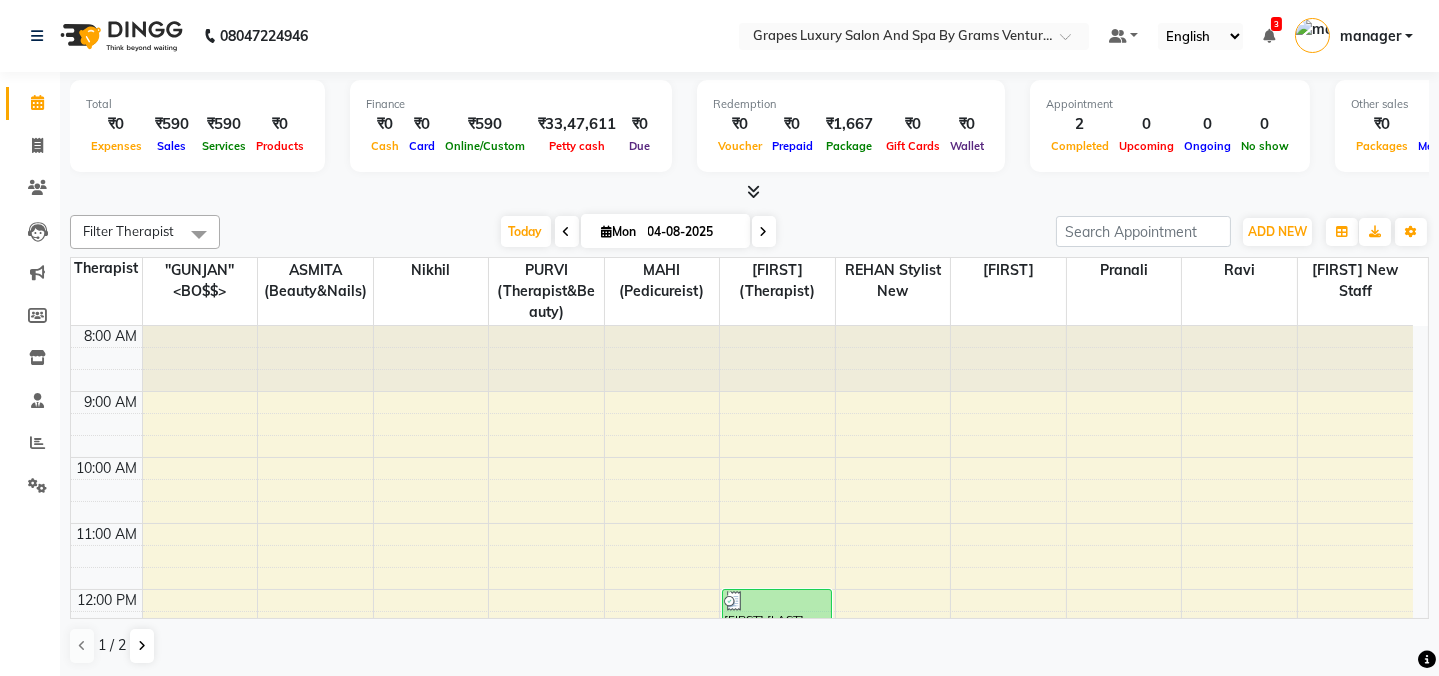 scroll, scrollTop: 68, scrollLeft: 0, axis: vertical 